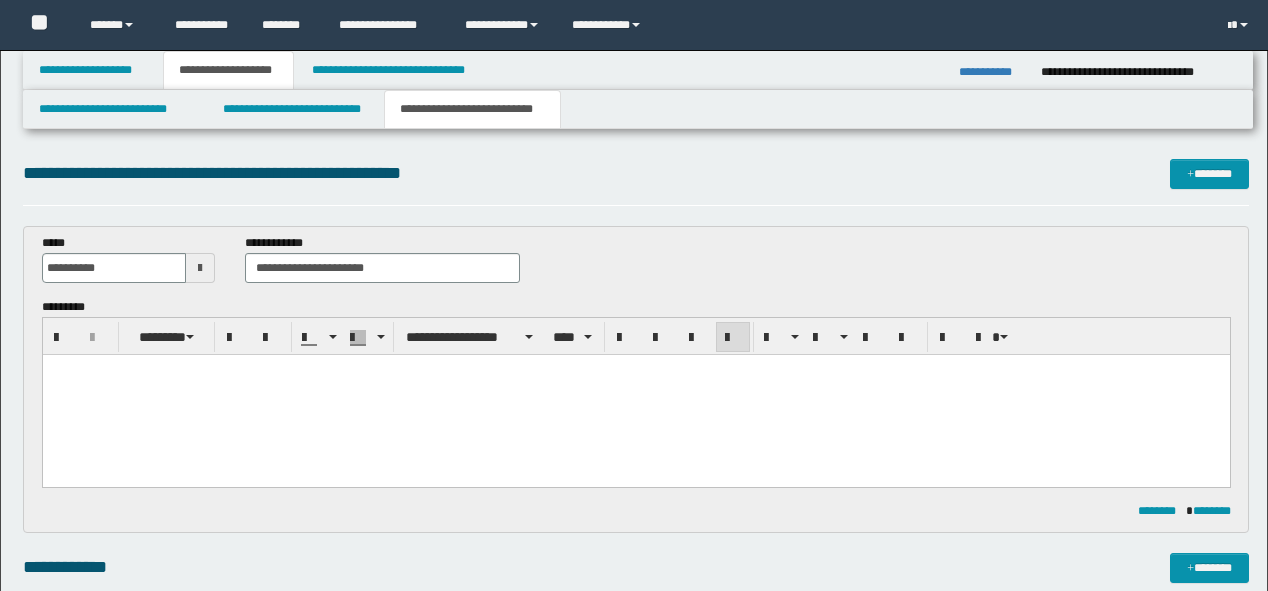 scroll, scrollTop: 0, scrollLeft: 0, axis: both 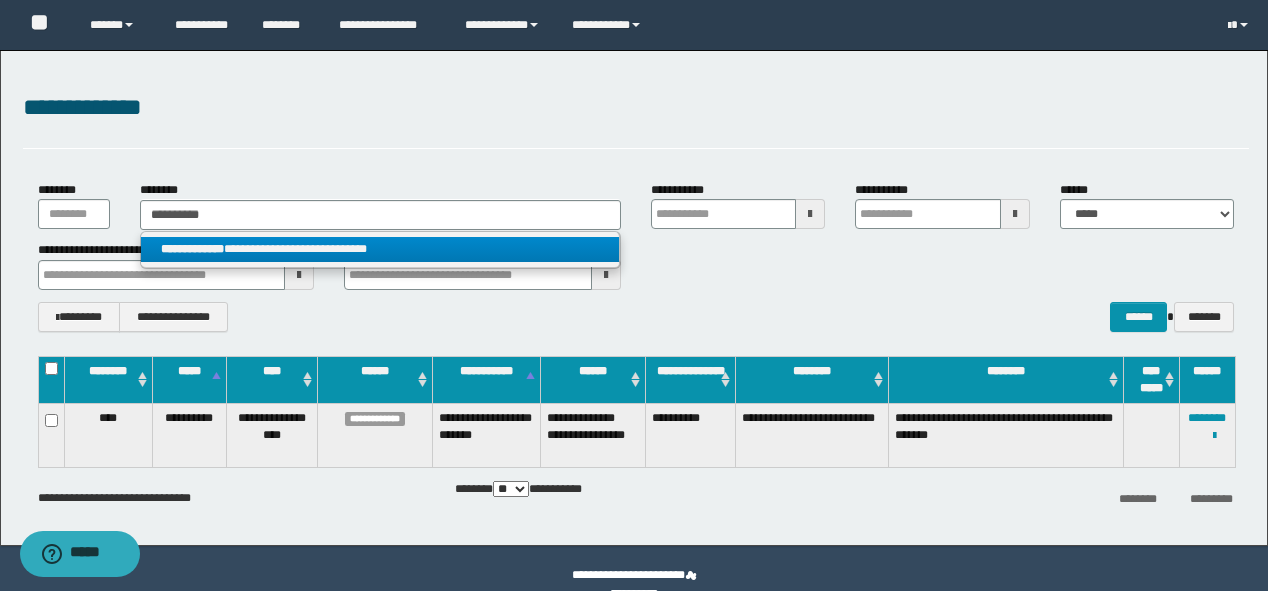 drag, startPoint x: 0, startPoint y: 0, endPoint x: 317, endPoint y: 236, distance: 395.20248 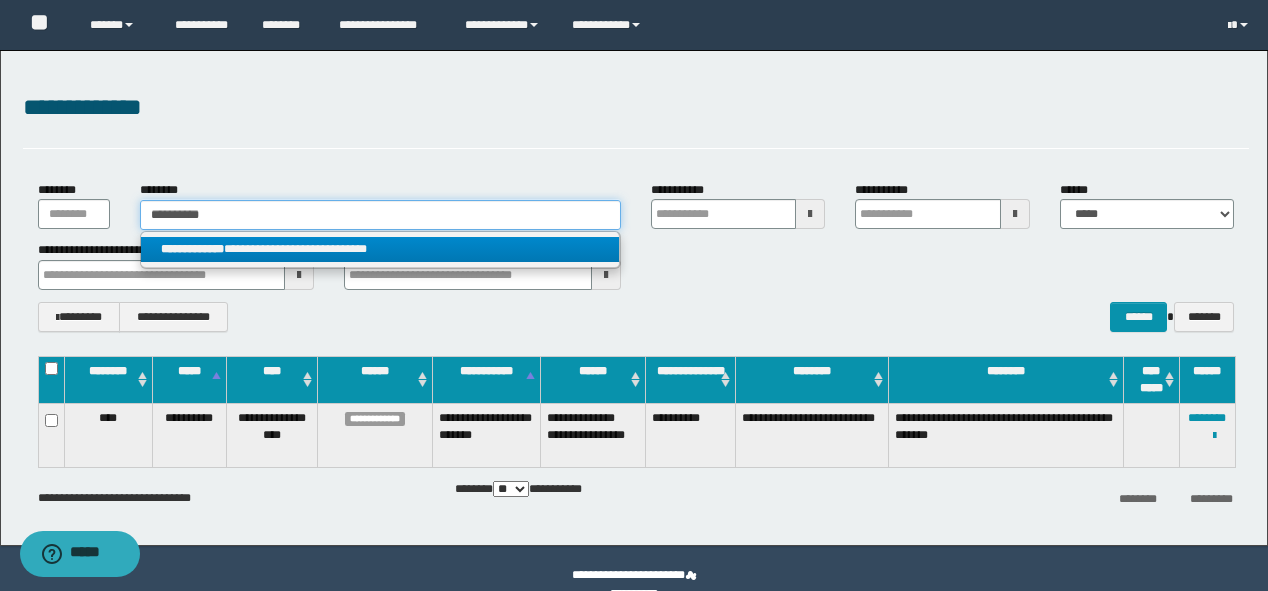 drag, startPoint x: 280, startPoint y: 224, endPoint x: 0, endPoint y: 235, distance: 280.21597 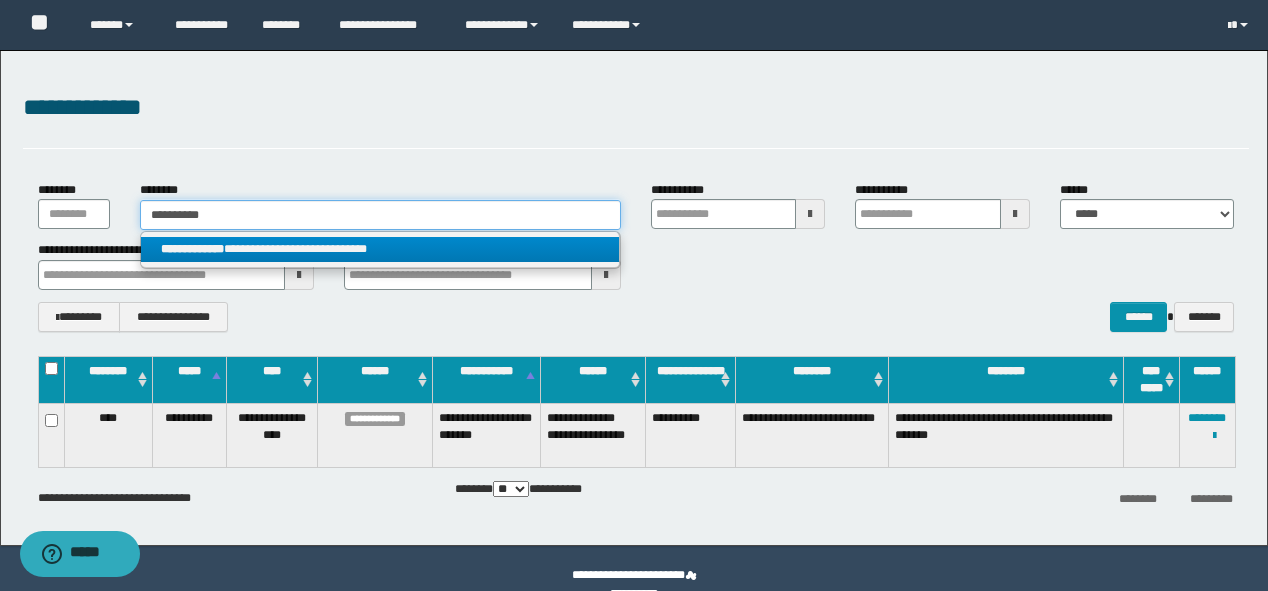 type on "**********" 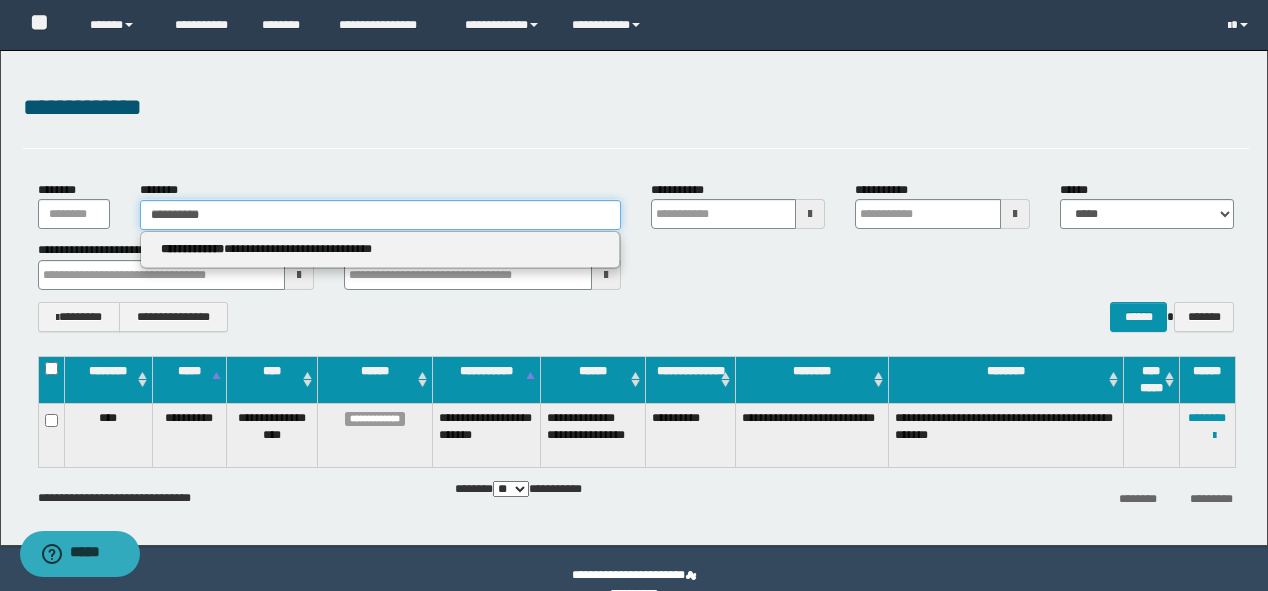 type on "**********" 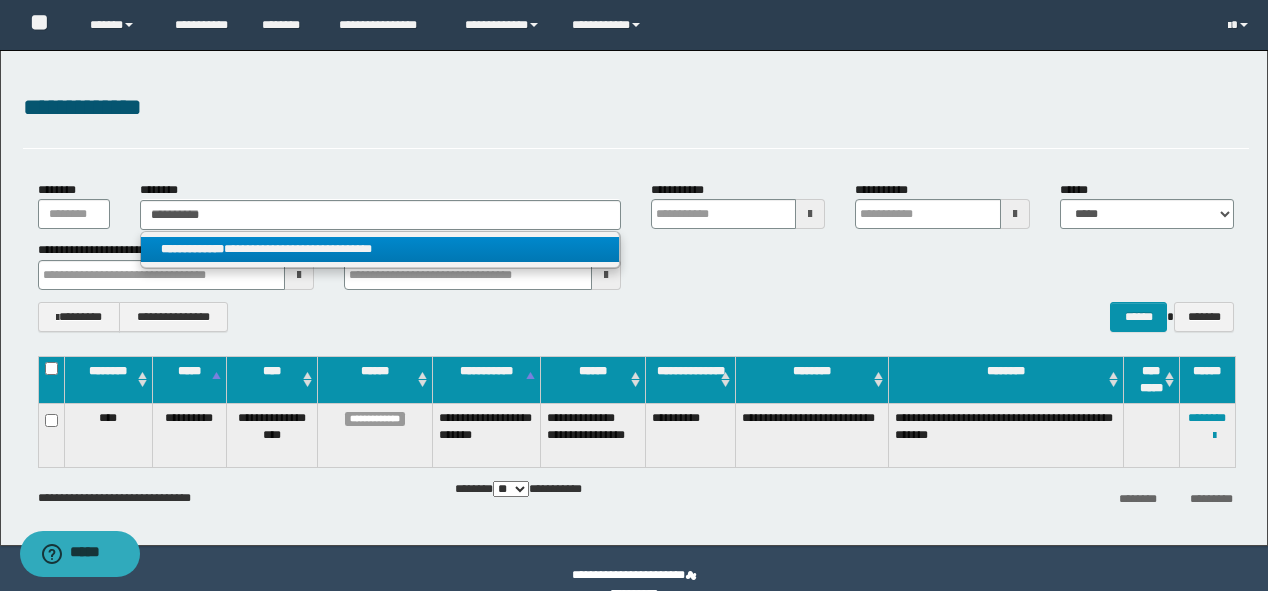 click on "**********" at bounding box center [380, 249] 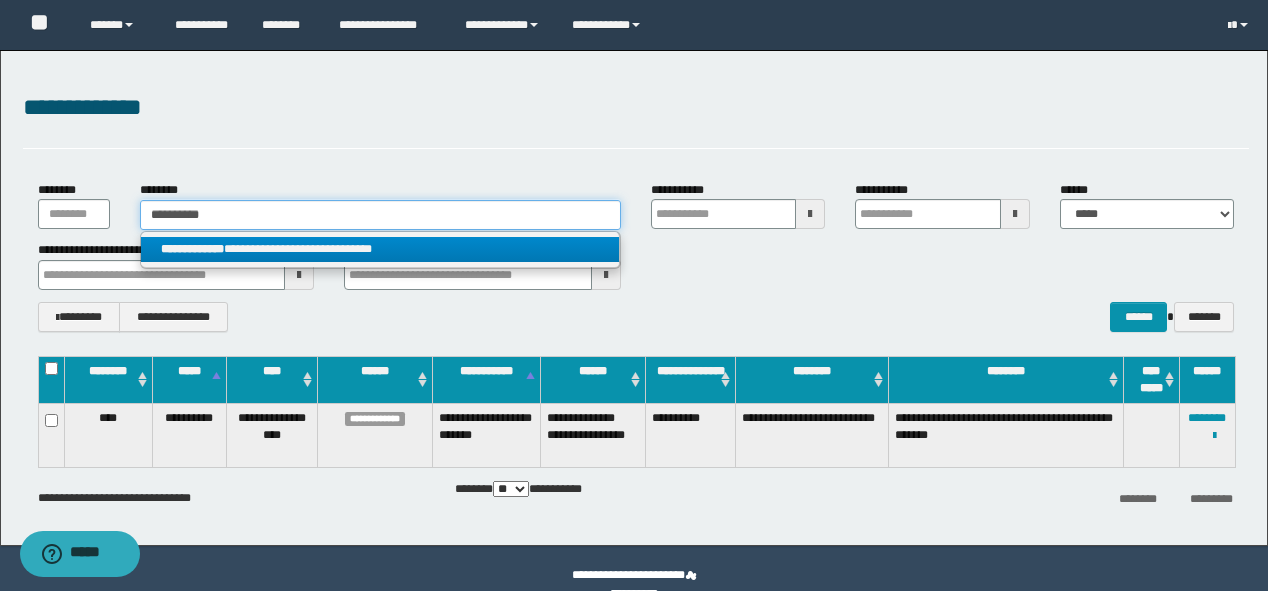 type 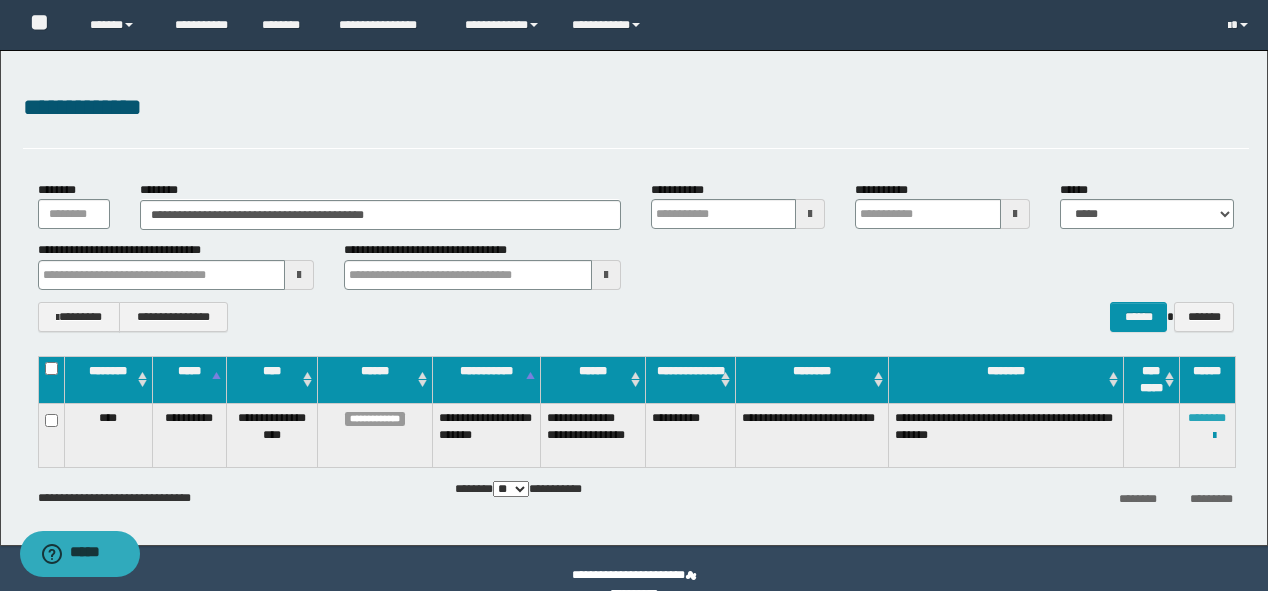 click on "********" at bounding box center (1207, 418) 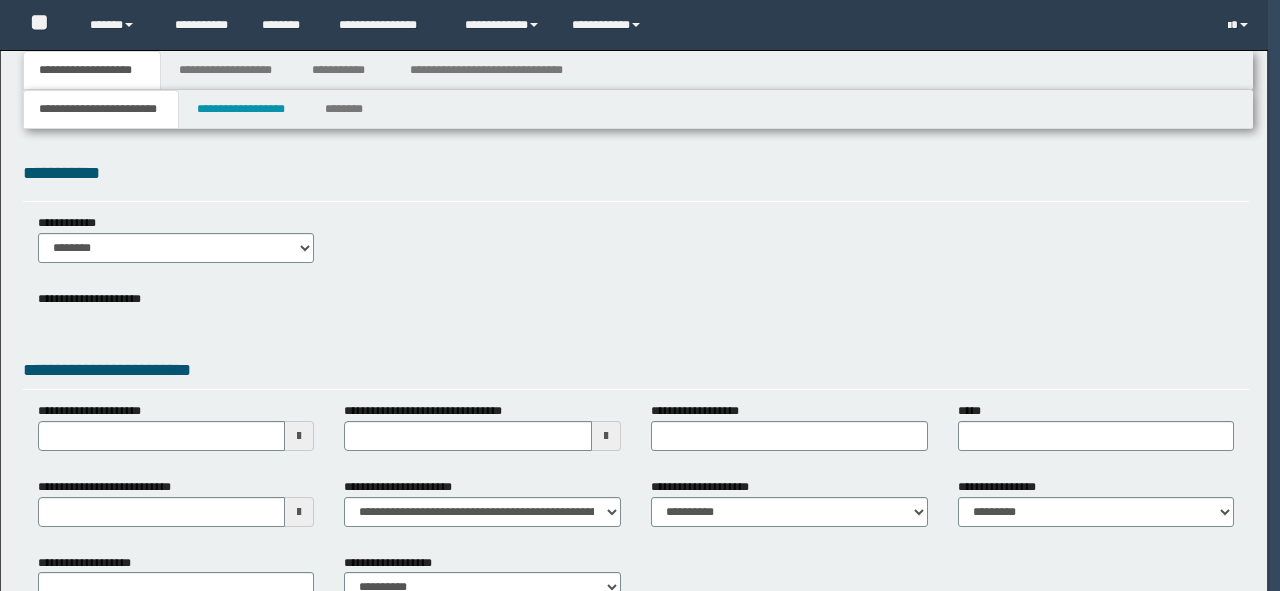 type 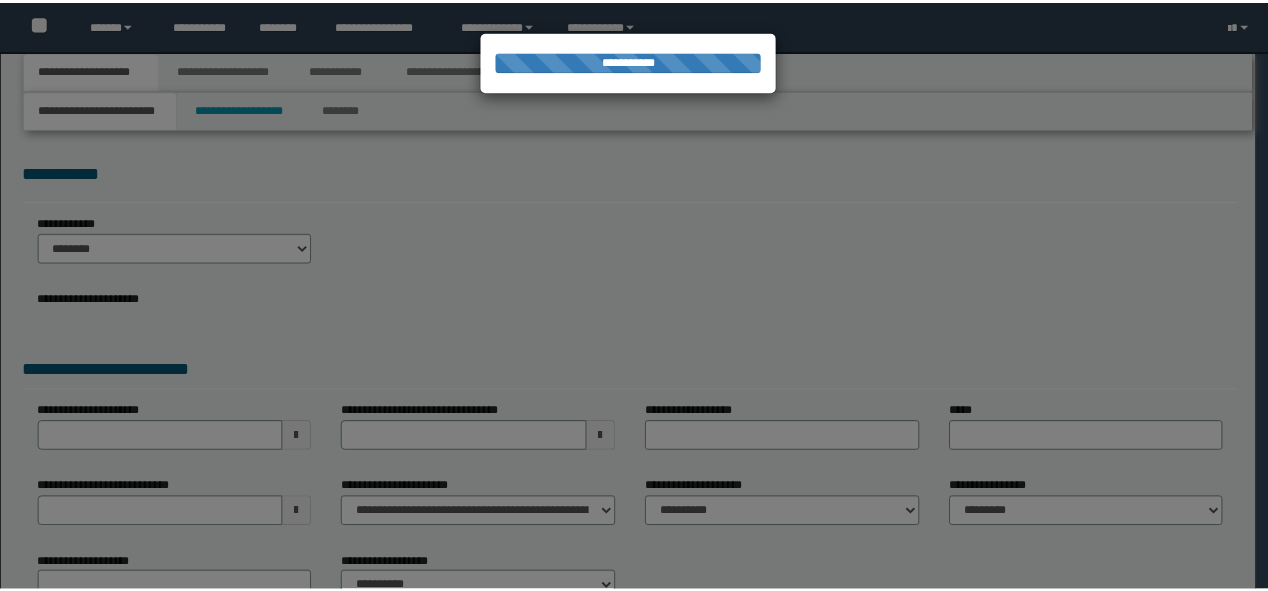 scroll, scrollTop: 0, scrollLeft: 0, axis: both 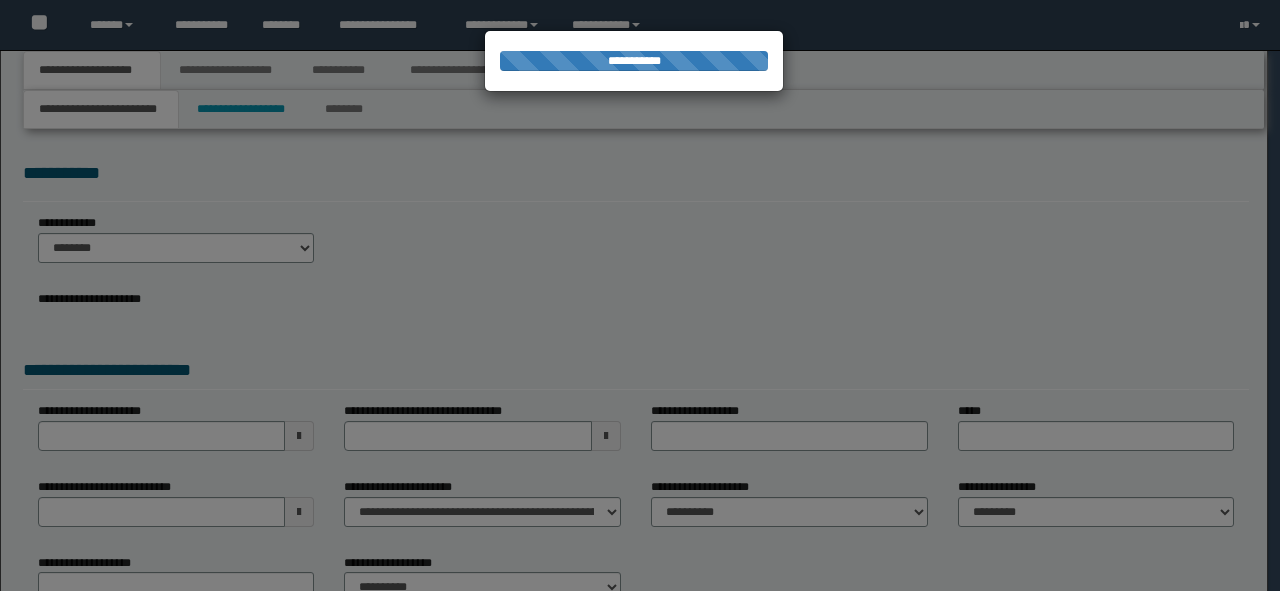 type on "**********" 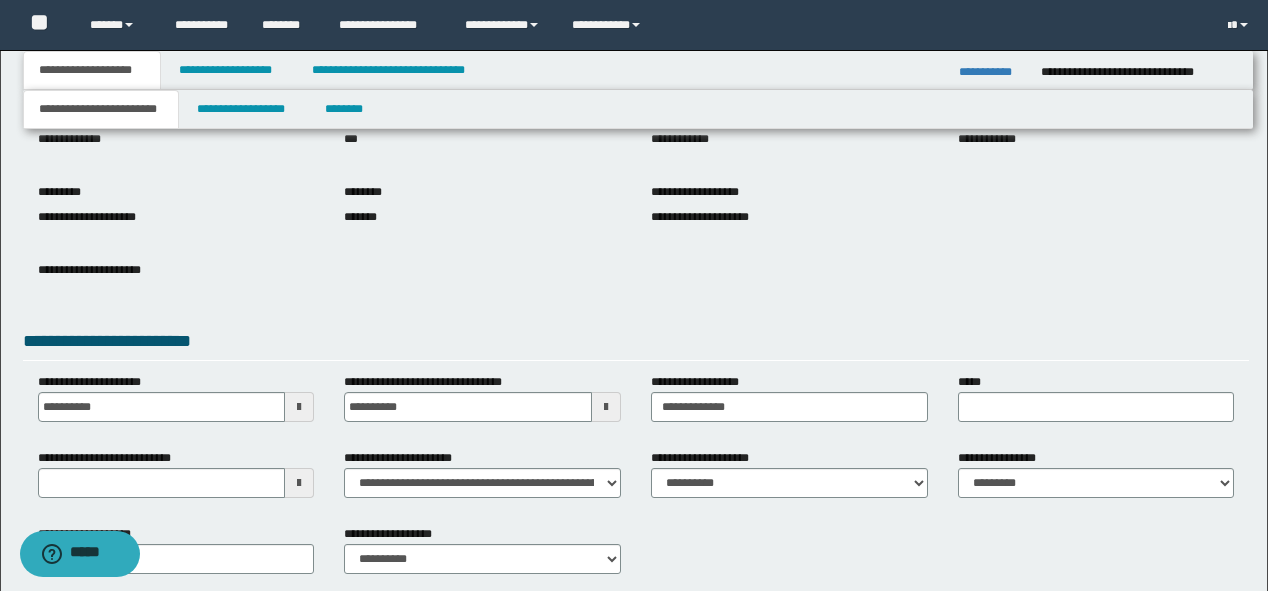 scroll, scrollTop: 80, scrollLeft: 0, axis: vertical 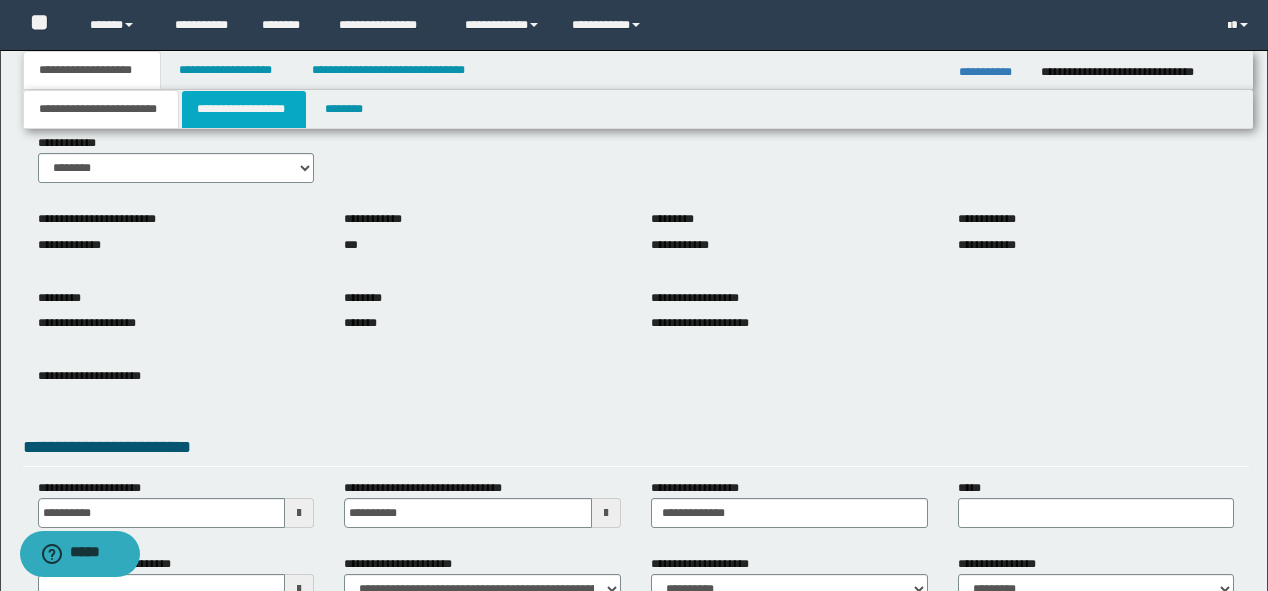 click on "**********" at bounding box center (244, 109) 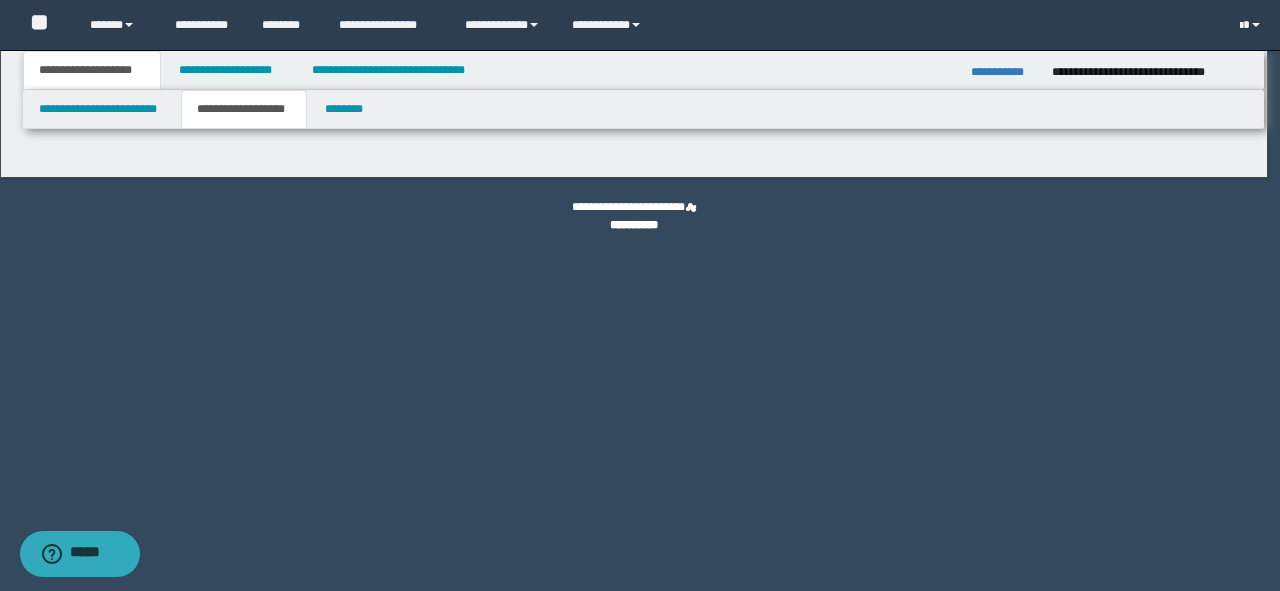 type on "**********" 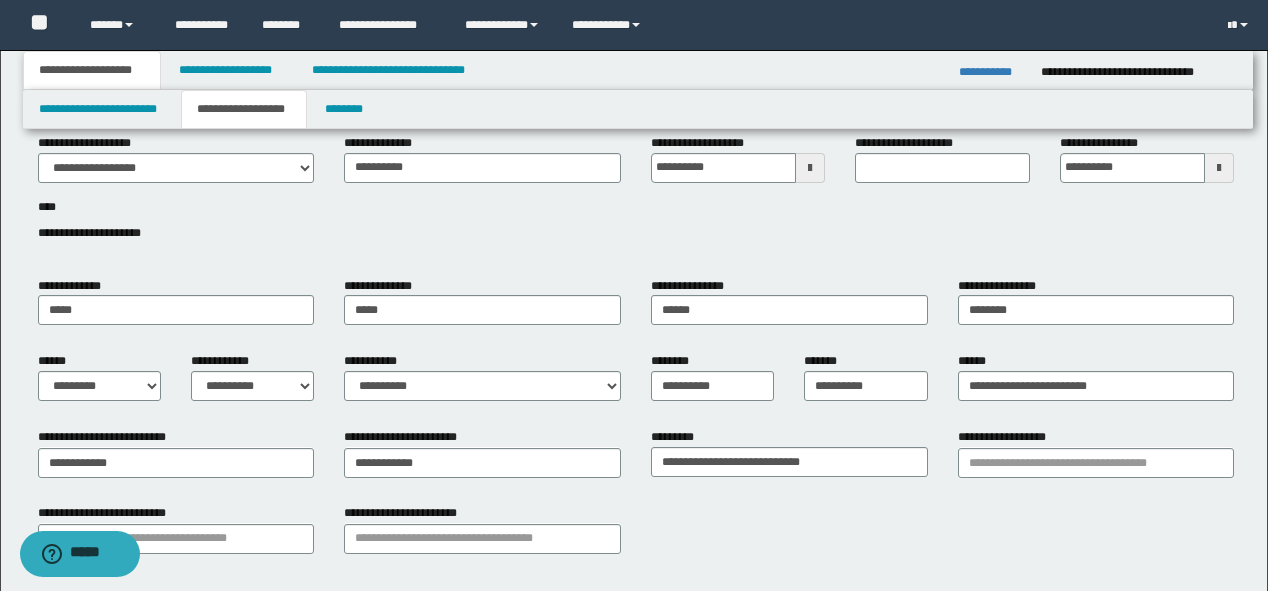 scroll, scrollTop: 240, scrollLeft: 0, axis: vertical 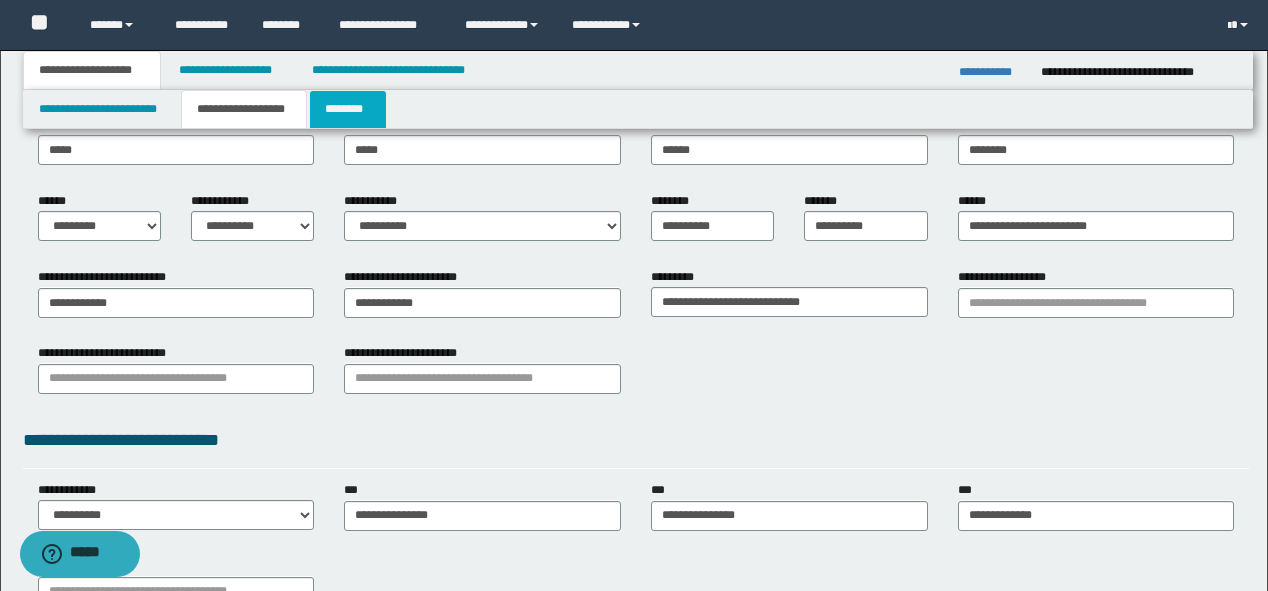 click on "********" at bounding box center (348, 109) 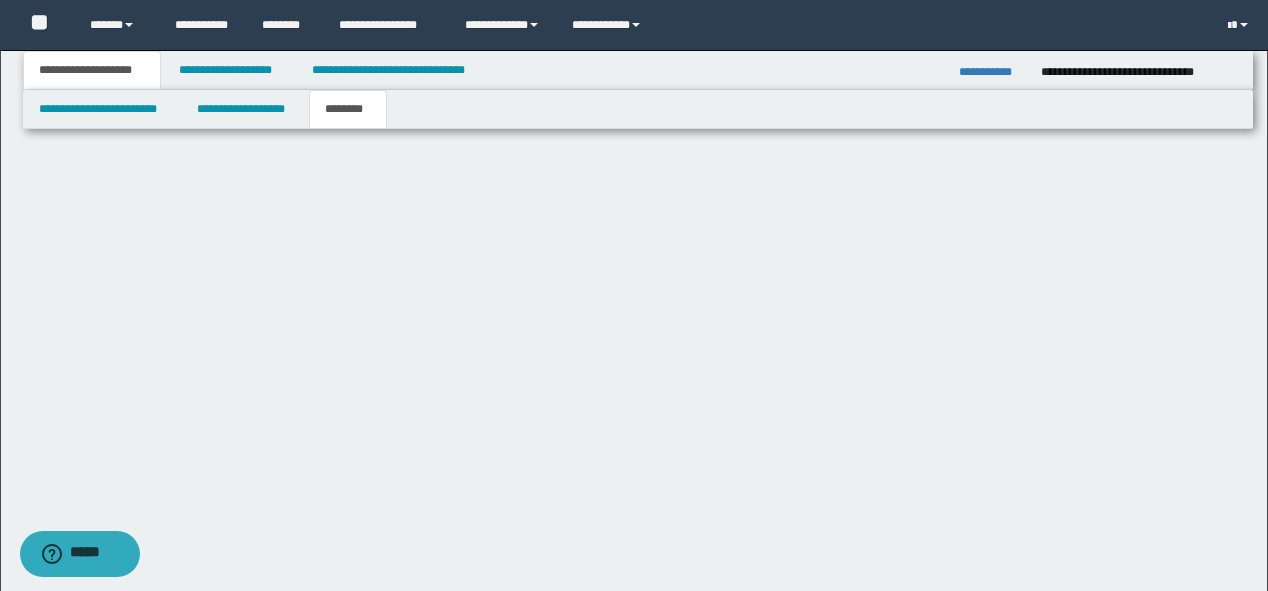 scroll, scrollTop: 0, scrollLeft: 0, axis: both 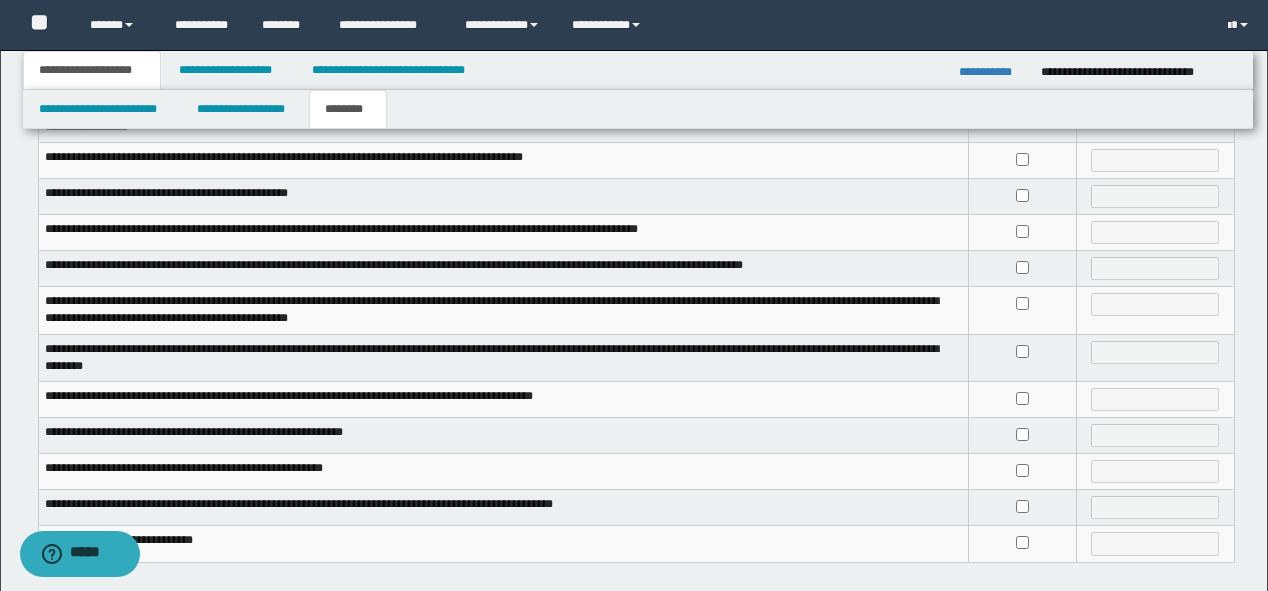 click at bounding box center (1022, 232) 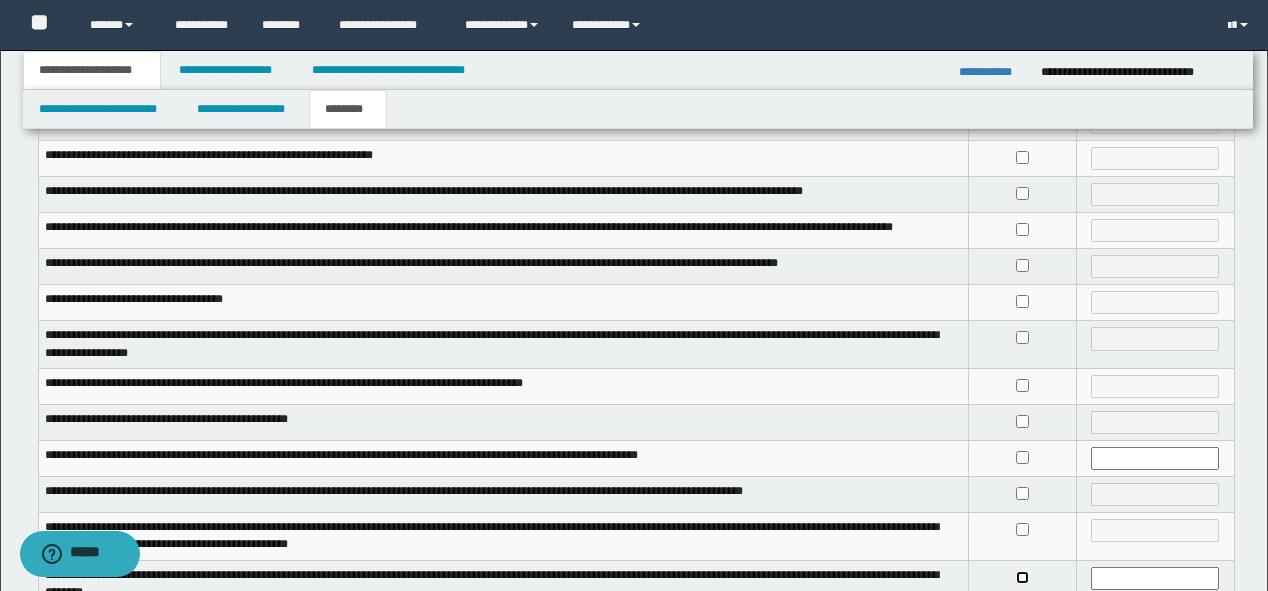 scroll, scrollTop: 142, scrollLeft: 0, axis: vertical 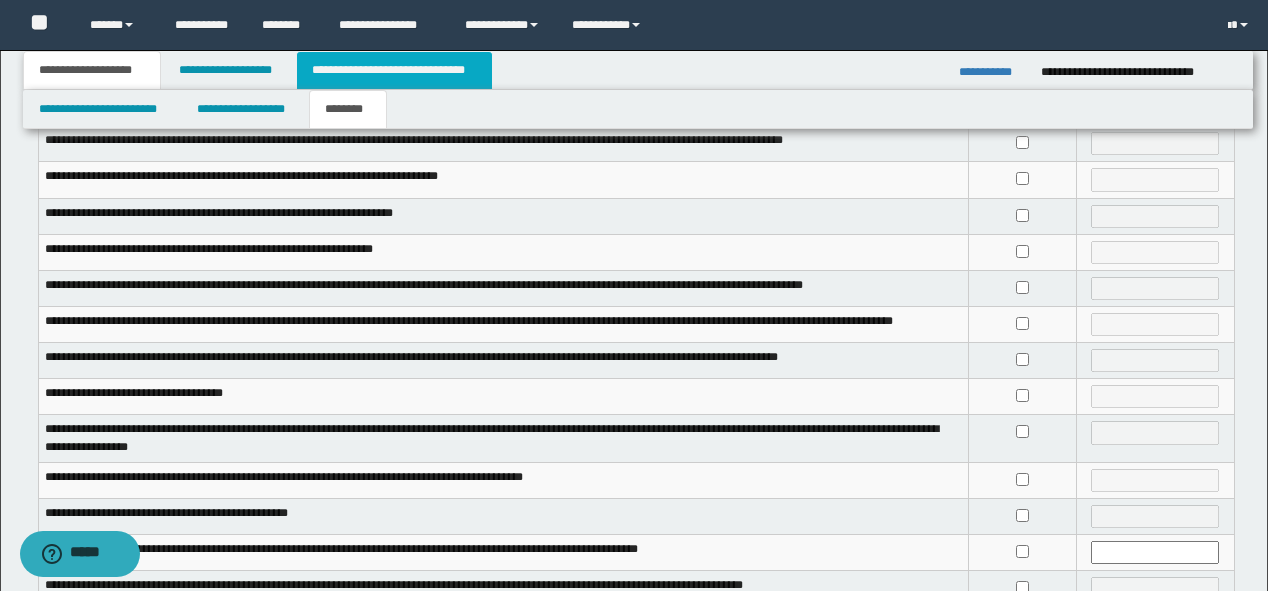 click on "**********" at bounding box center (394, 70) 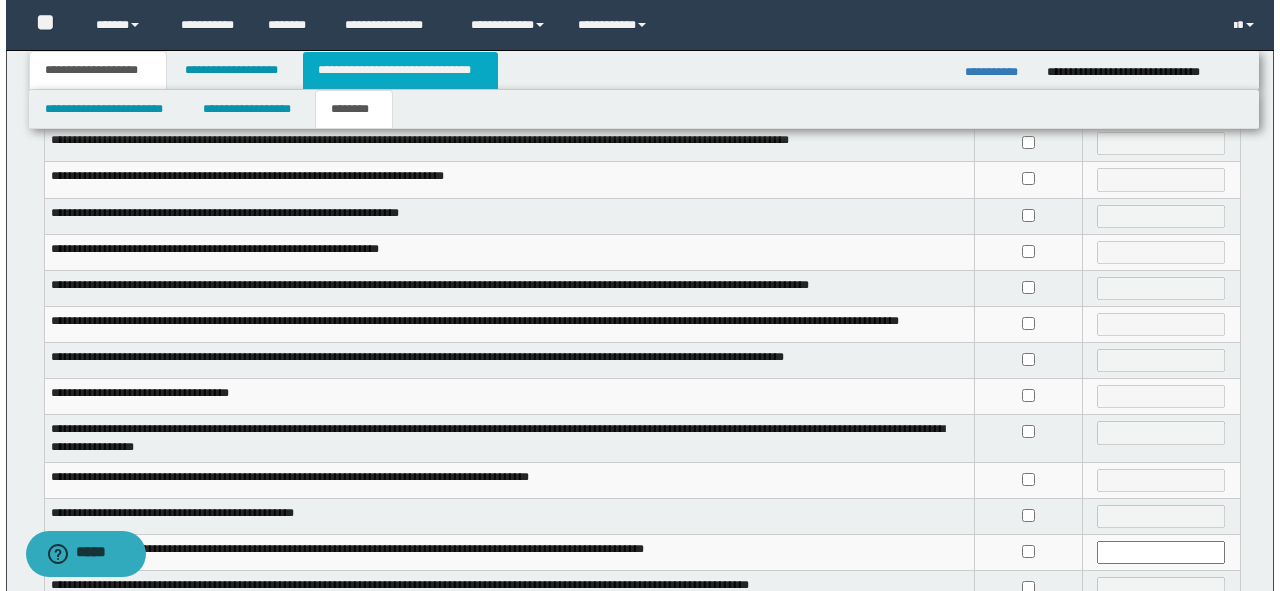 scroll, scrollTop: 0, scrollLeft: 0, axis: both 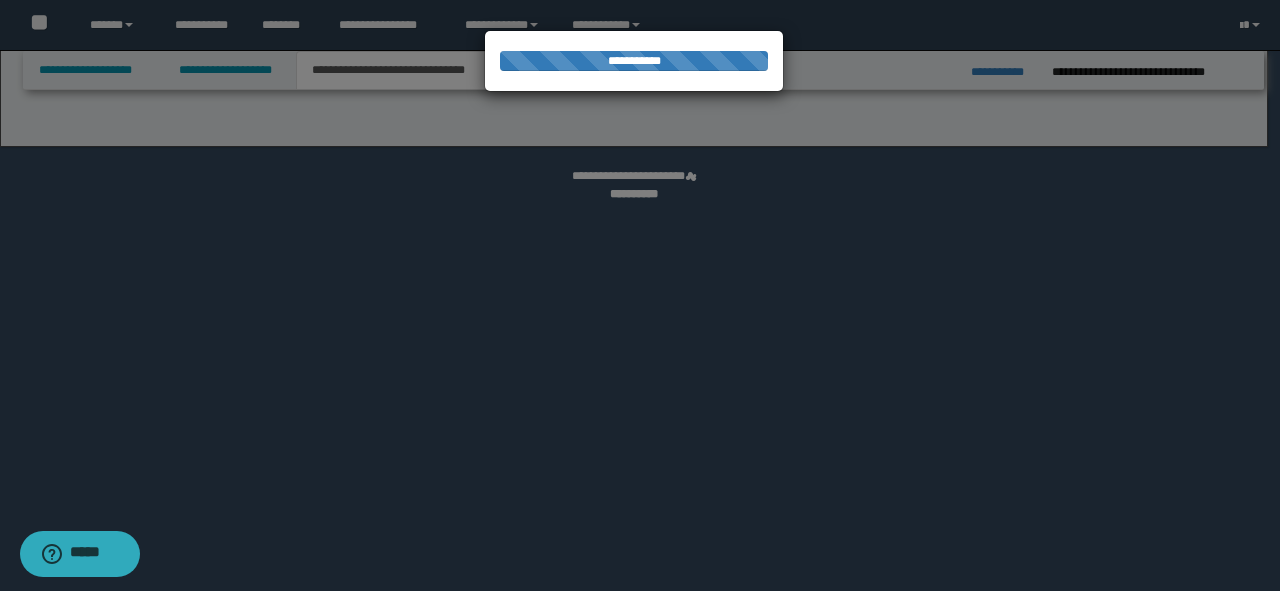 select on "*" 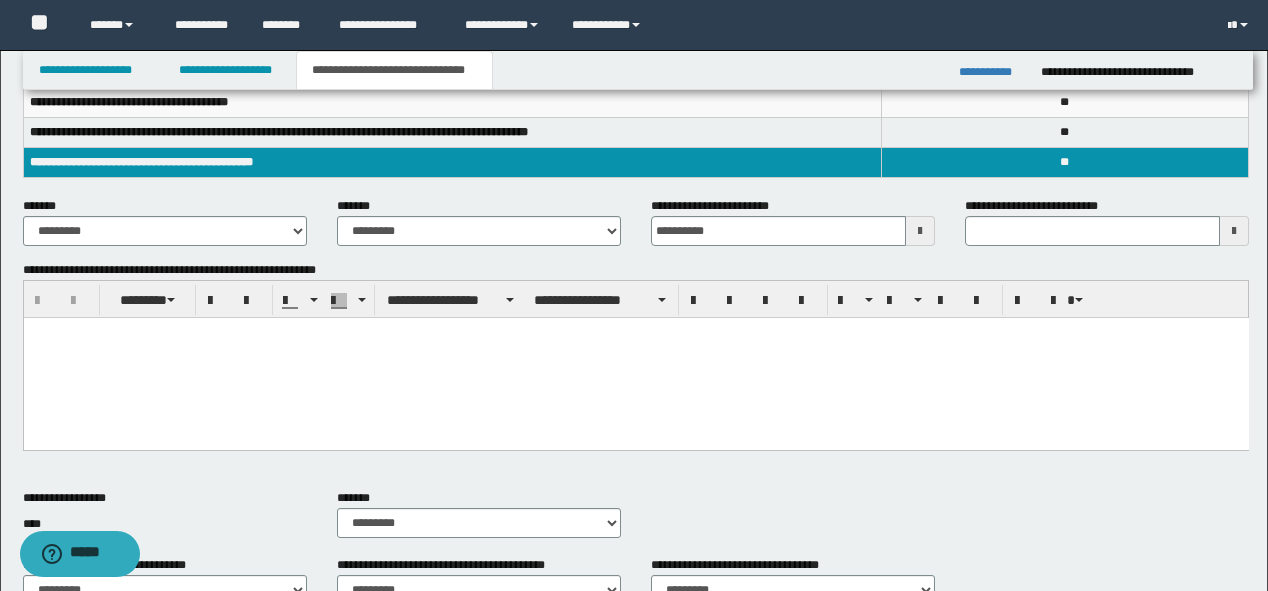 scroll, scrollTop: 117, scrollLeft: 0, axis: vertical 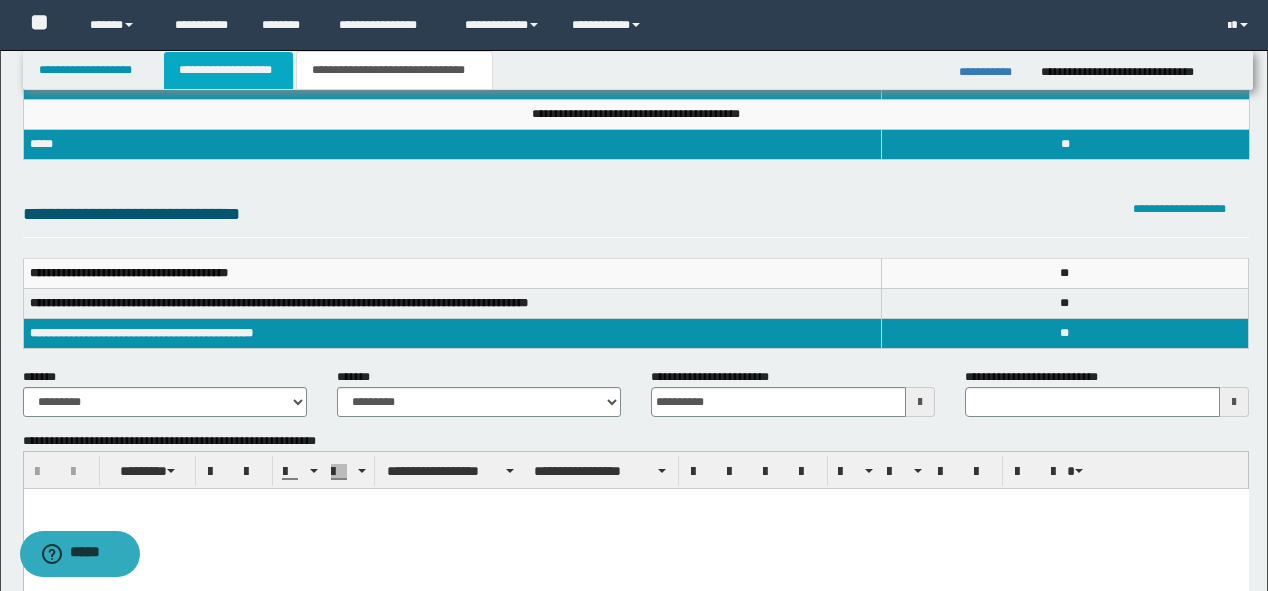 click on "**********" at bounding box center [228, 70] 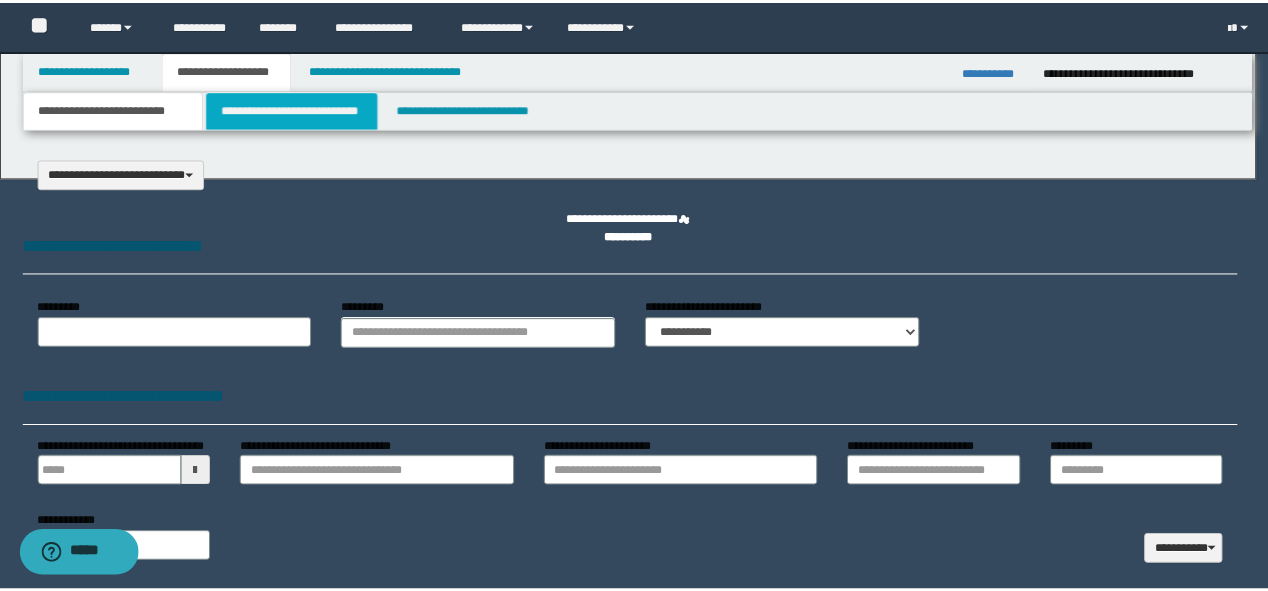 scroll, scrollTop: 0, scrollLeft: 0, axis: both 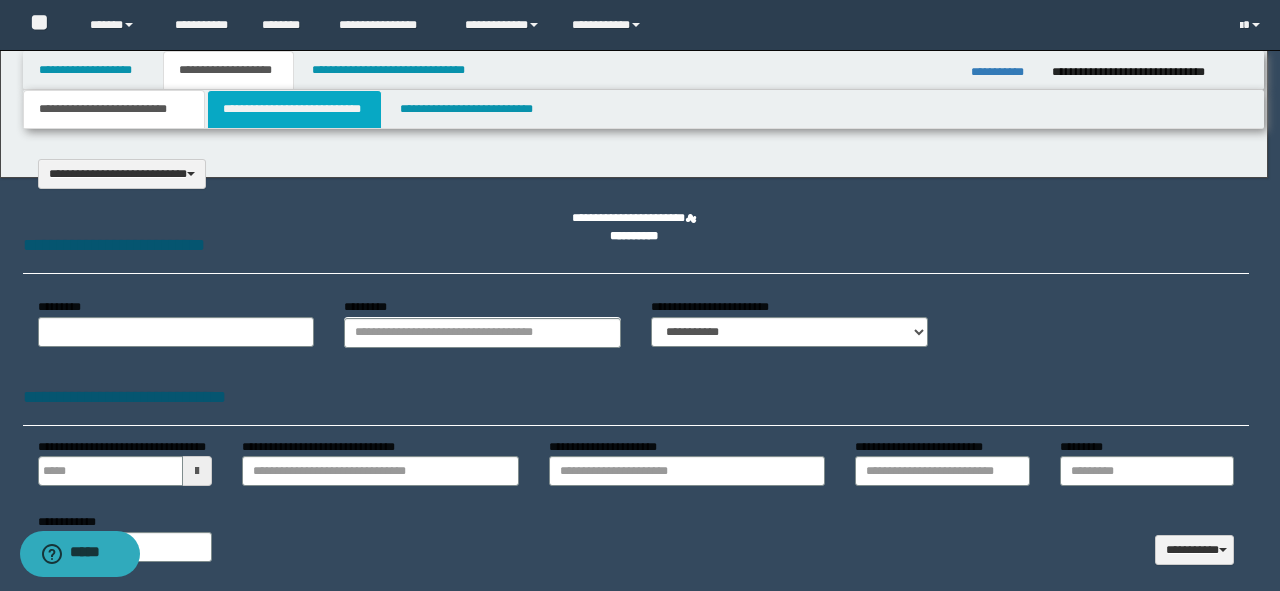 select on "*" 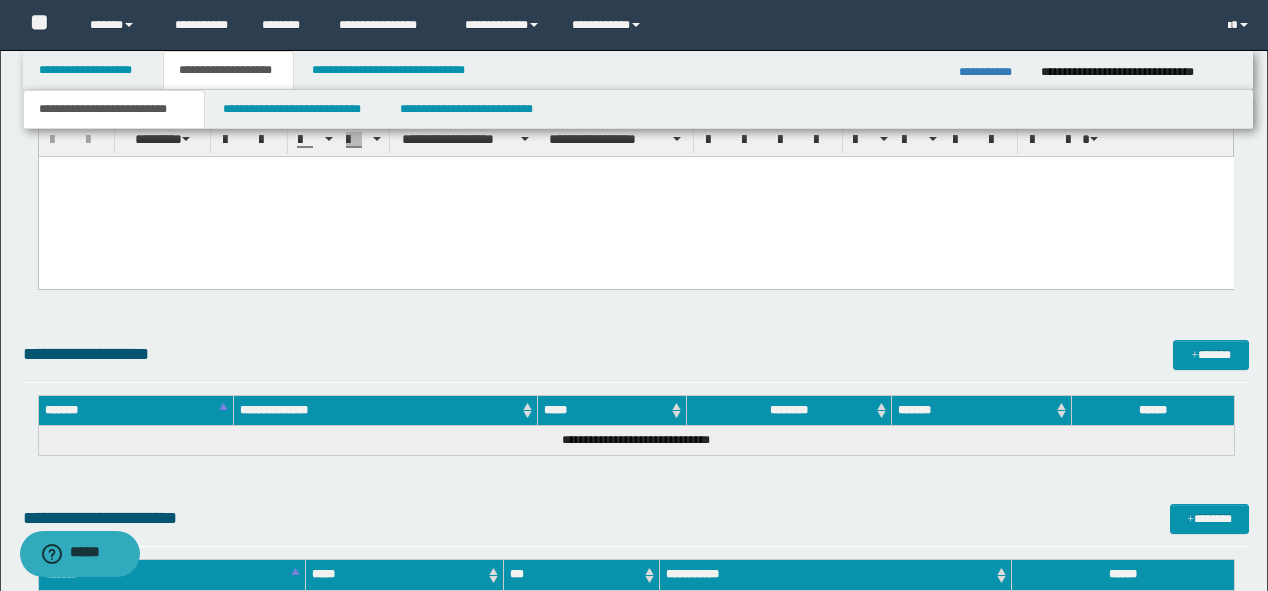 scroll, scrollTop: 1340, scrollLeft: 0, axis: vertical 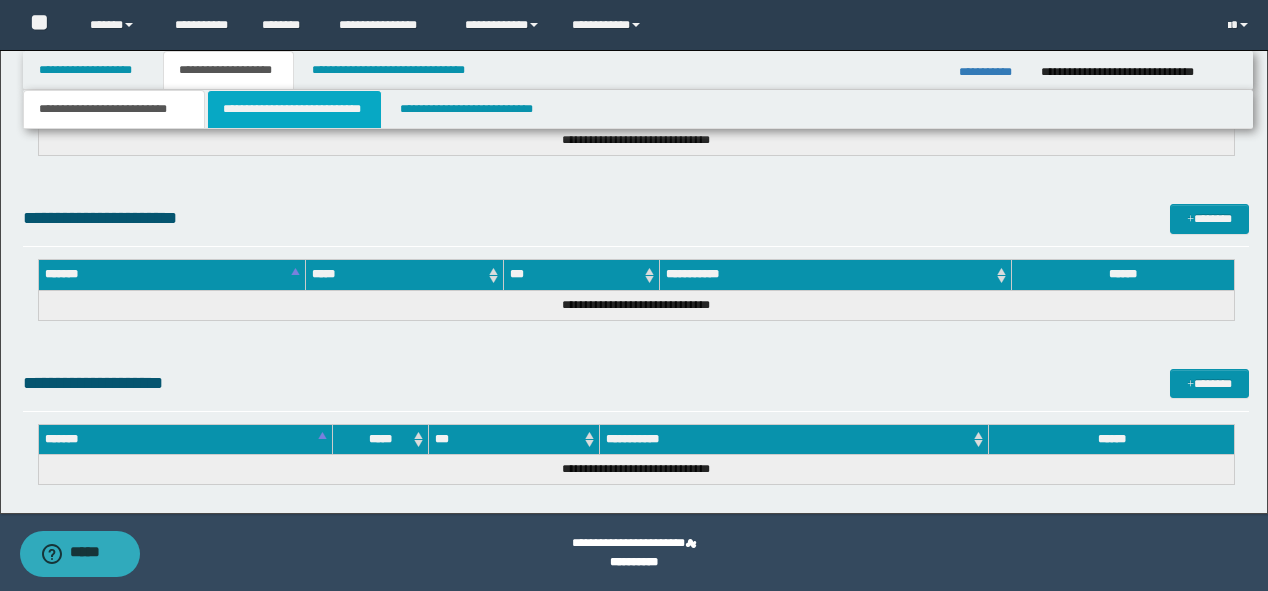 click on "**********" at bounding box center [294, 109] 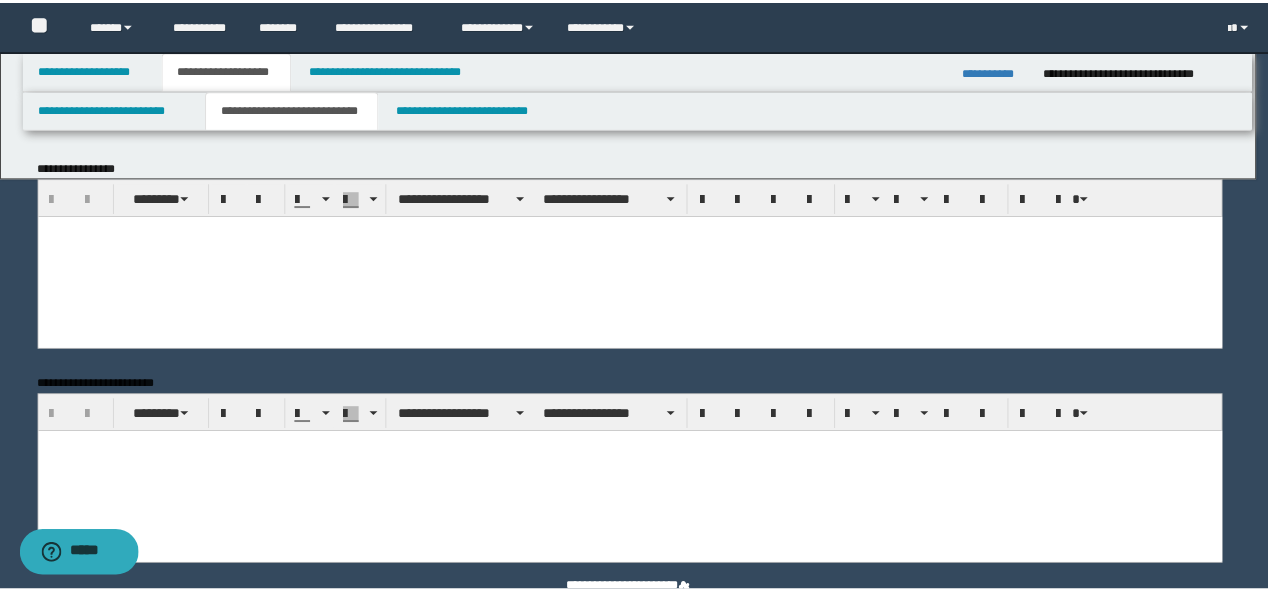 scroll, scrollTop: 0, scrollLeft: 0, axis: both 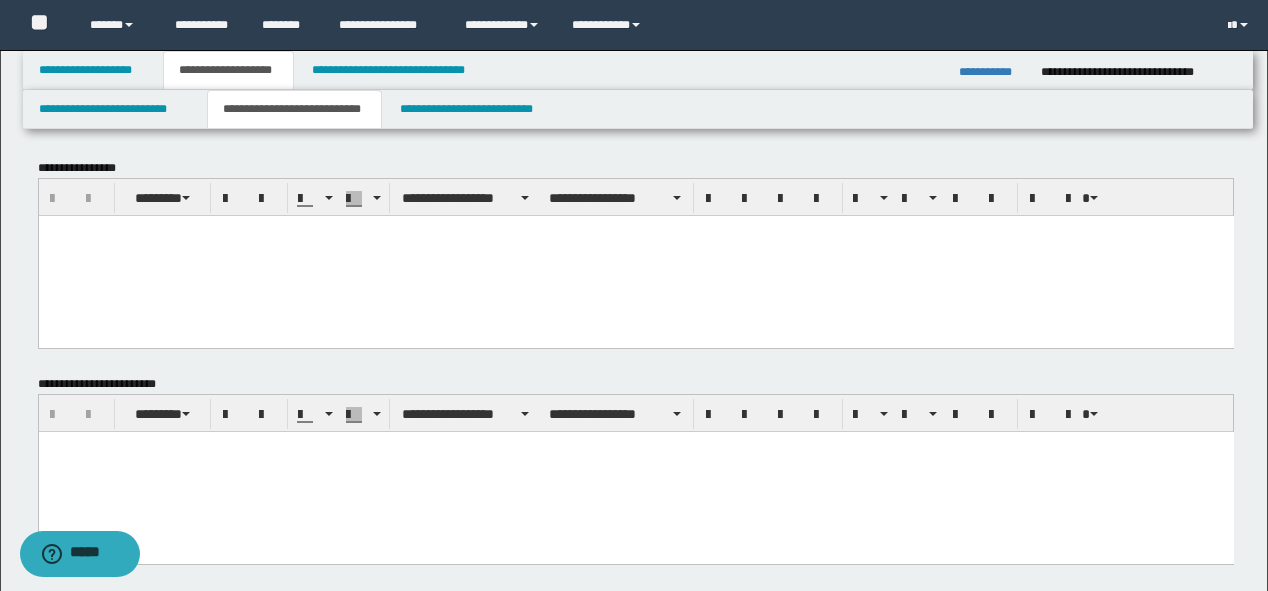 click at bounding box center [635, 255] 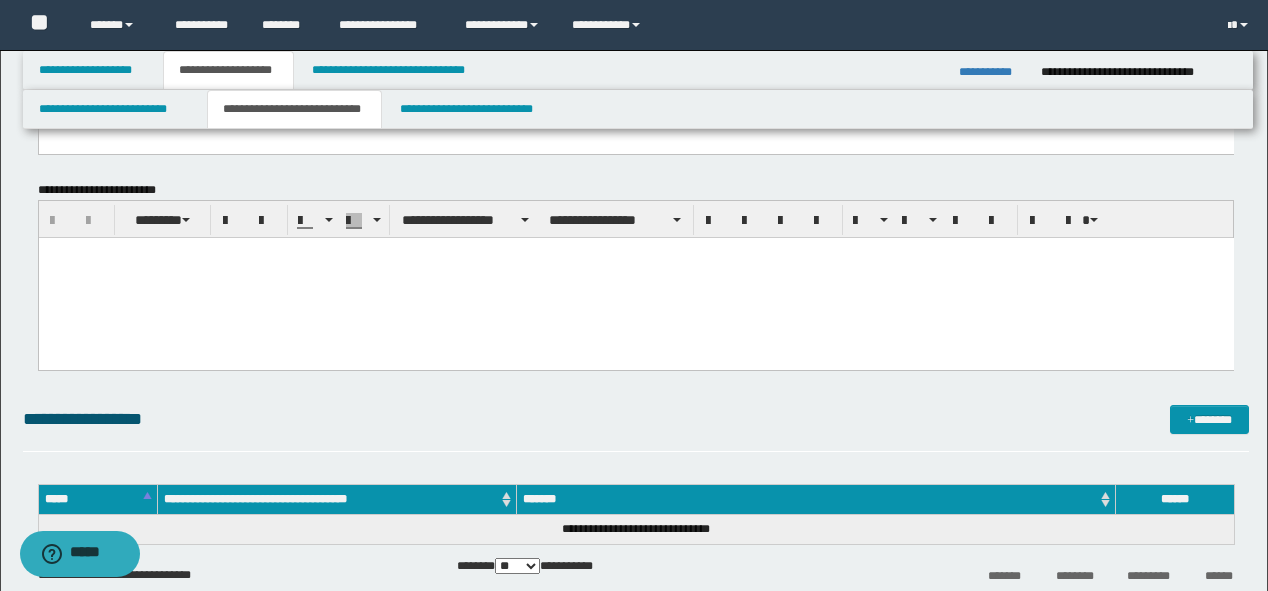 scroll, scrollTop: 960, scrollLeft: 0, axis: vertical 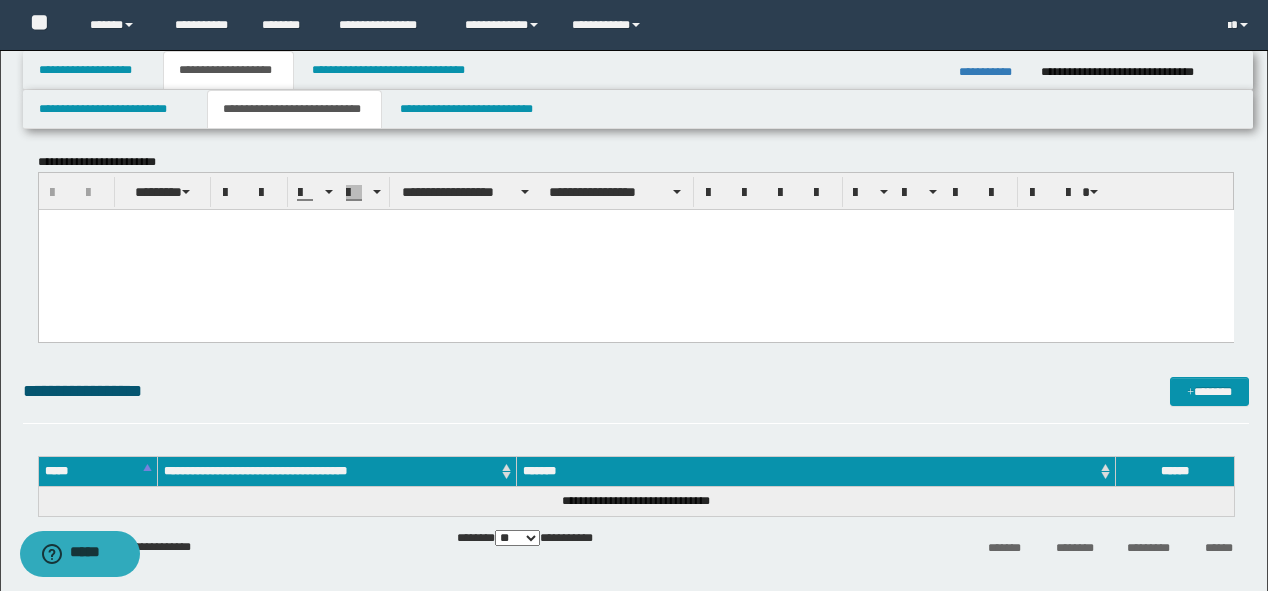 click at bounding box center (635, 249) 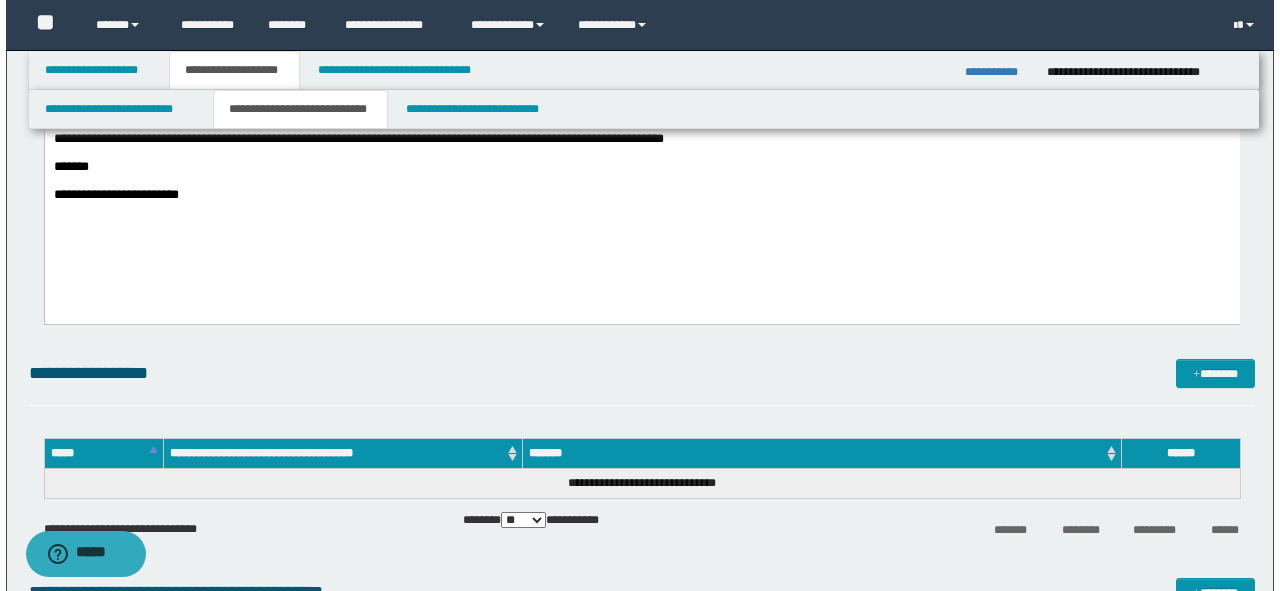 scroll, scrollTop: 1120, scrollLeft: 0, axis: vertical 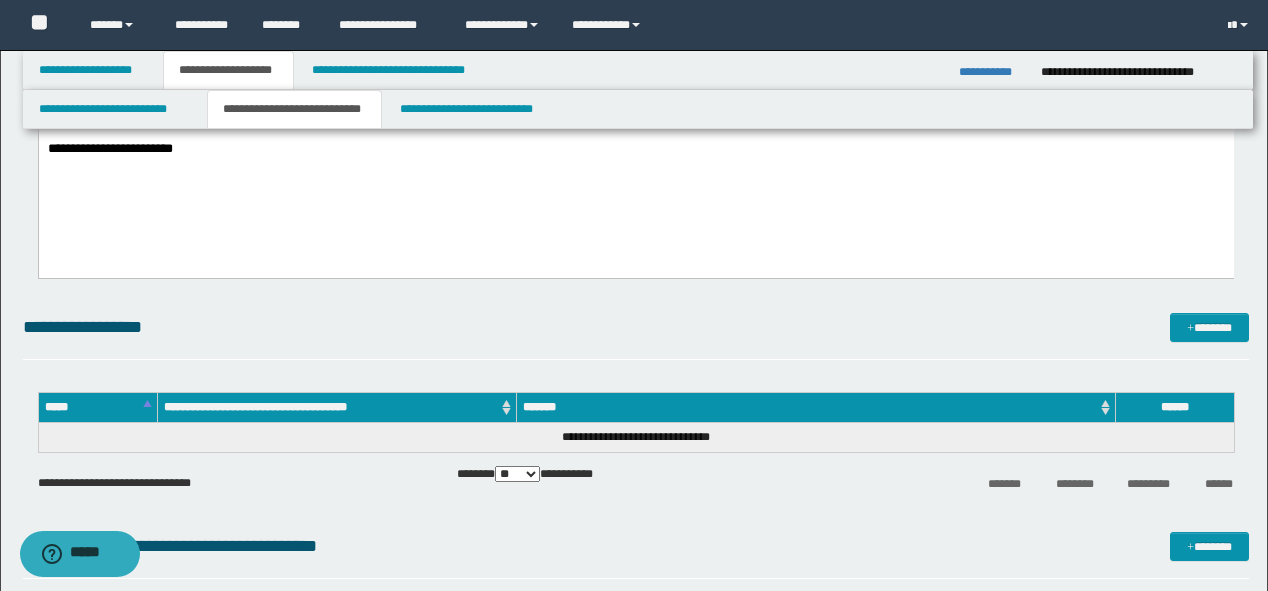 click on "**********" at bounding box center [636, 158] 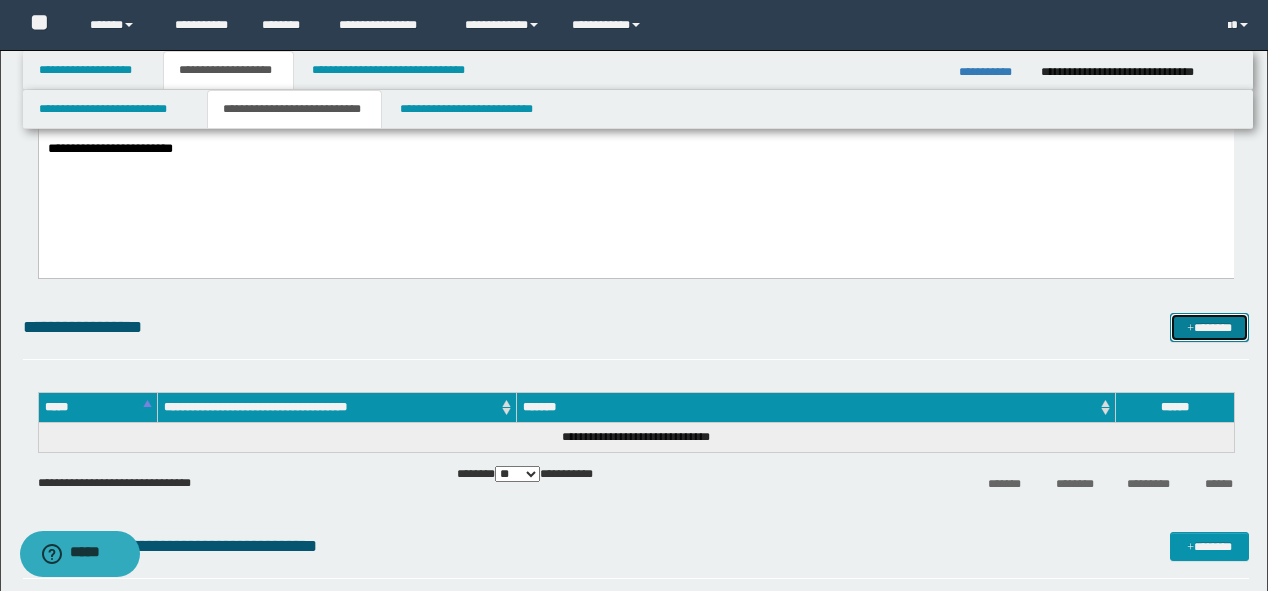 click on "*******" at bounding box center [1209, 328] 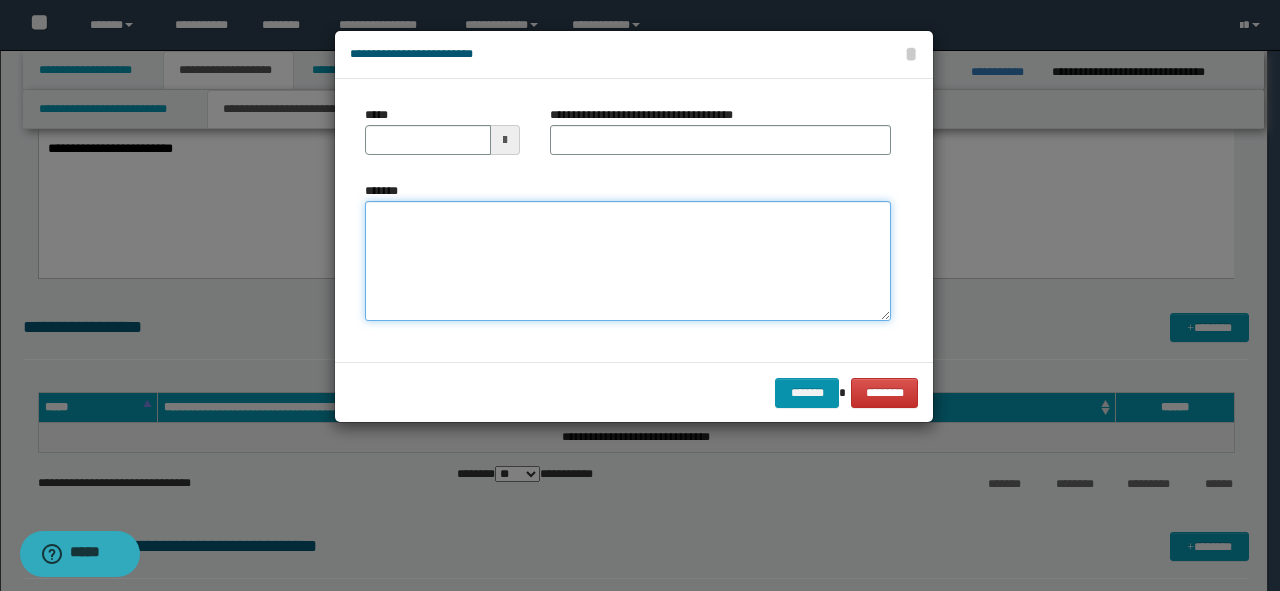 click on "*******" at bounding box center (628, 261) 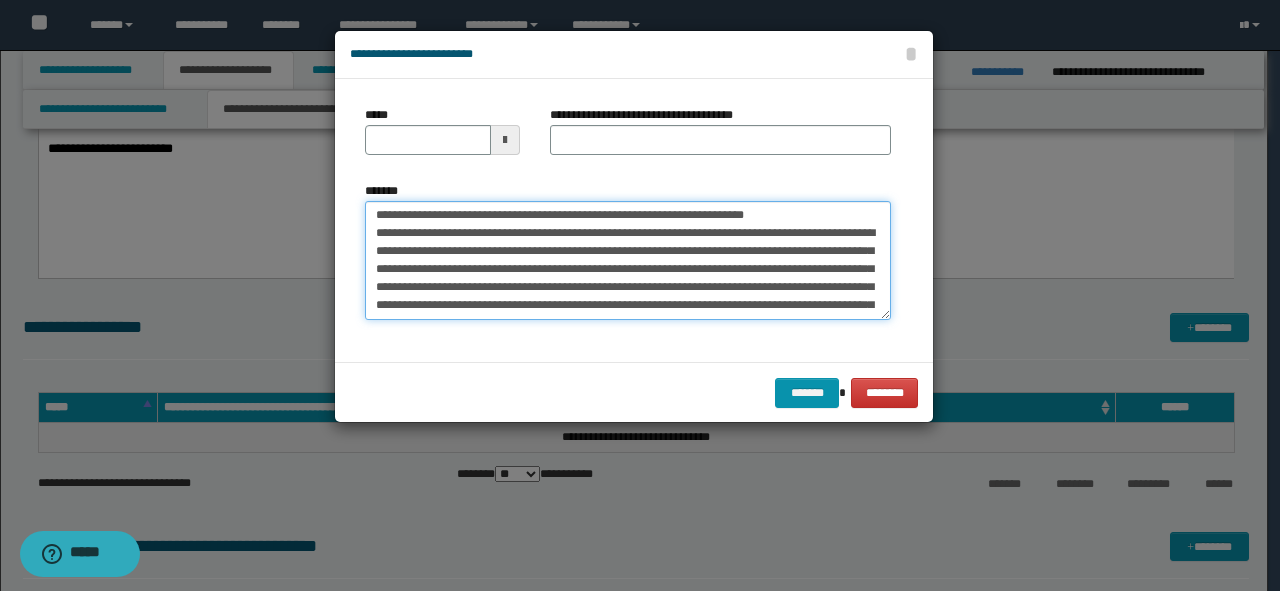 scroll, scrollTop: 0, scrollLeft: 0, axis: both 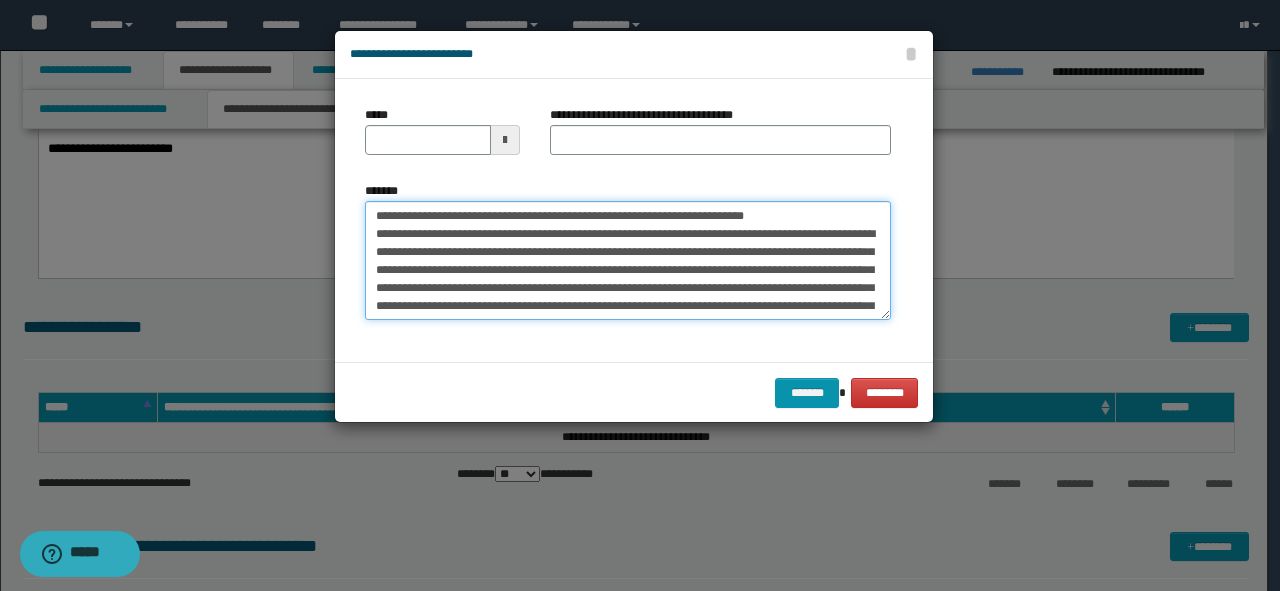 drag, startPoint x: 771, startPoint y: 211, endPoint x: 121, endPoint y: 208, distance: 650.0069 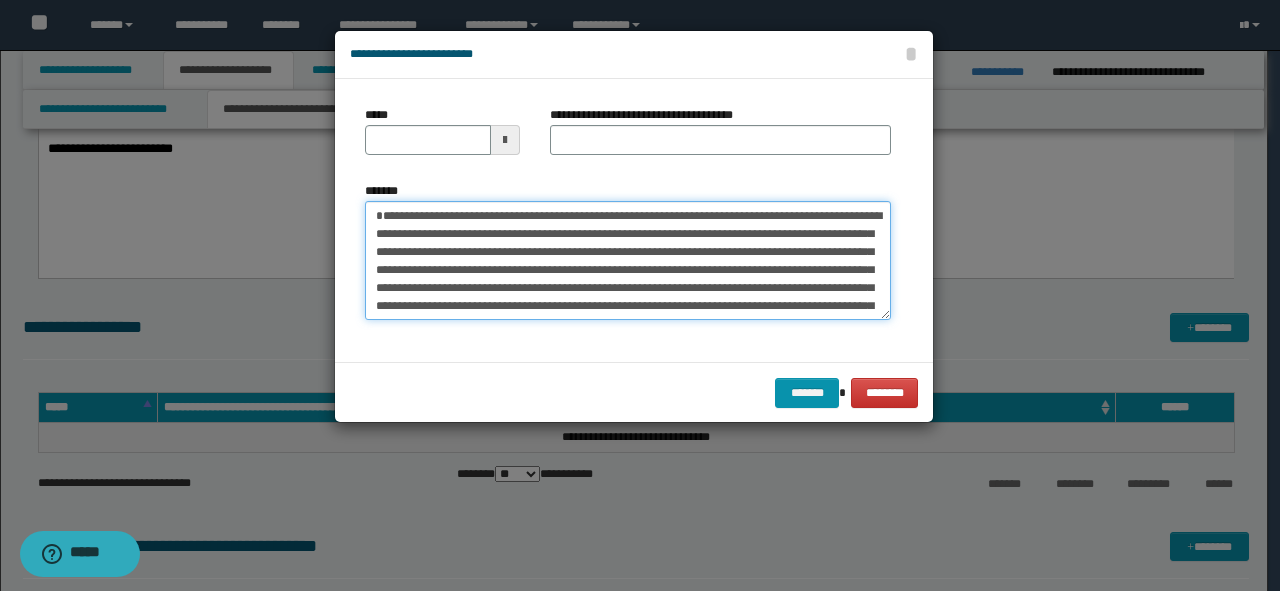 type on "**********" 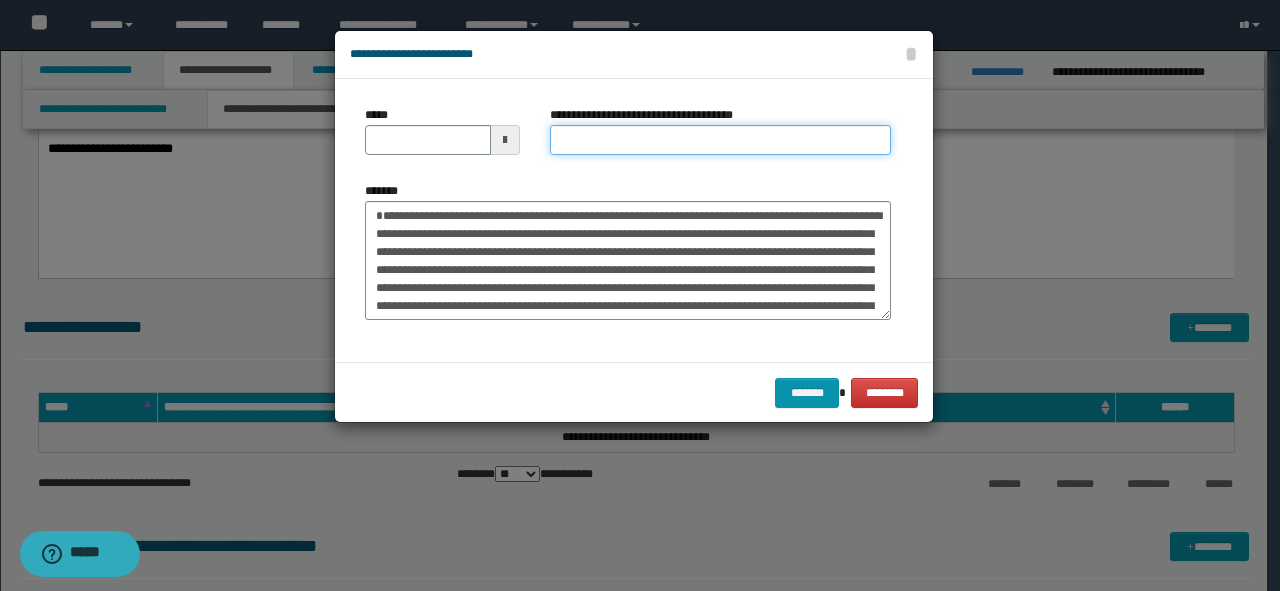 click on "**********" at bounding box center [720, 140] 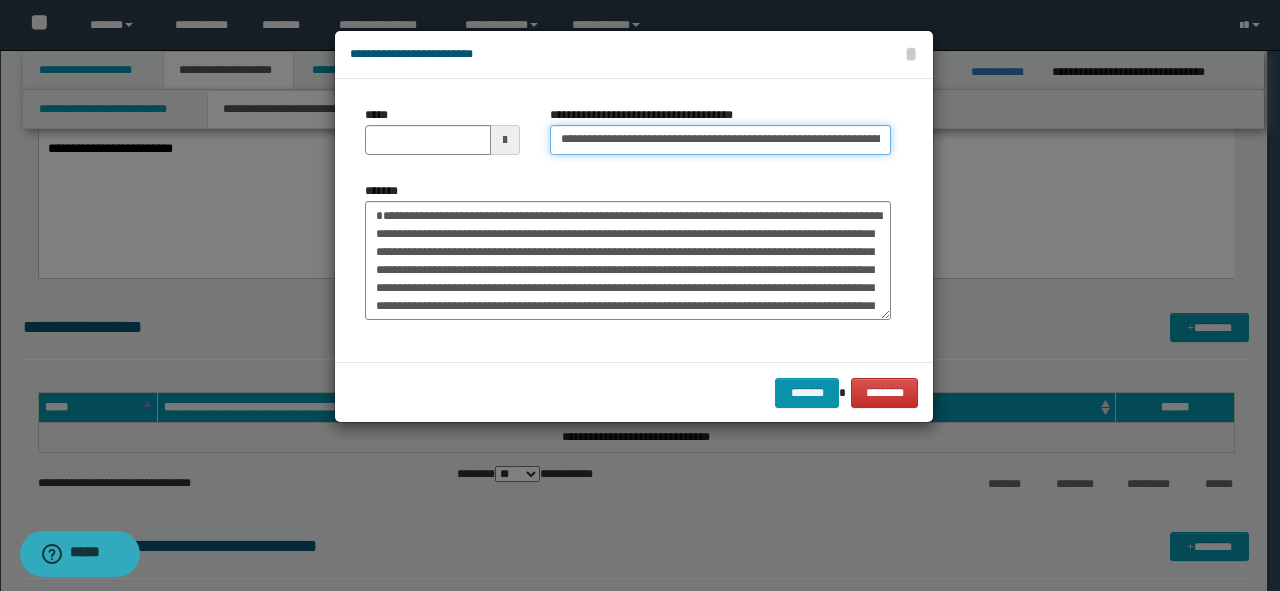 scroll, scrollTop: 0, scrollLeft: 71, axis: horizontal 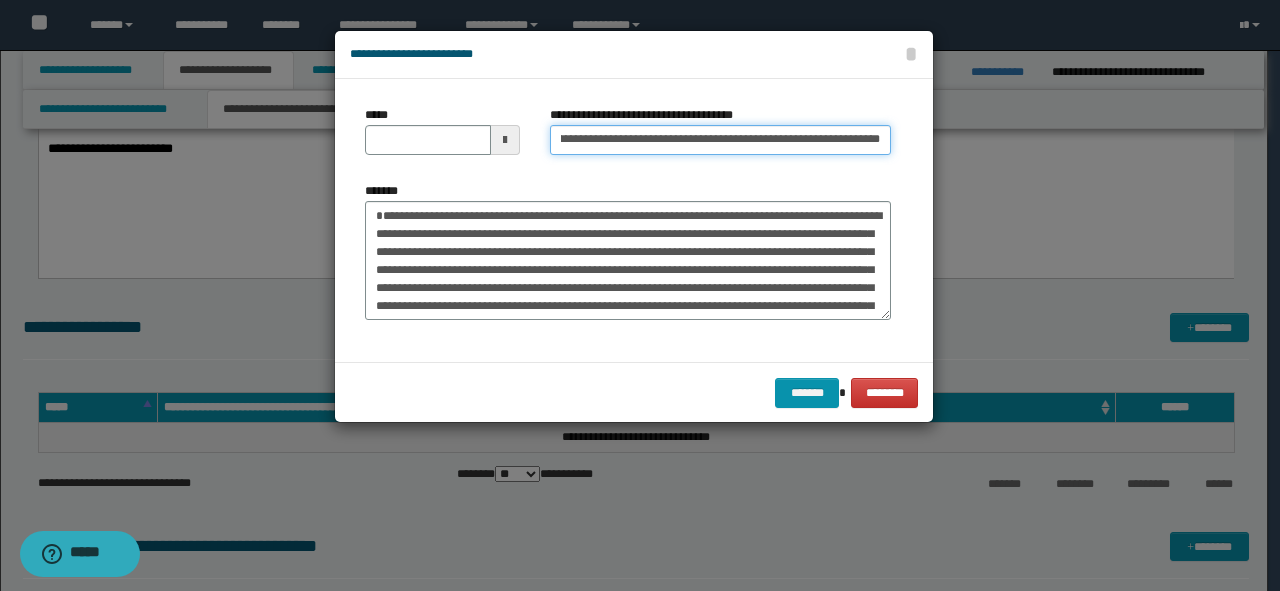 click on "**********" at bounding box center (720, 140) 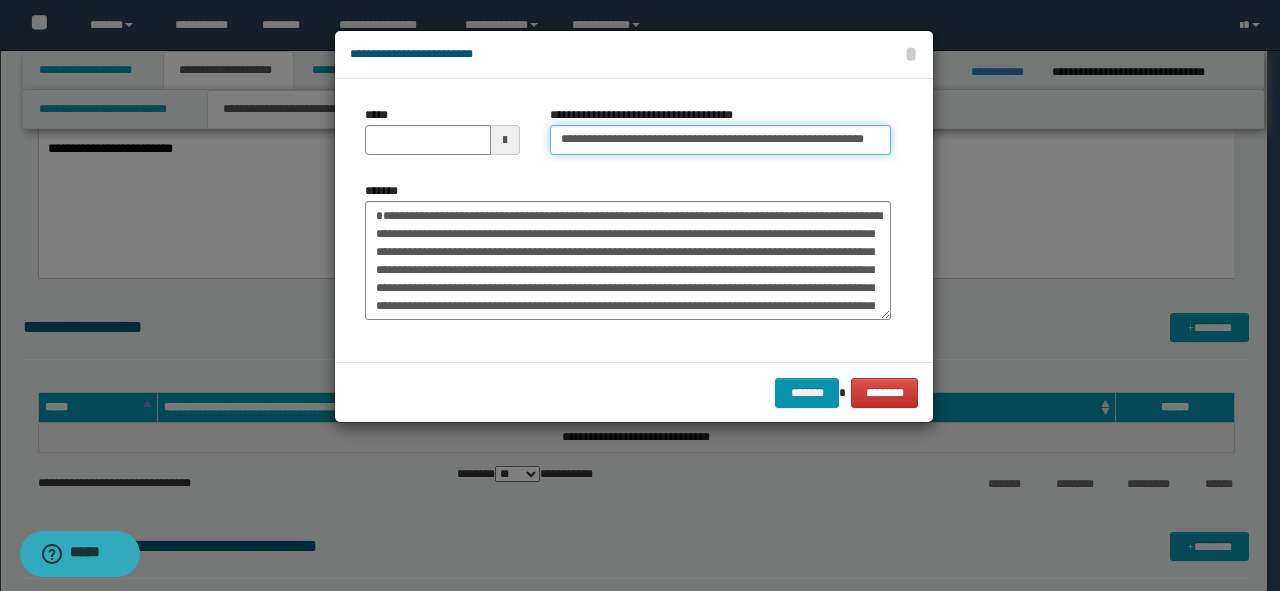 scroll, scrollTop: 0, scrollLeft: 0, axis: both 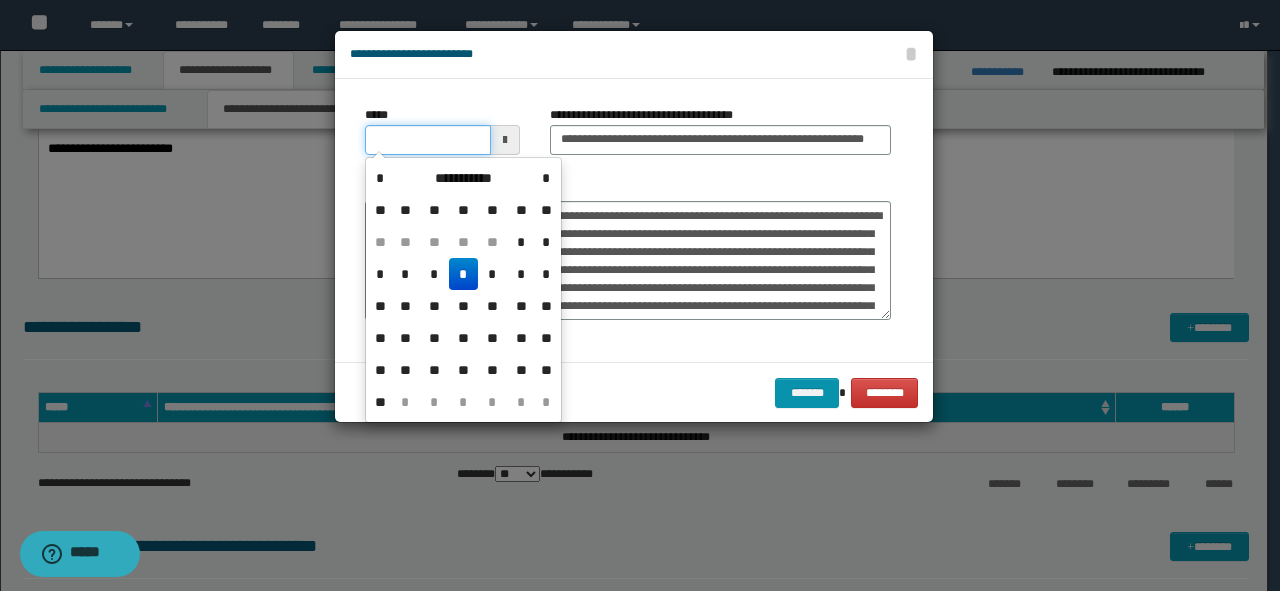 click on "*****" at bounding box center [428, 140] 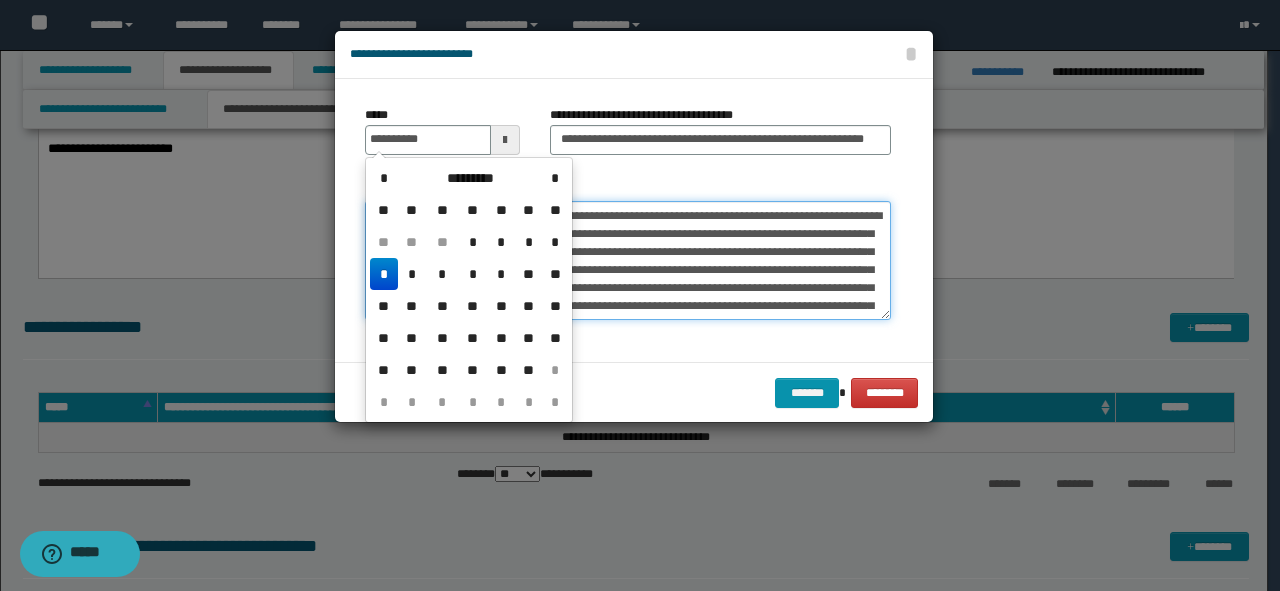 type on "**********" 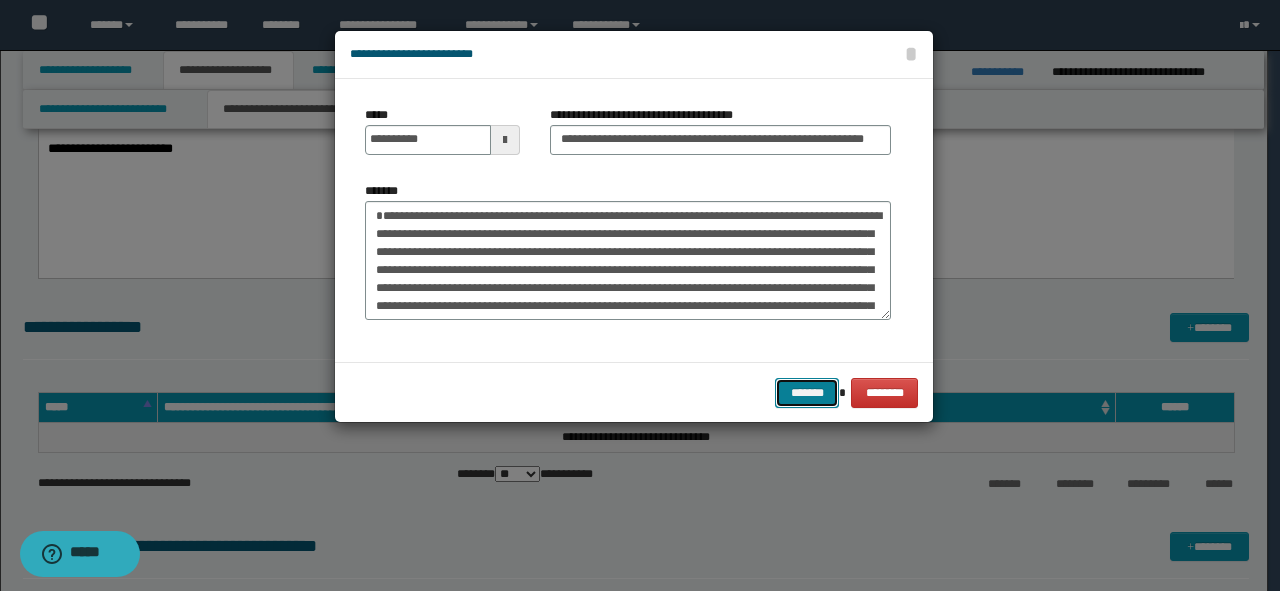 click on "*******" at bounding box center (807, 393) 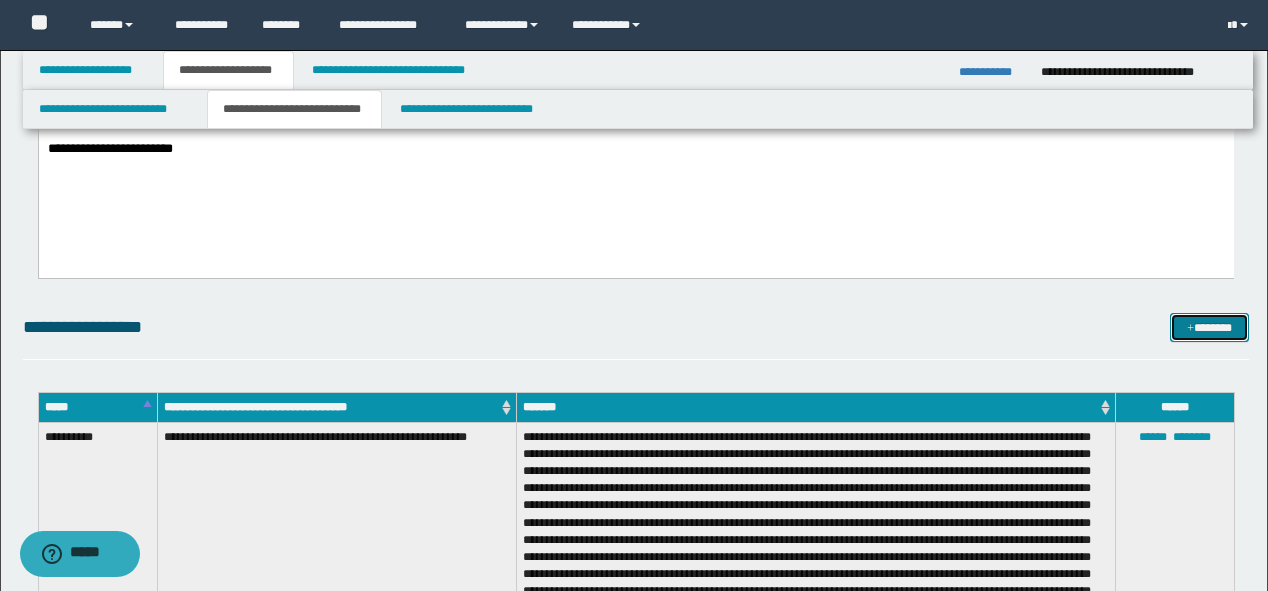 click on "*******" at bounding box center [1209, 328] 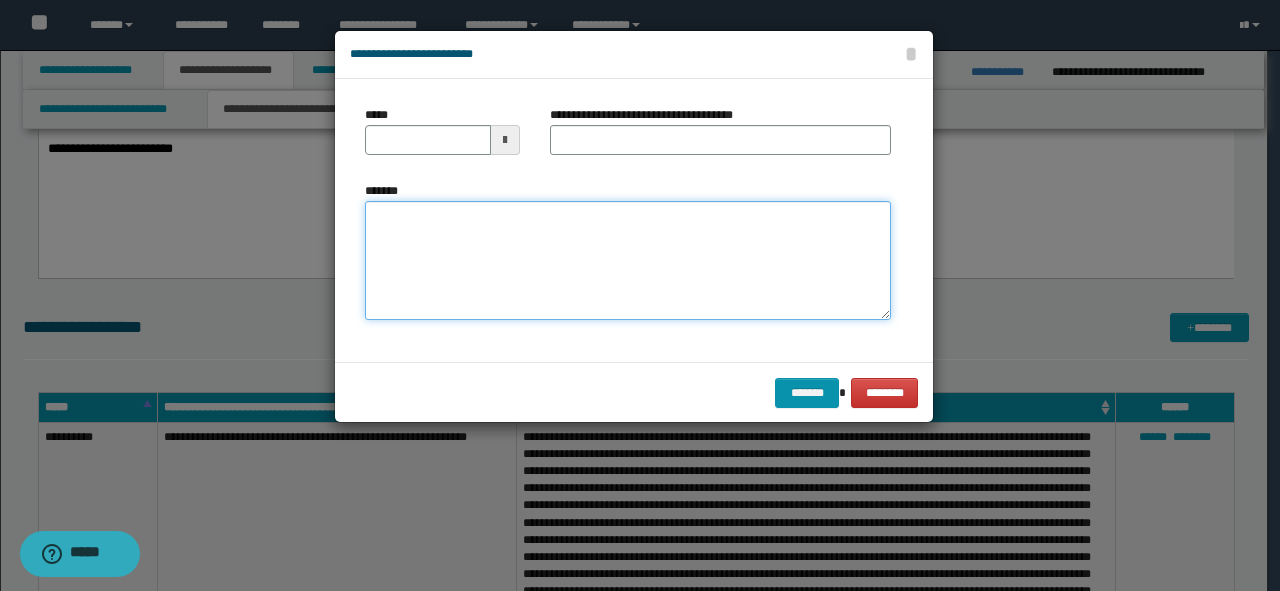 click on "*******" at bounding box center (628, 261) 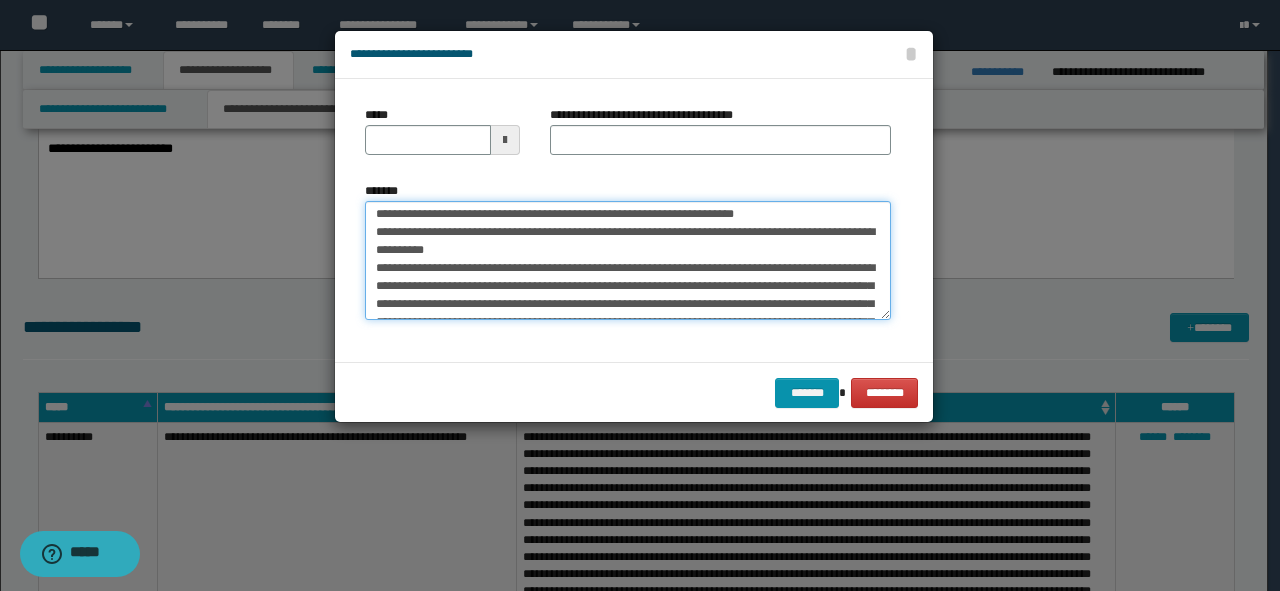 scroll, scrollTop: 0, scrollLeft: 0, axis: both 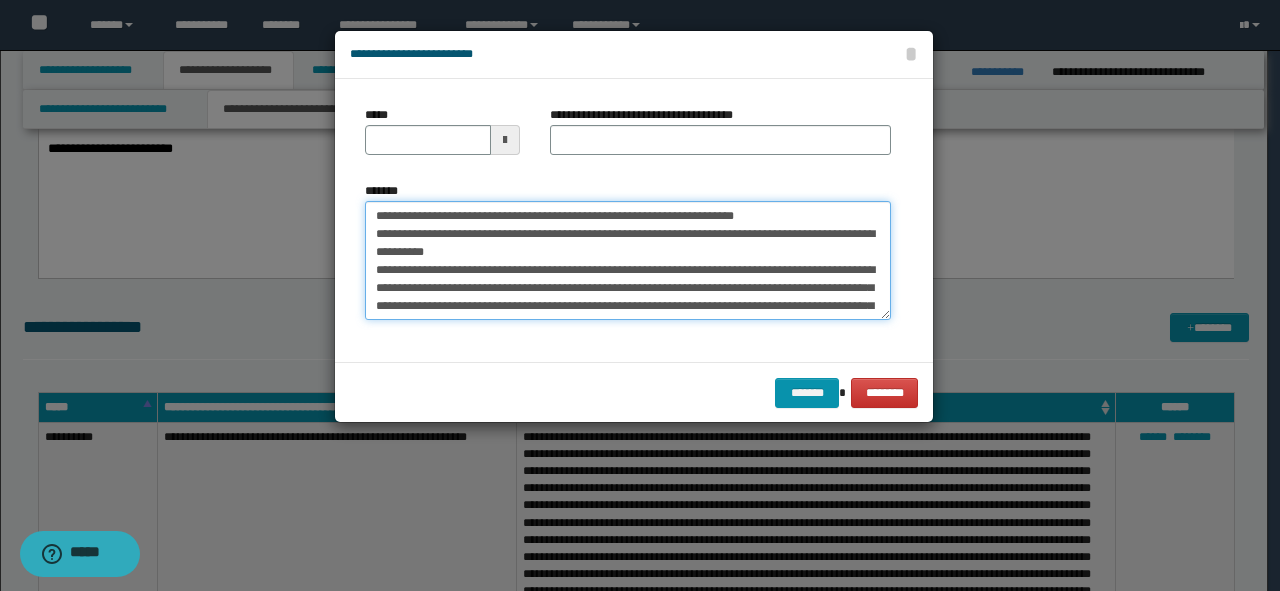 drag, startPoint x: 780, startPoint y: 212, endPoint x: 4, endPoint y: 197, distance: 776.14496 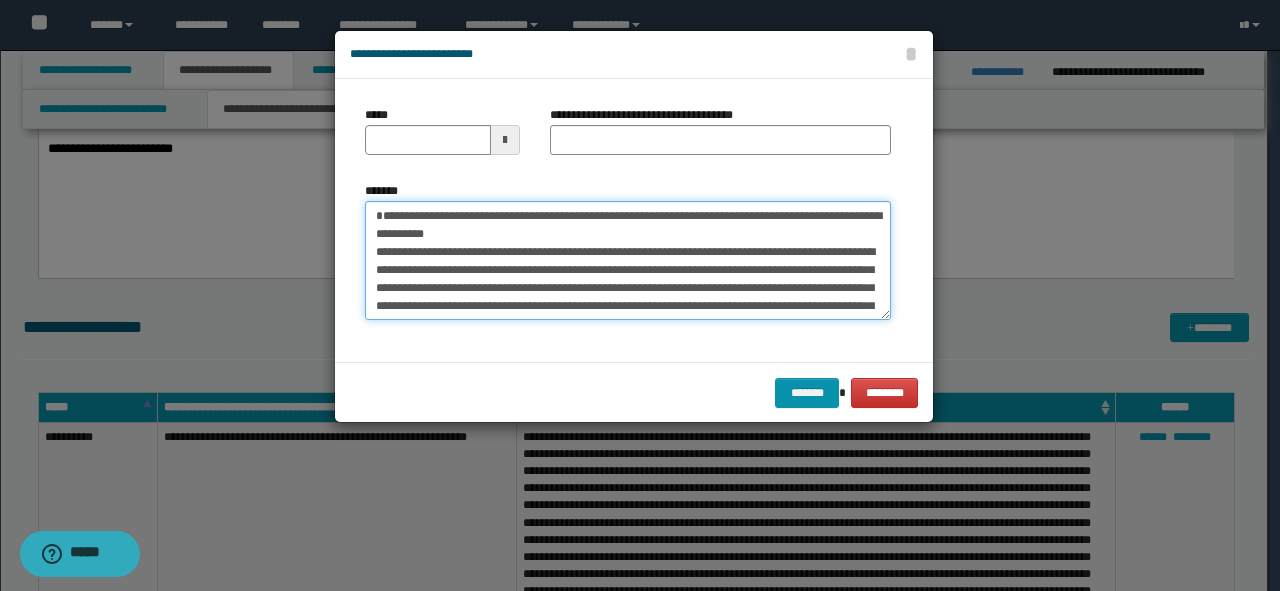 type on "**********" 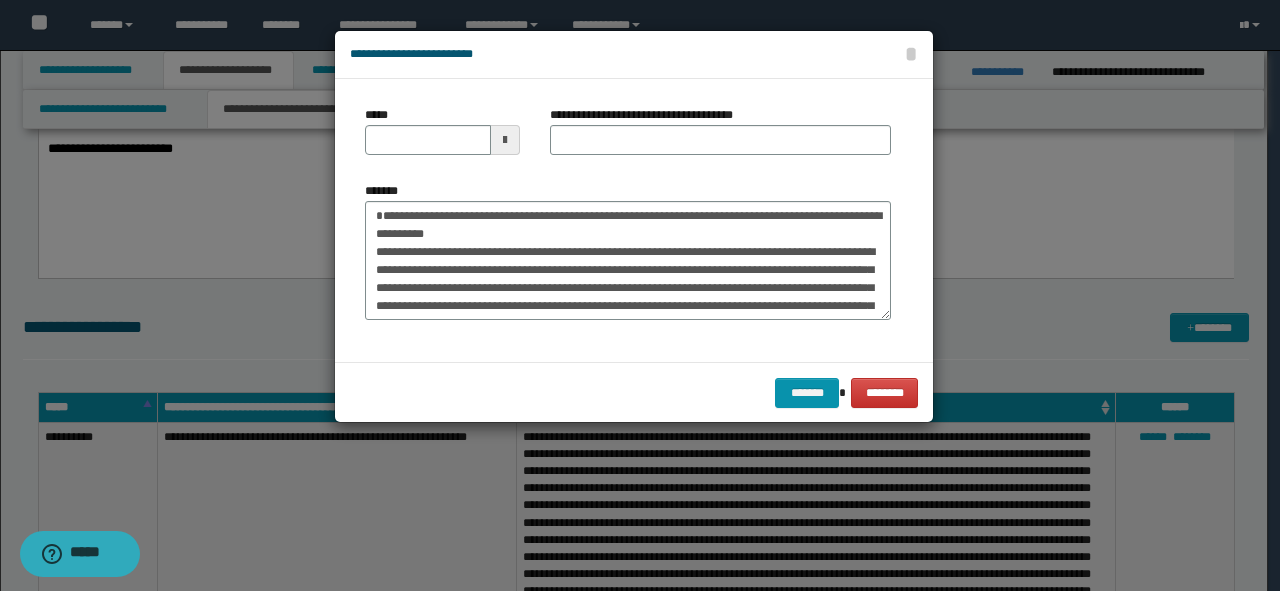 click on "**********" at bounding box center (720, 138) 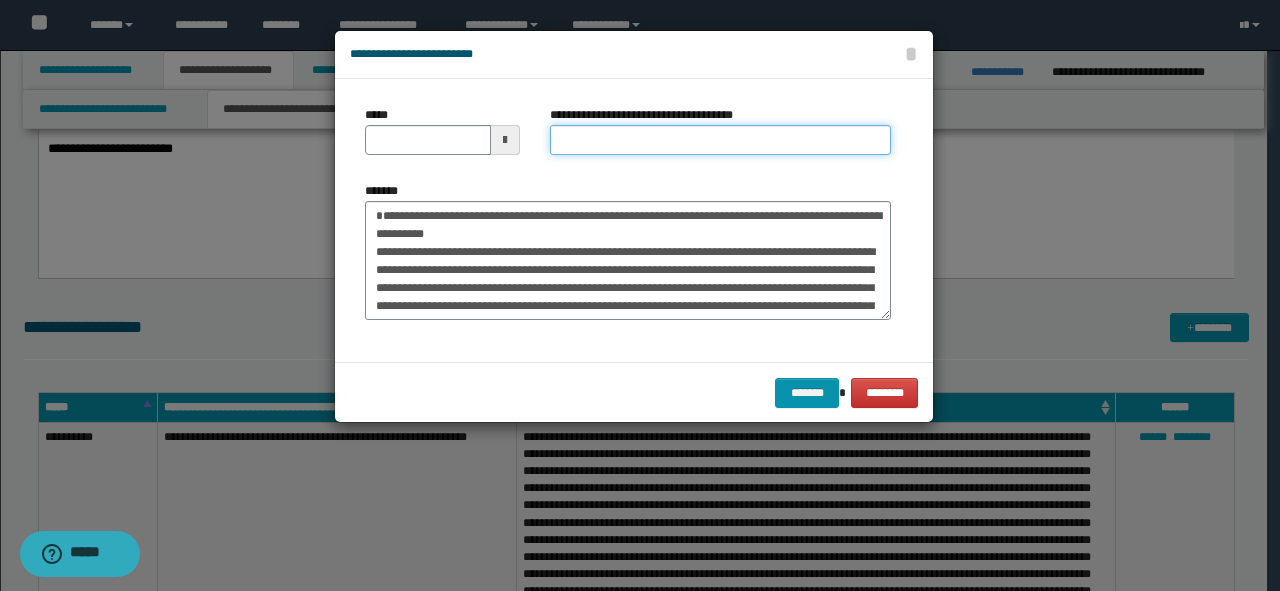 click on "**********" at bounding box center [720, 140] 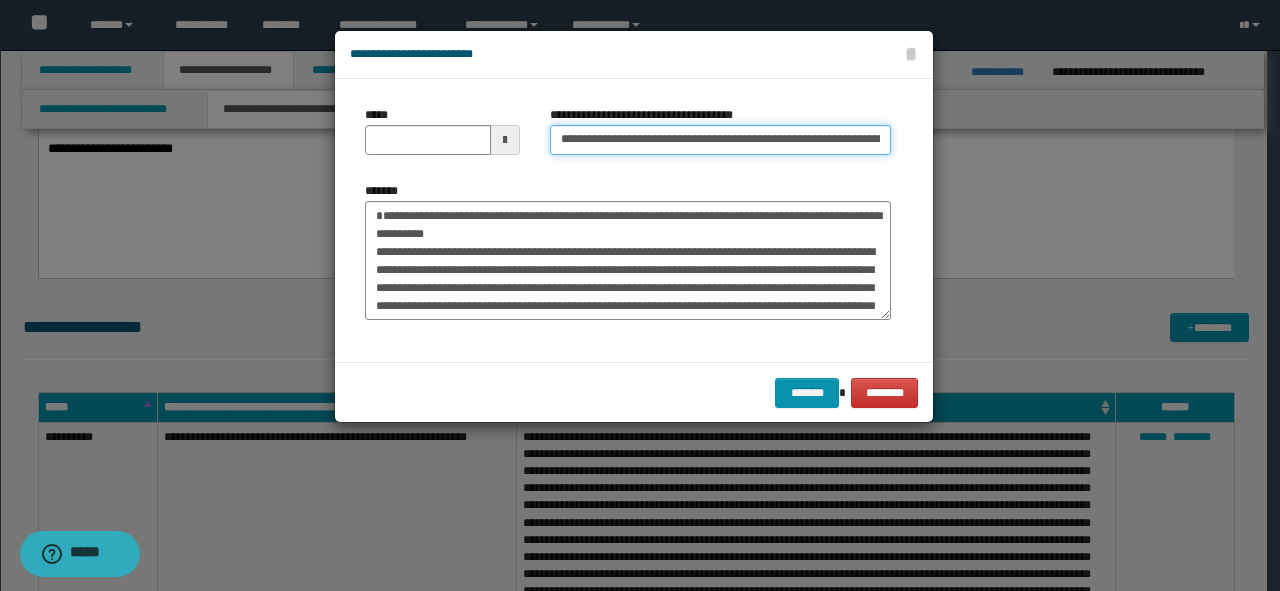 scroll, scrollTop: 0, scrollLeft: 73, axis: horizontal 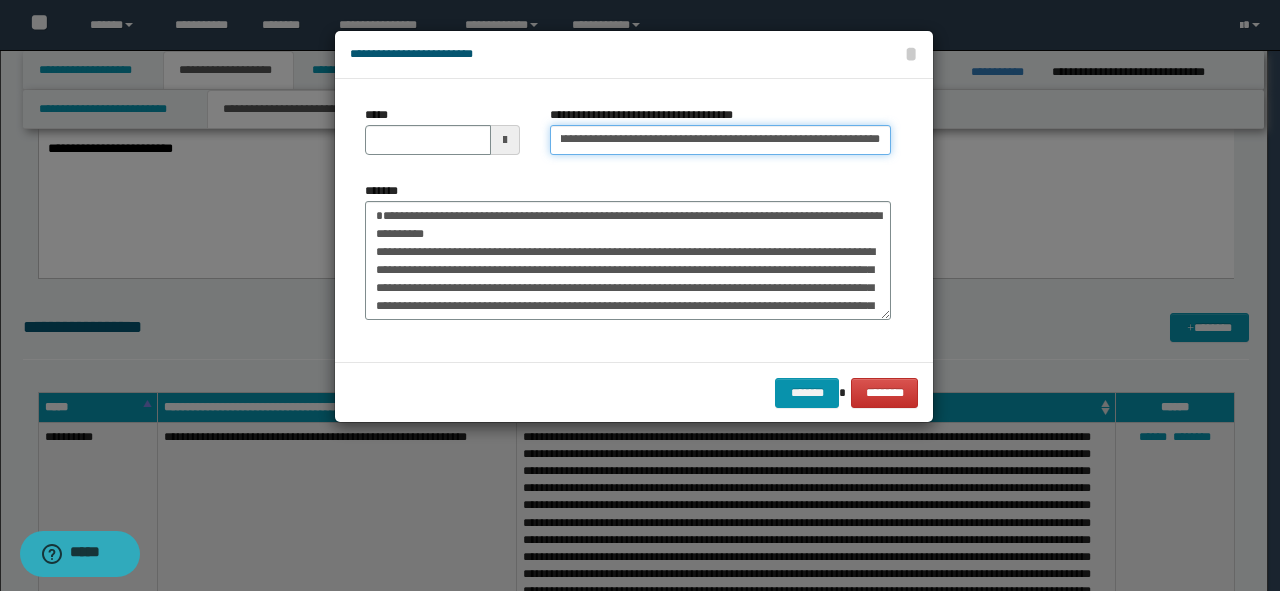 drag, startPoint x: 809, startPoint y: 144, endPoint x: 915, endPoint y: 140, distance: 106.07545 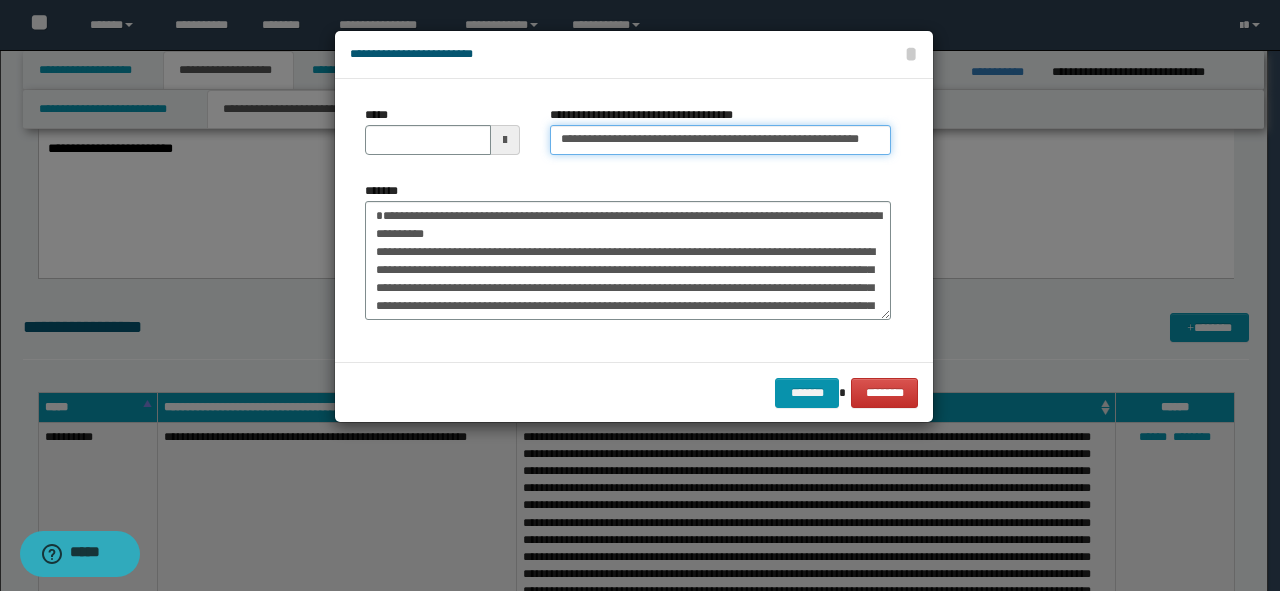 scroll, scrollTop: 0, scrollLeft: 3, axis: horizontal 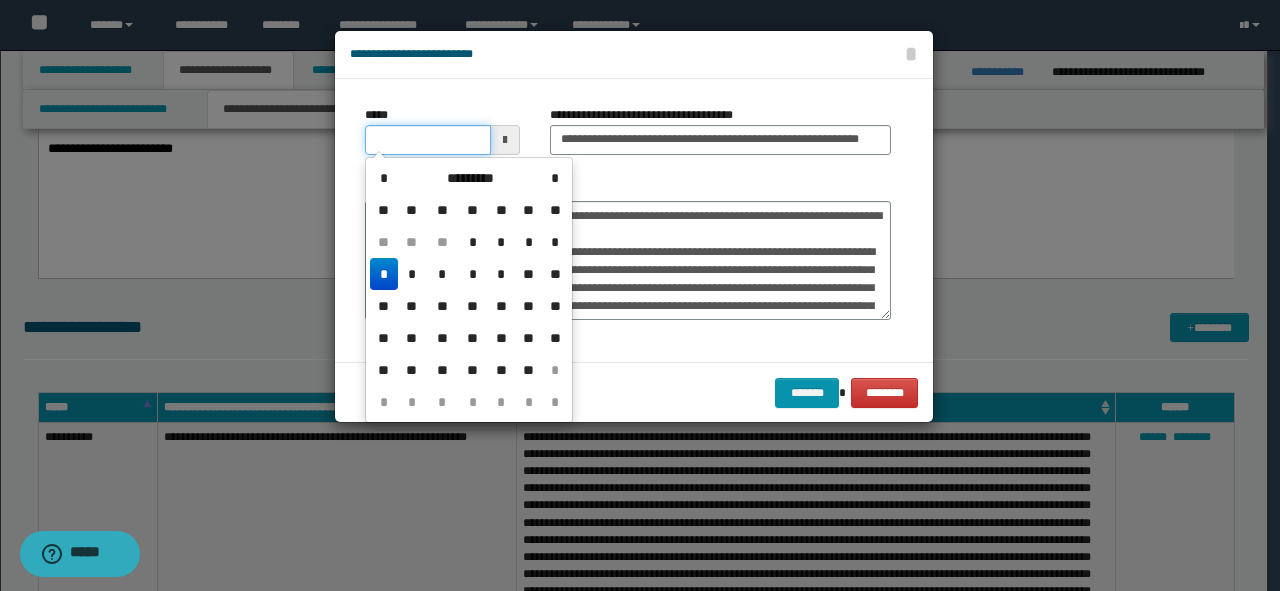 click on "*****" at bounding box center (428, 140) 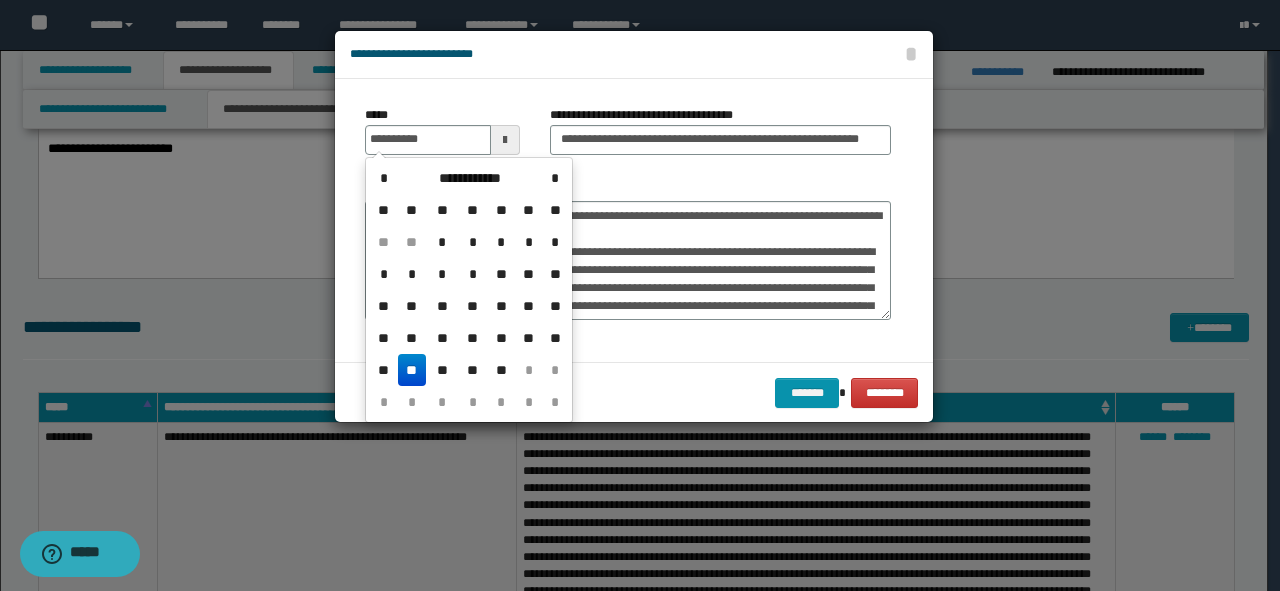 type on "**********" 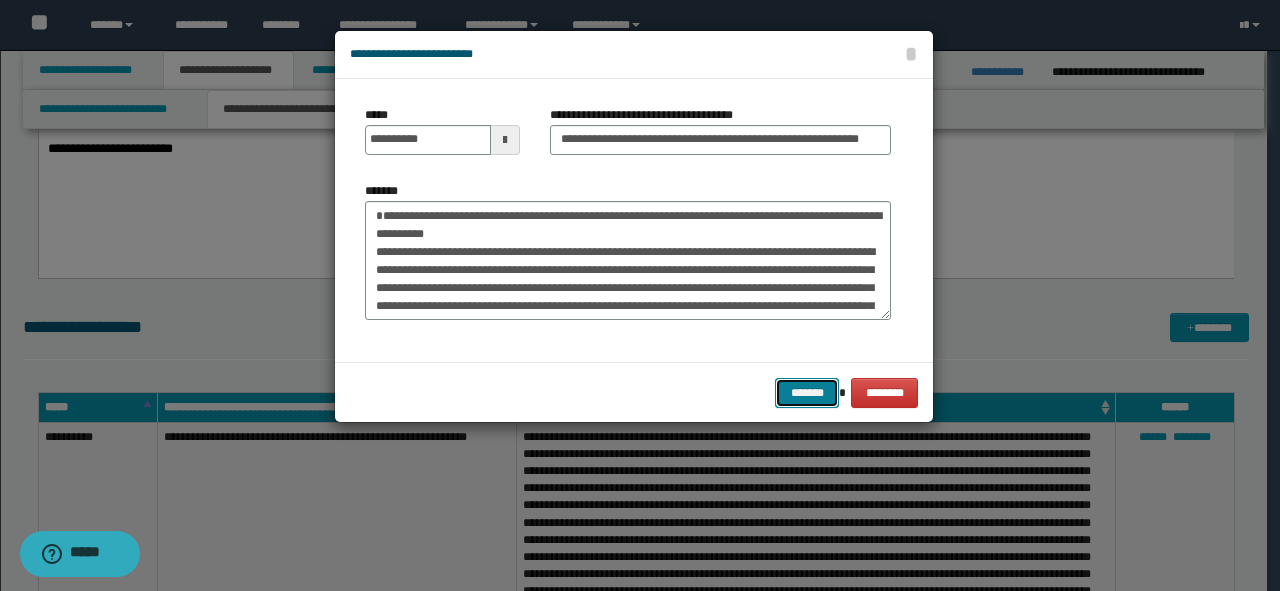 click on "*******" at bounding box center (807, 393) 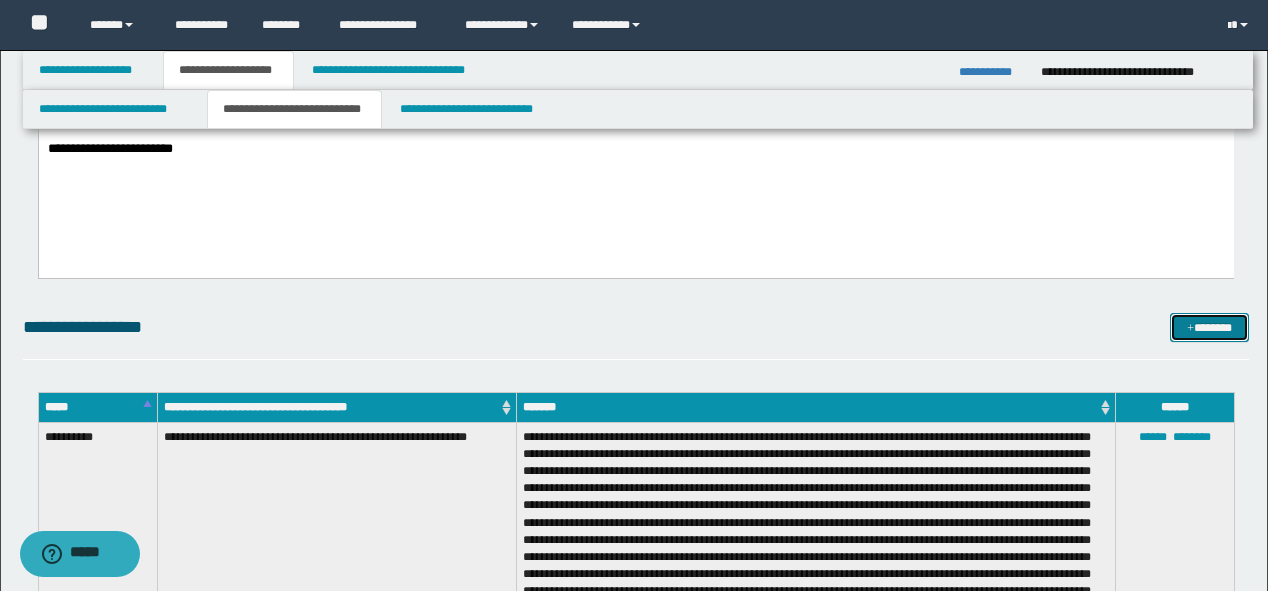 click on "*******" at bounding box center [1209, 328] 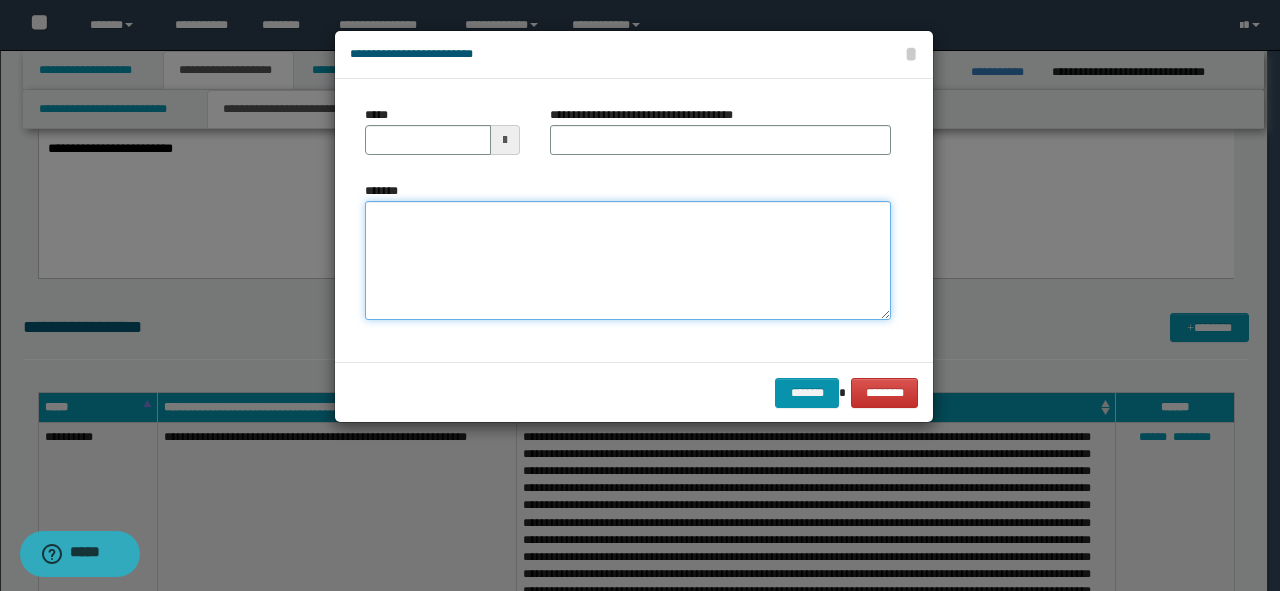 click on "*******" at bounding box center (628, 261) 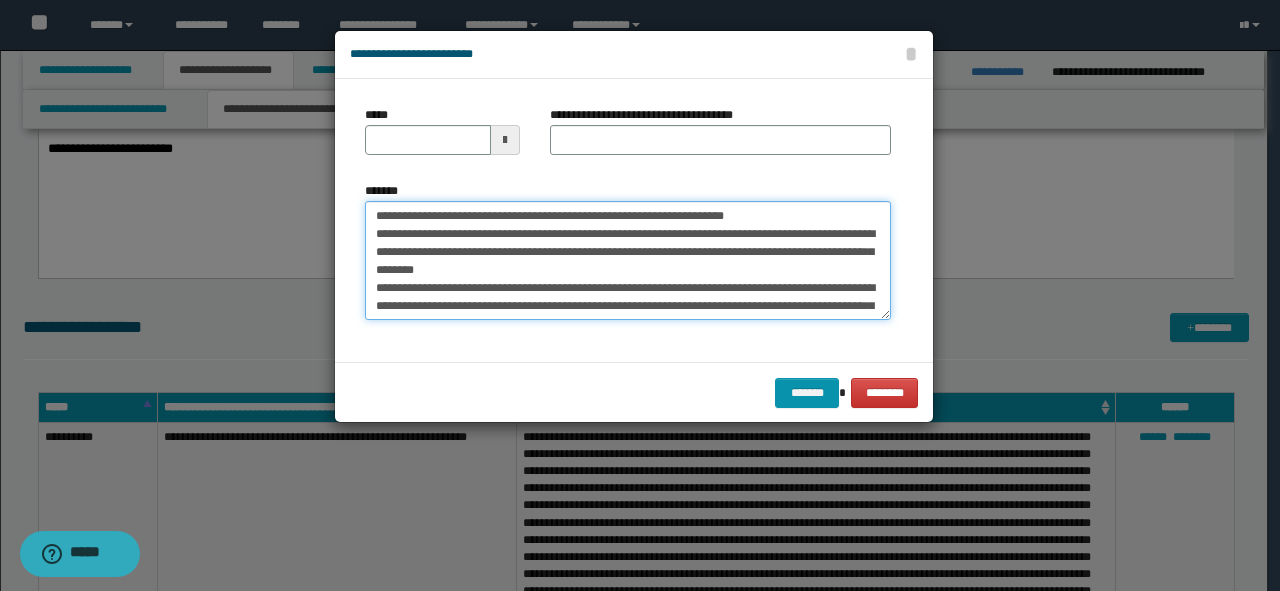 scroll, scrollTop: 0, scrollLeft: 0, axis: both 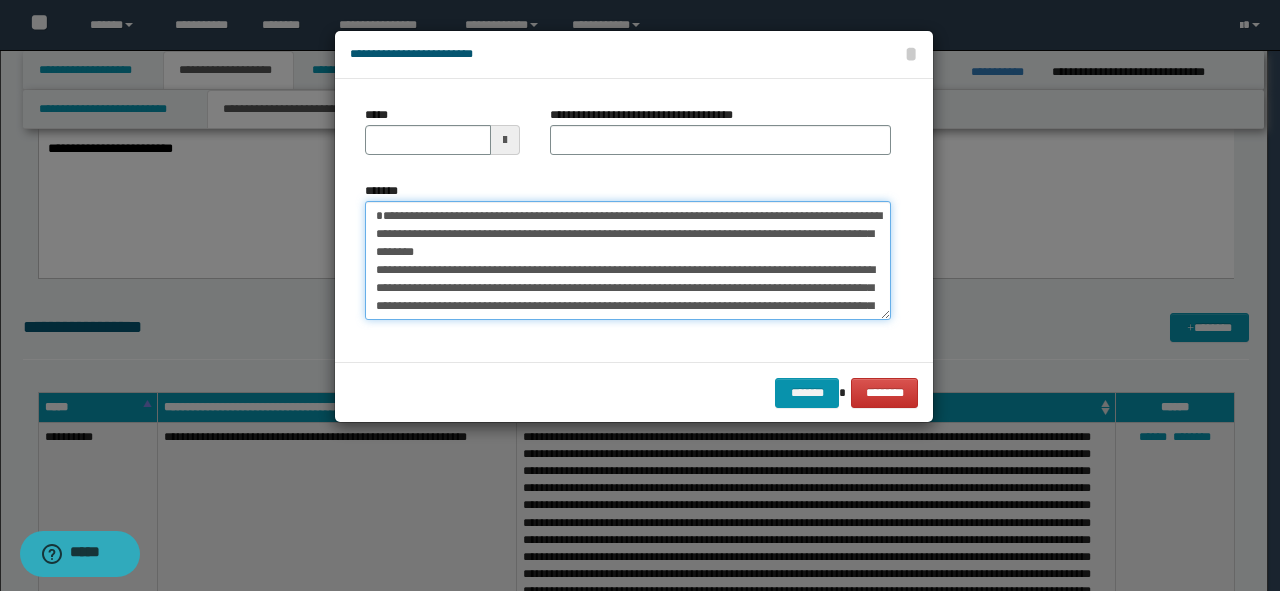 type on "**********" 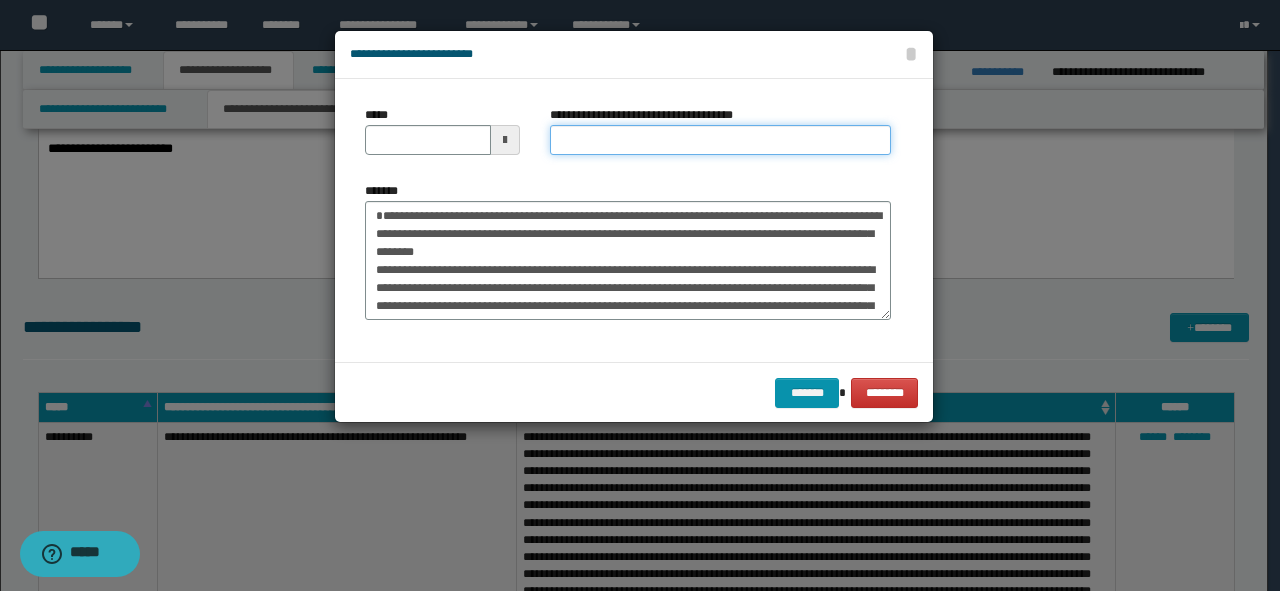 click on "**********" at bounding box center (720, 140) 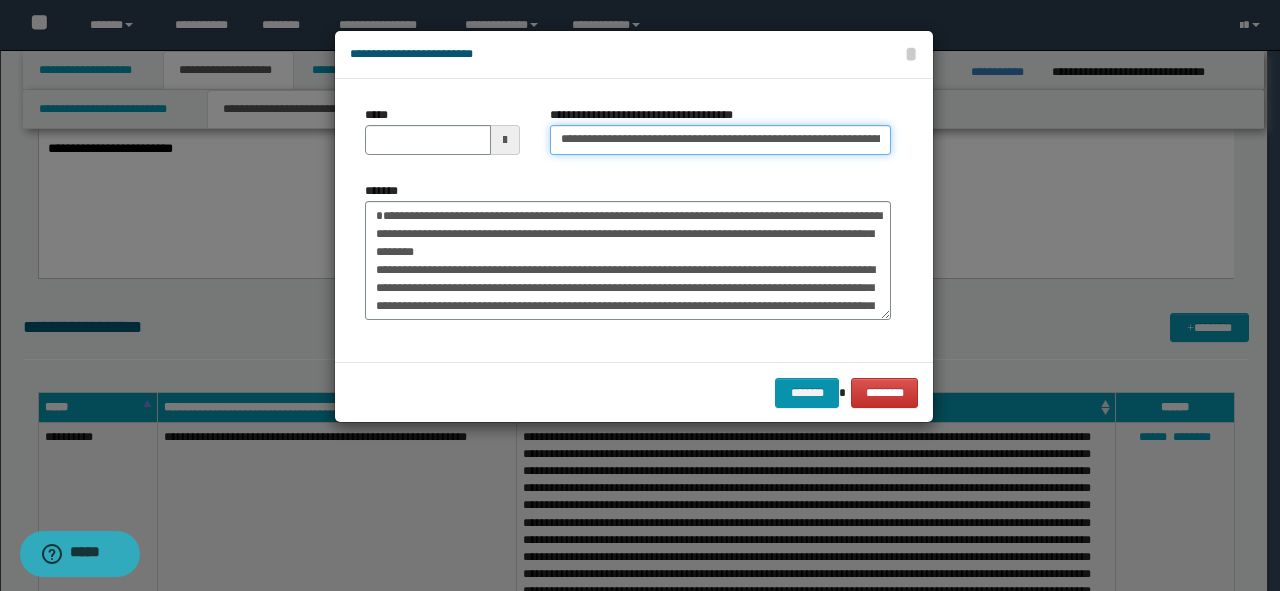 scroll, scrollTop: 0, scrollLeft: 61, axis: horizontal 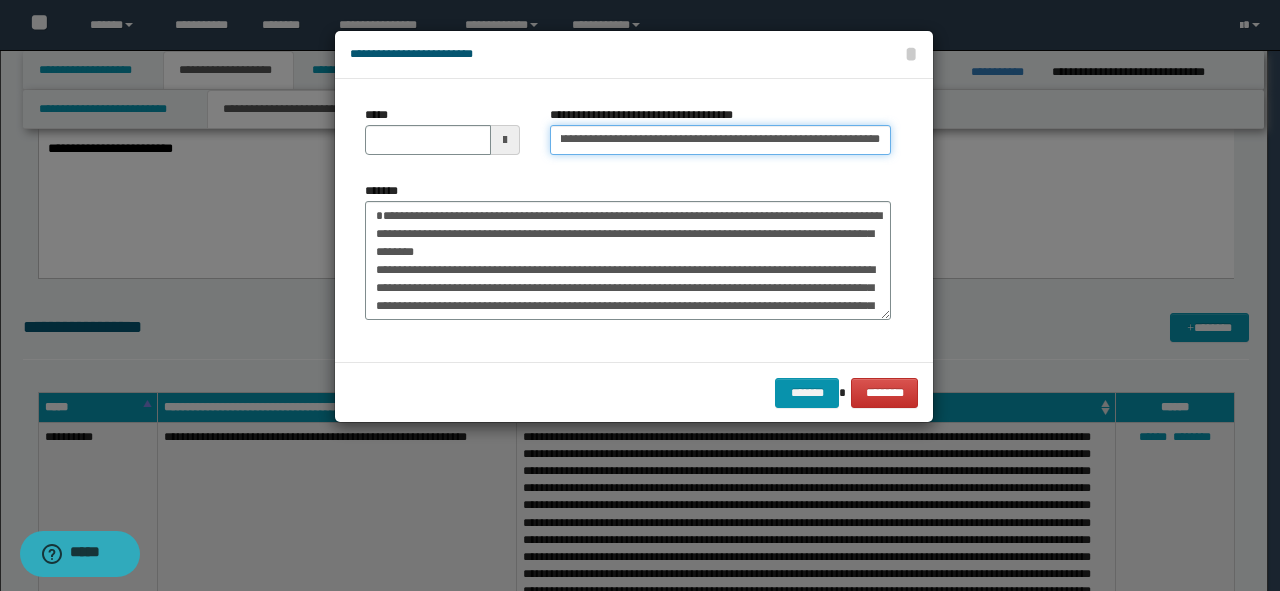 drag, startPoint x: 815, startPoint y: 143, endPoint x: 930, endPoint y: 150, distance: 115.212845 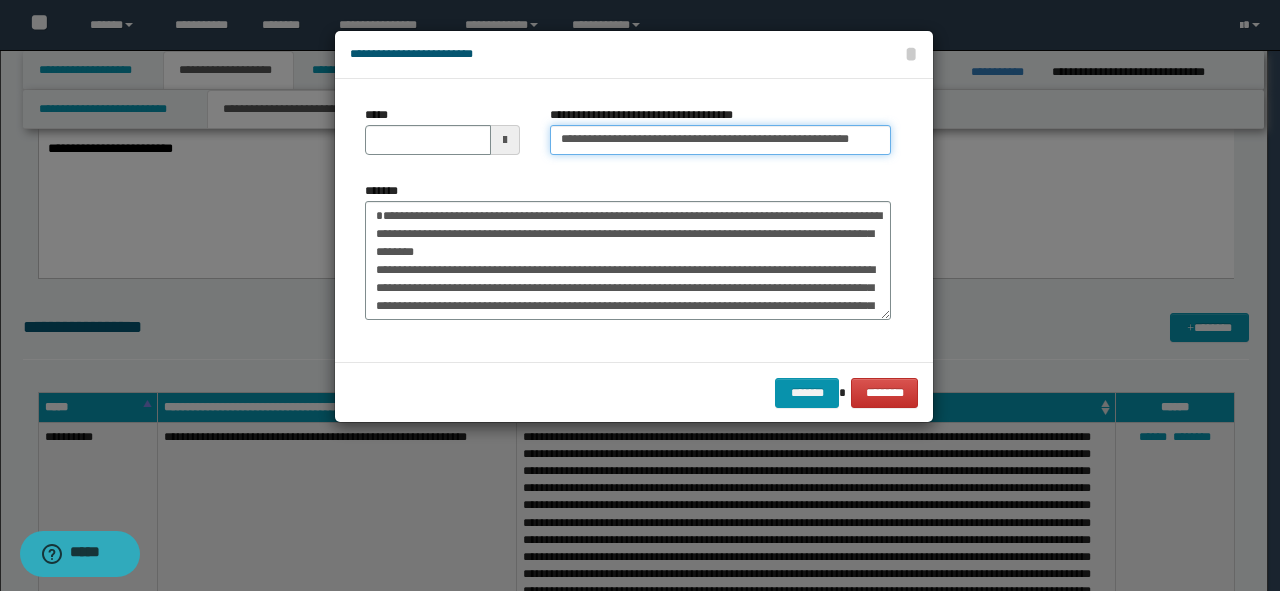 scroll, scrollTop: 0, scrollLeft: 0, axis: both 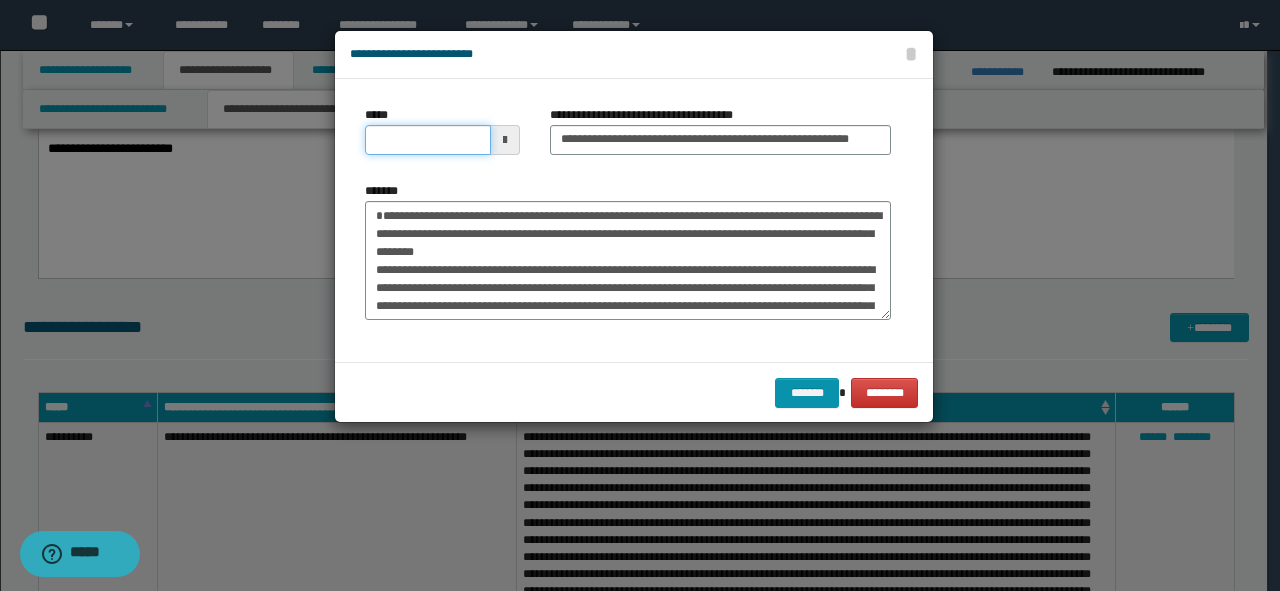 click on "*****" at bounding box center [428, 140] 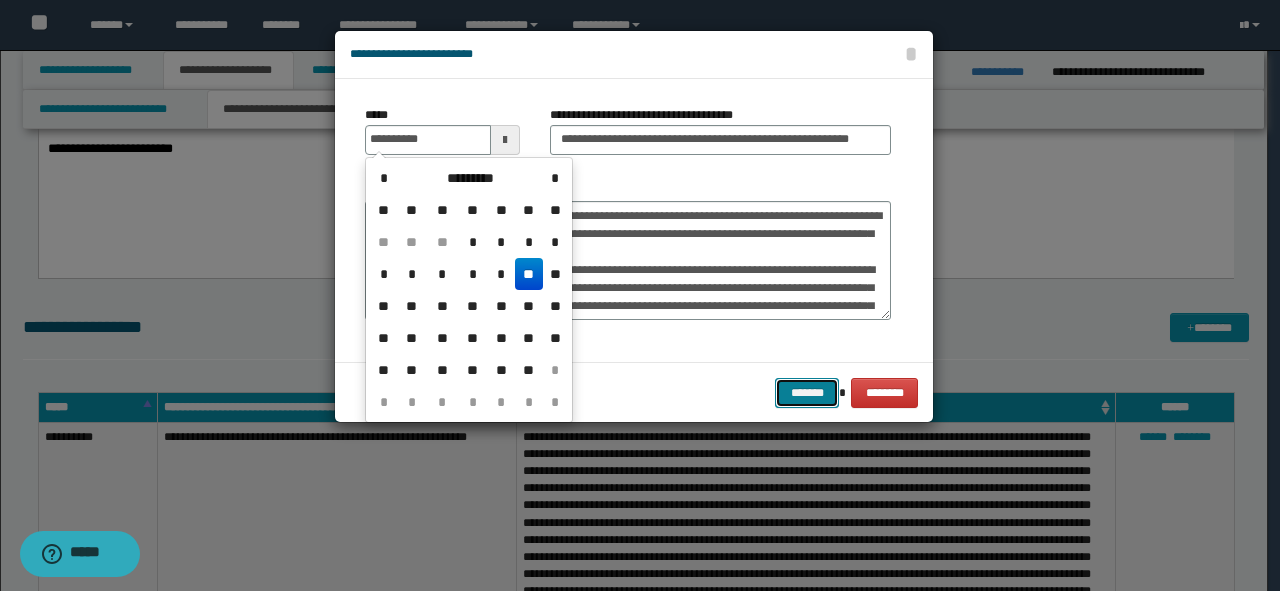 type on "**********" 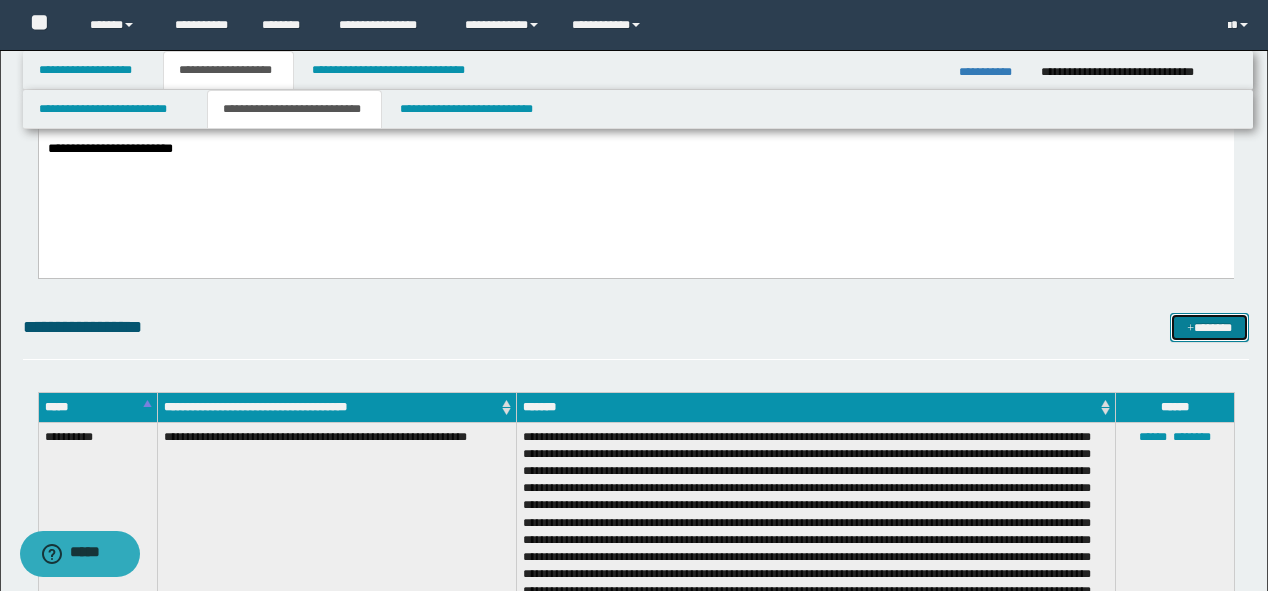 click on "*******" at bounding box center (1209, 328) 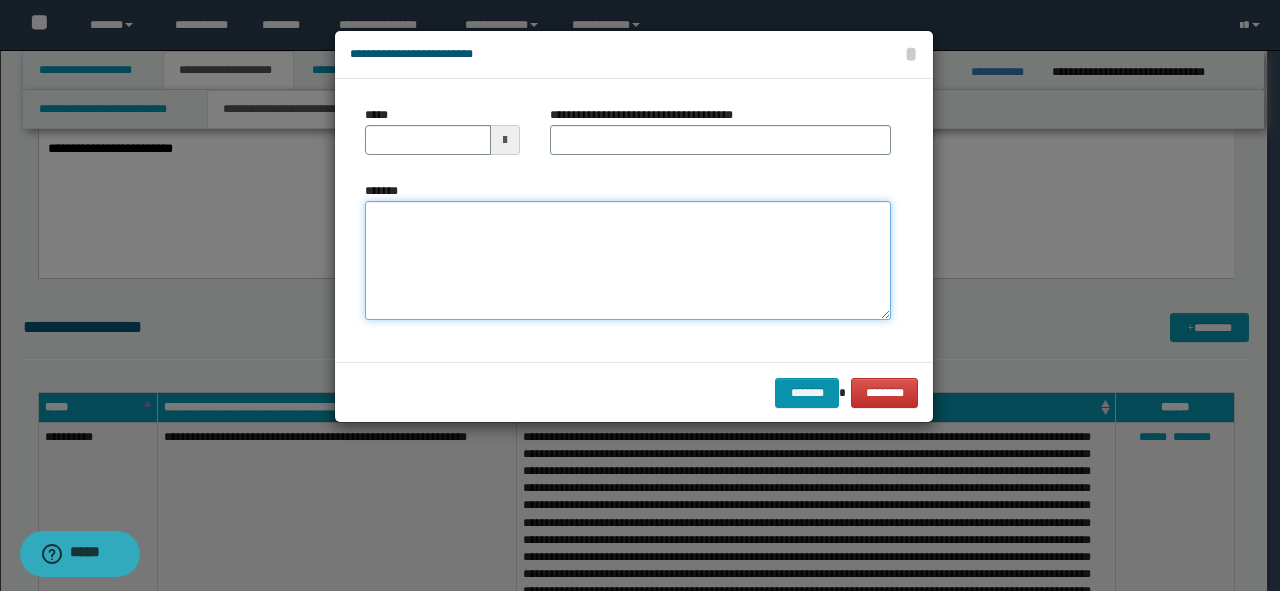 click on "*******" at bounding box center [628, 261] 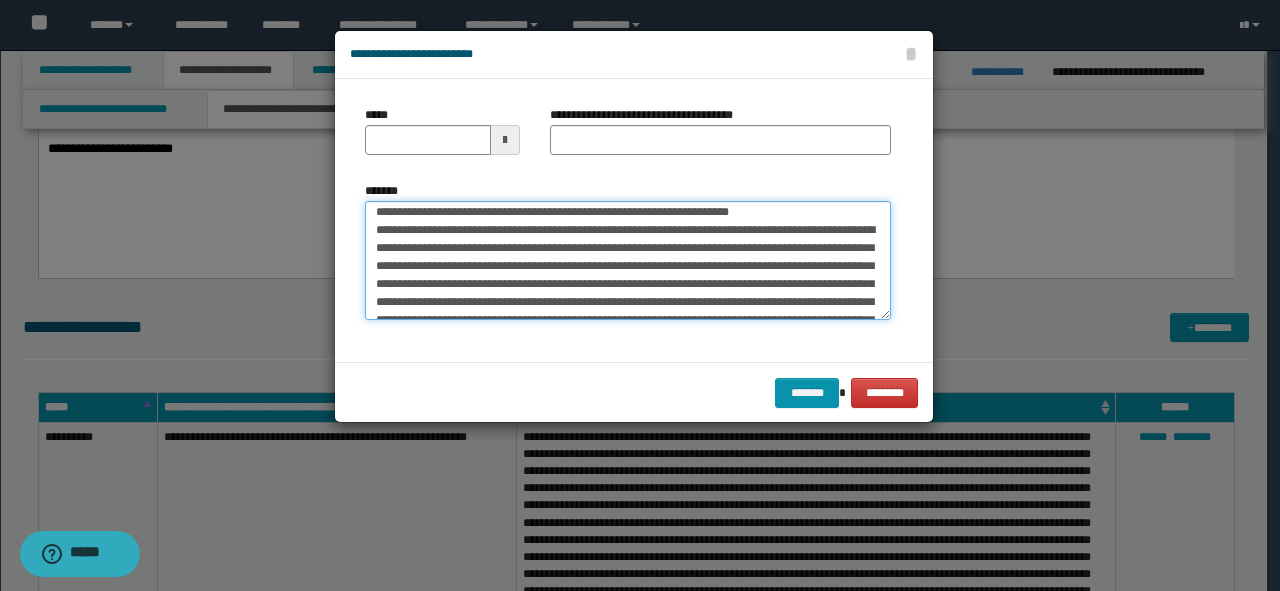 scroll, scrollTop: 0, scrollLeft: 0, axis: both 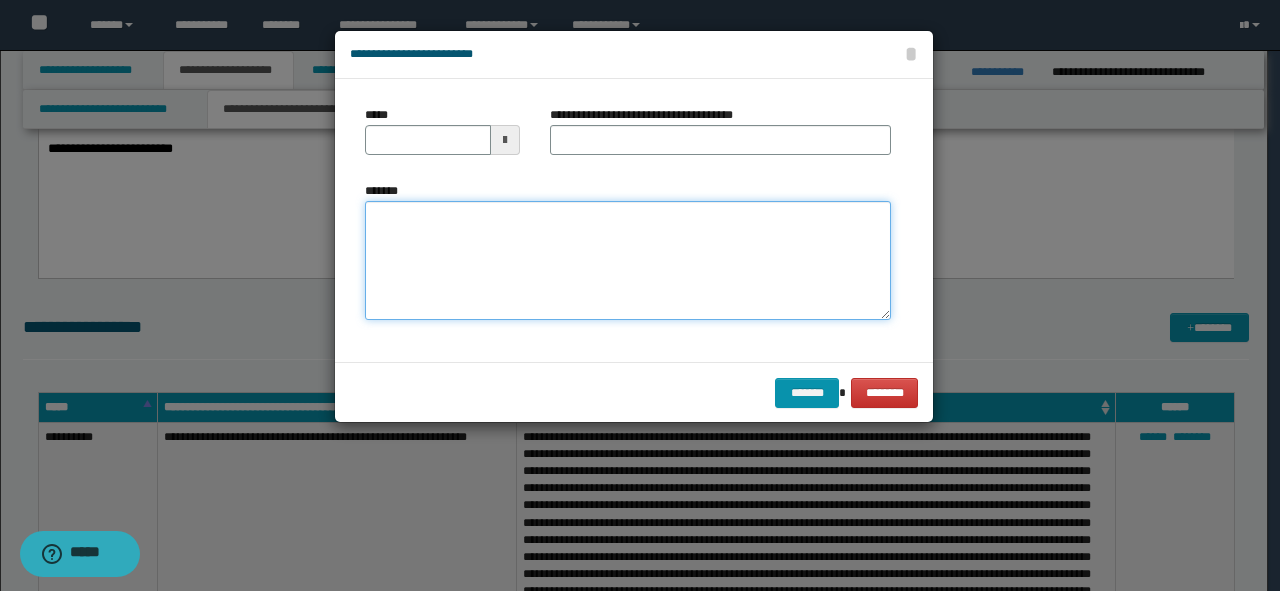 paste on "**********" 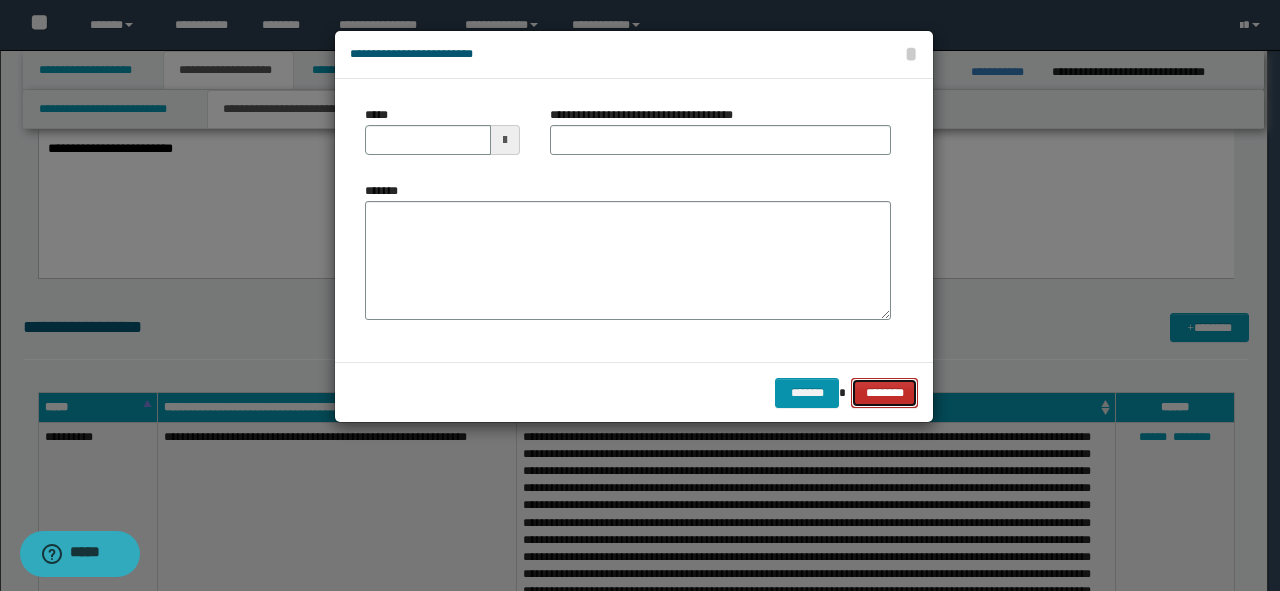 click on "********" at bounding box center (884, 393) 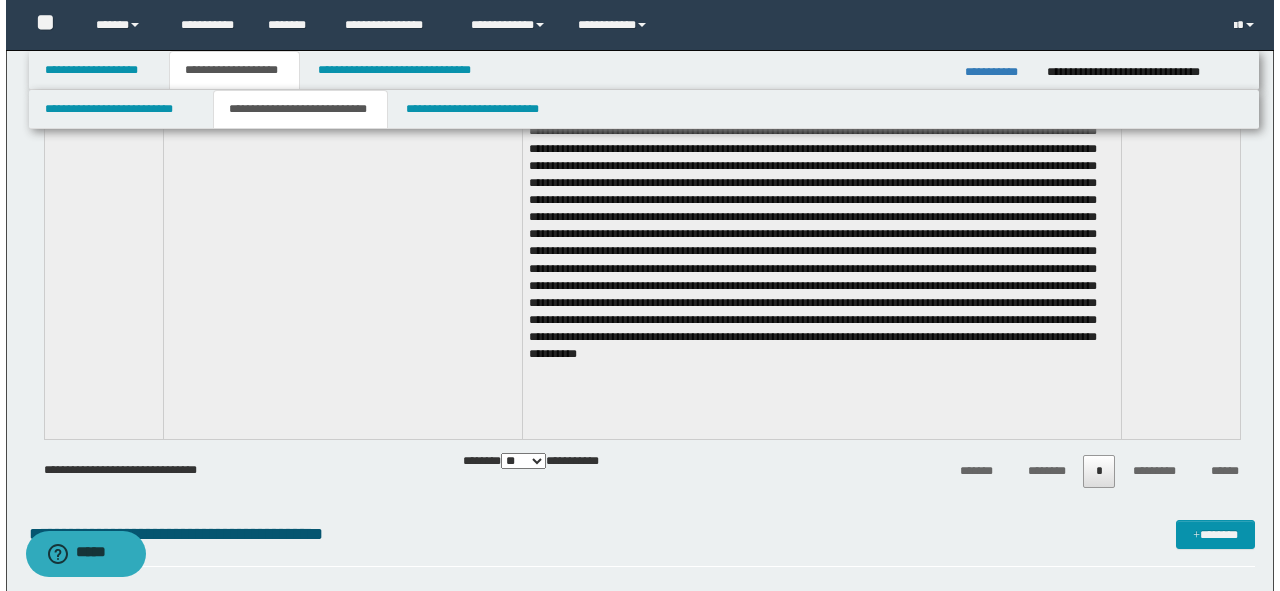 scroll, scrollTop: 3680, scrollLeft: 0, axis: vertical 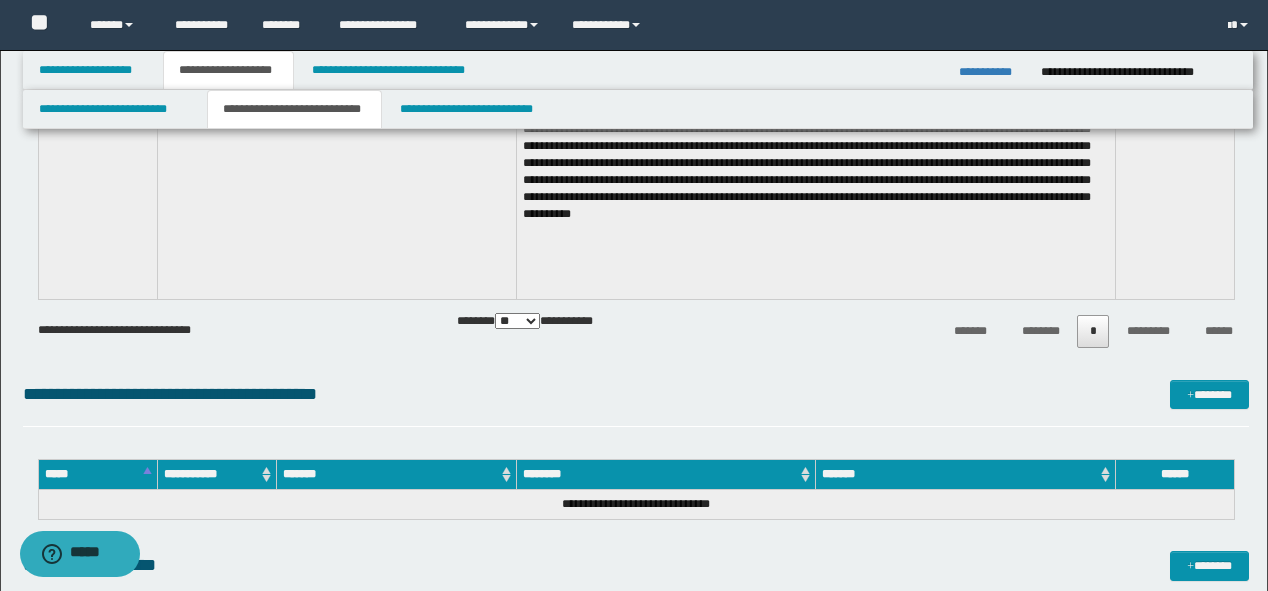 click on "**********" at bounding box center [636, -1198] 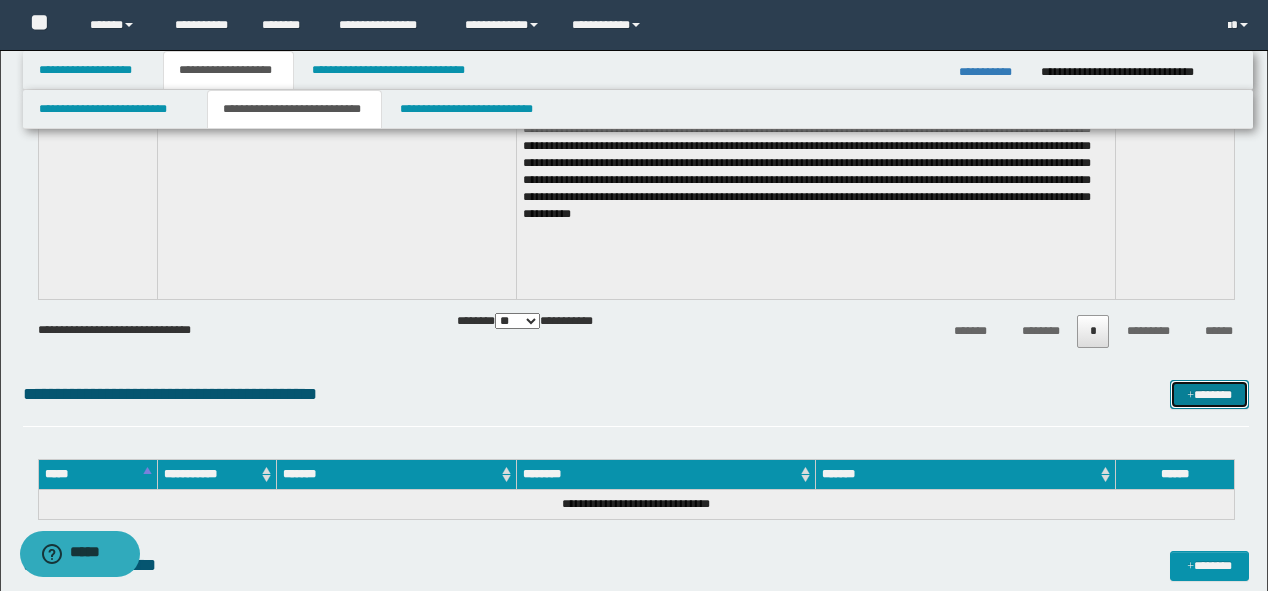 click on "*******" at bounding box center (1209, 395) 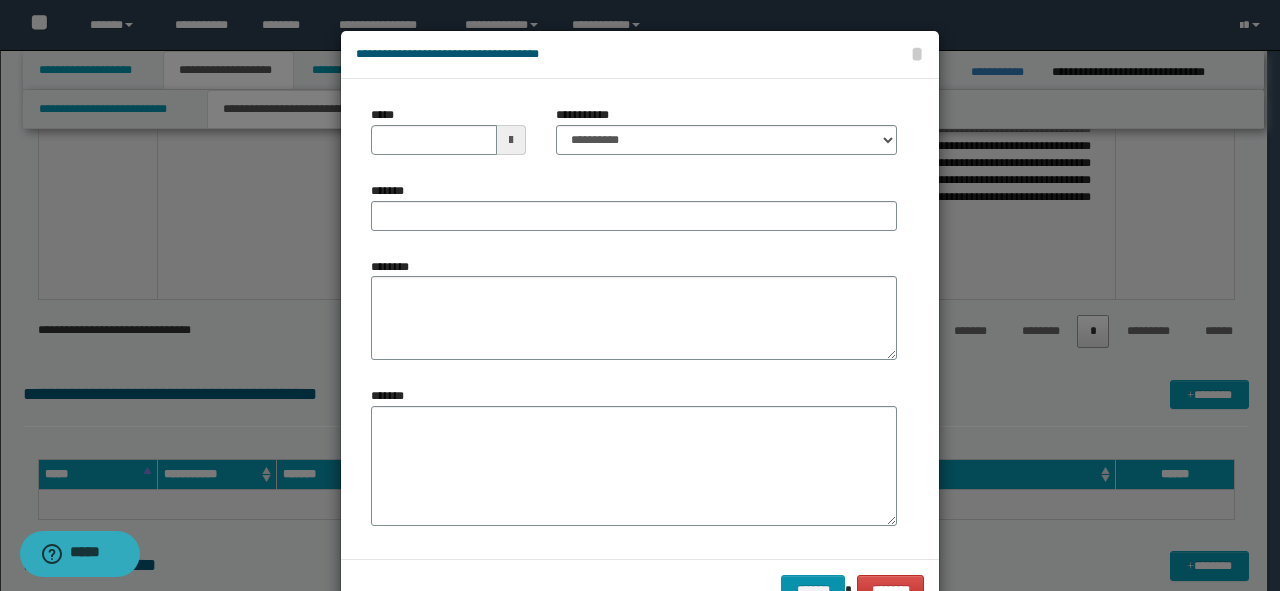 click on "********" at bounding box center [634, 309] 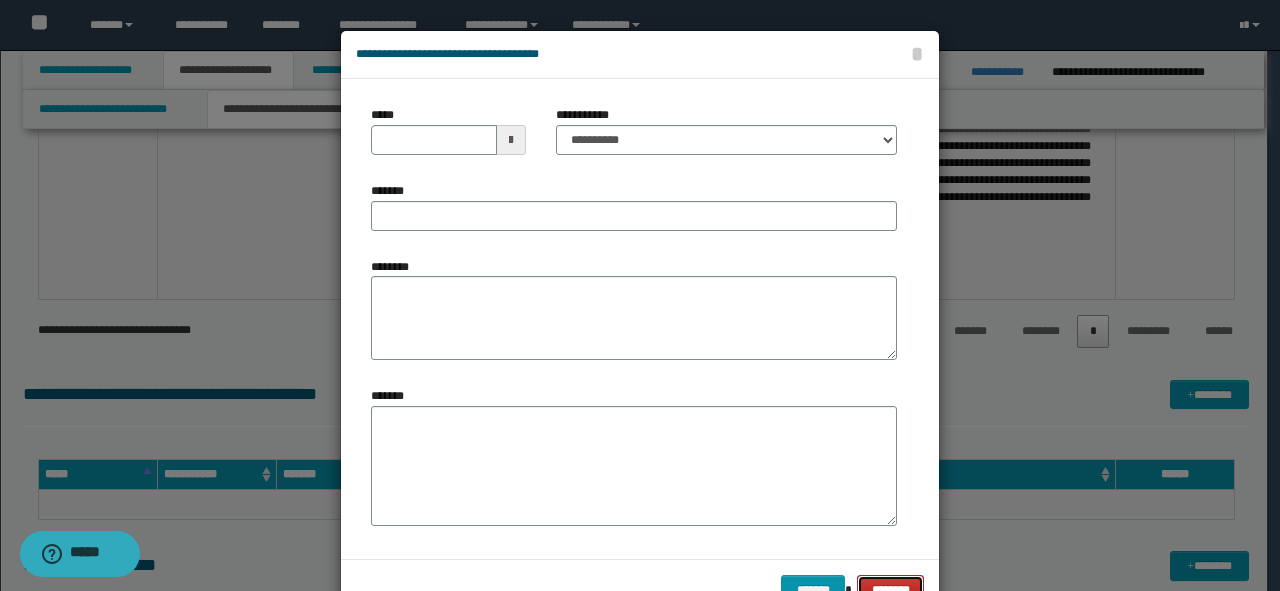 click on "********" at bounding box center [890, 590] 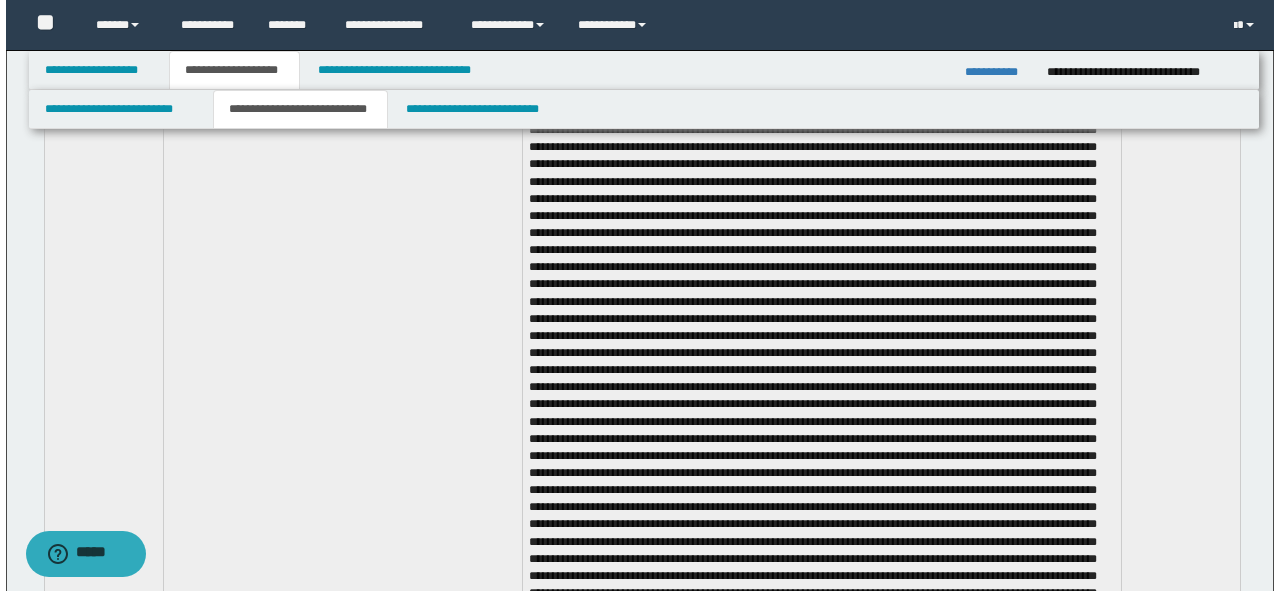 scroll, scrollTop: 1280, scrollLeft: 0, axis: vertical 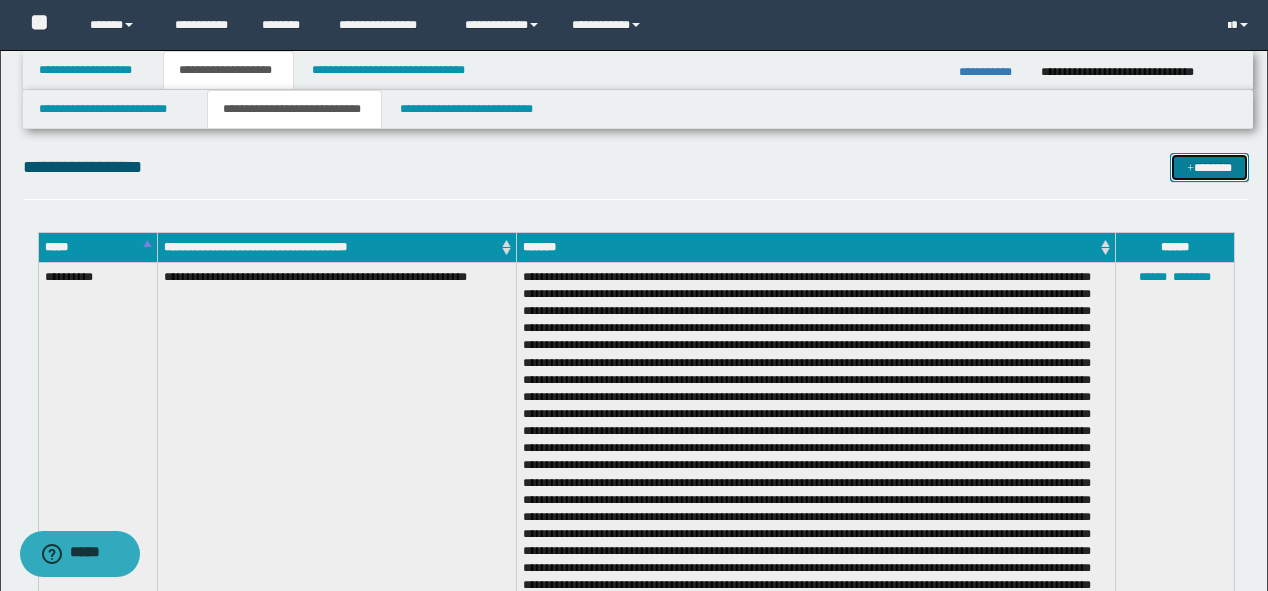 click on "*******" at bounding box center (1209, 168) 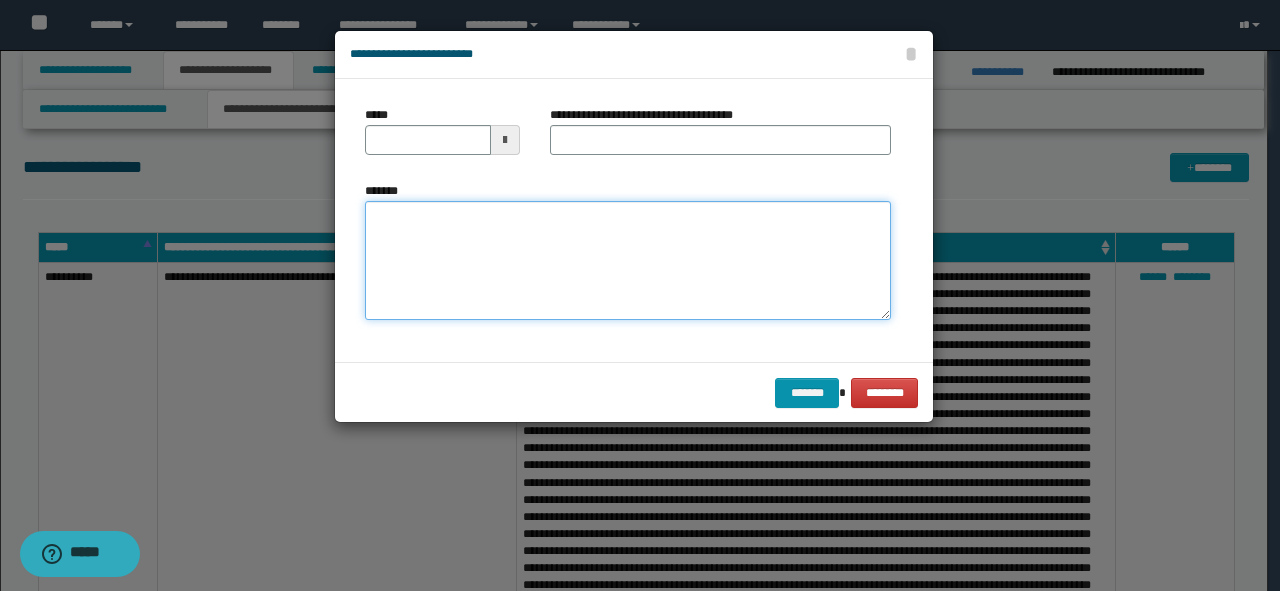 click on "*******" at bounding box center (628, 261) 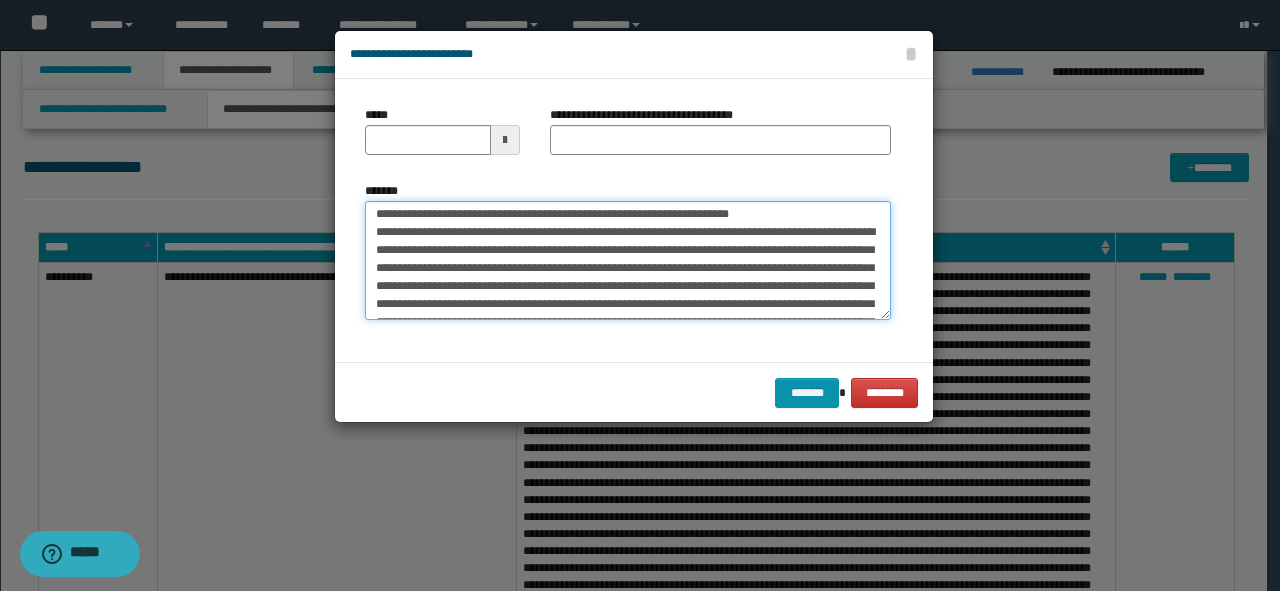 scroll, scrollTop: 0, scrollLeft: 0, axis: both 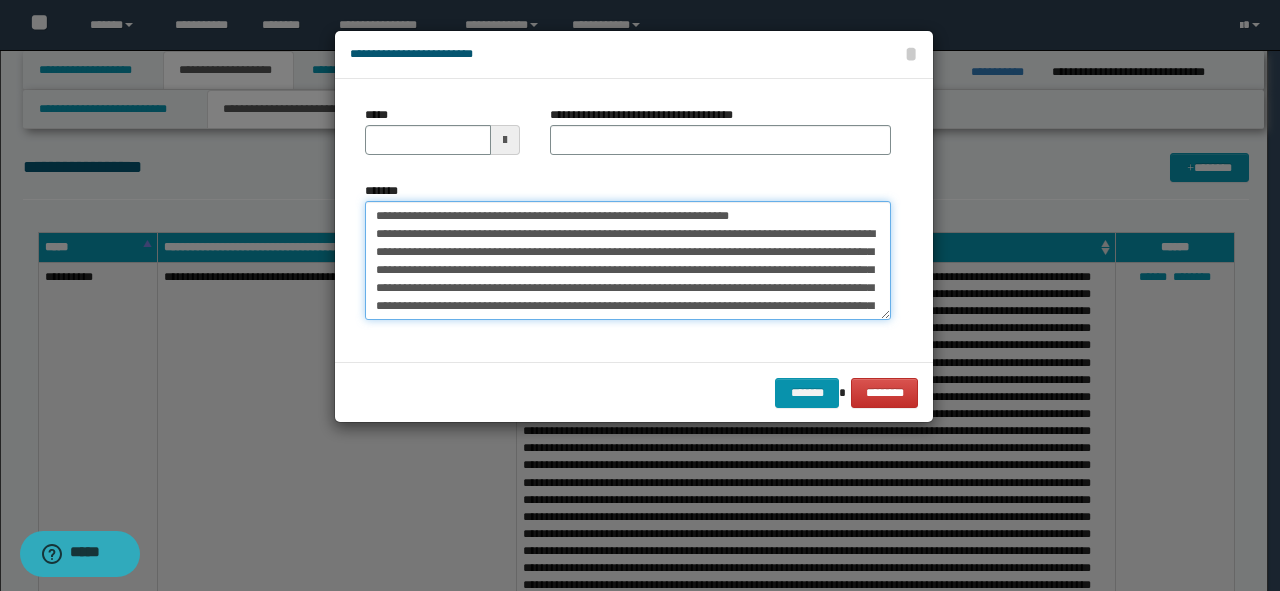 drag, startPoint x: 760, startPoint y: 208, endPoint x: 226, endPoint y: 223, distance: 534.21063 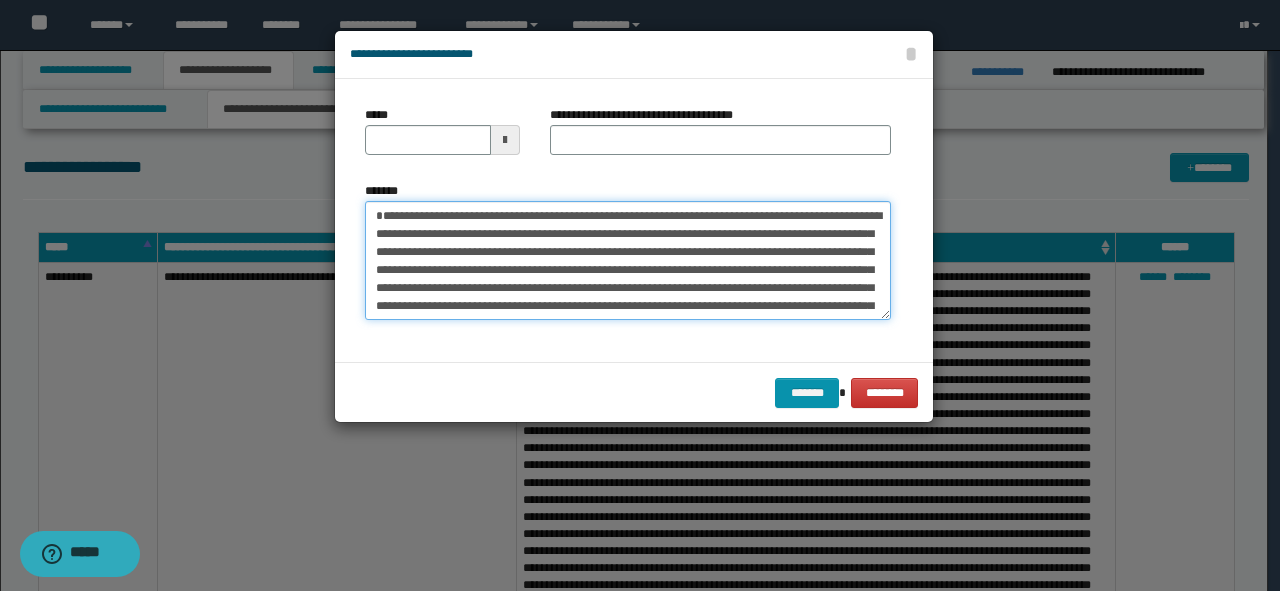 type on "**********" 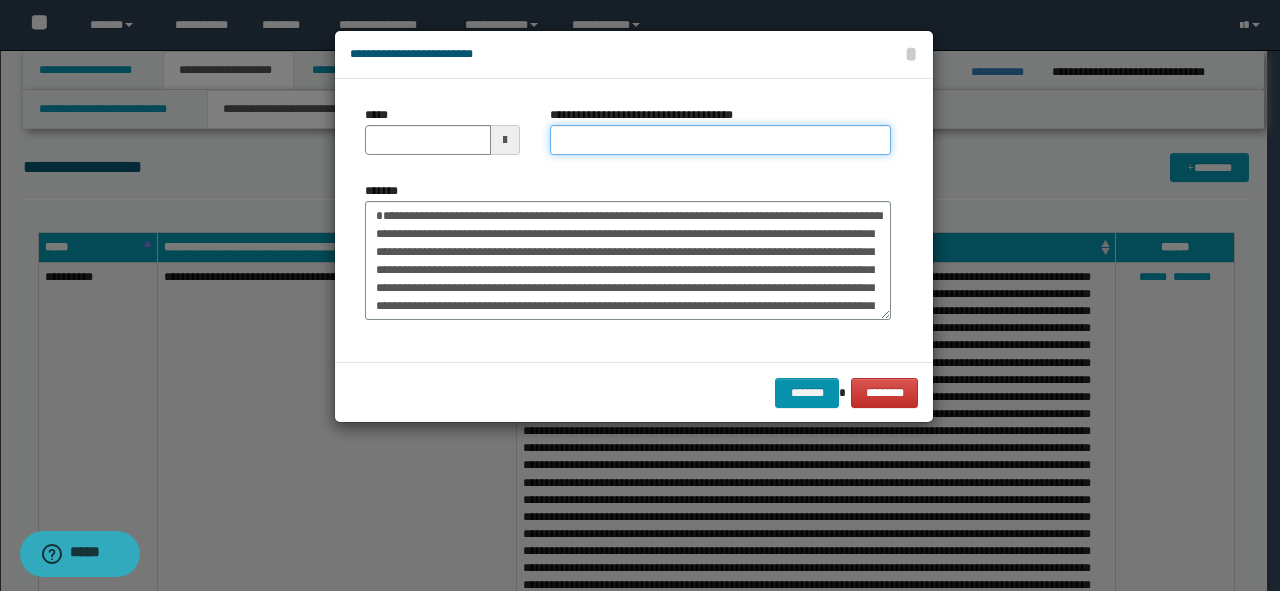 click on "**********" at bounding box center [720, 140] 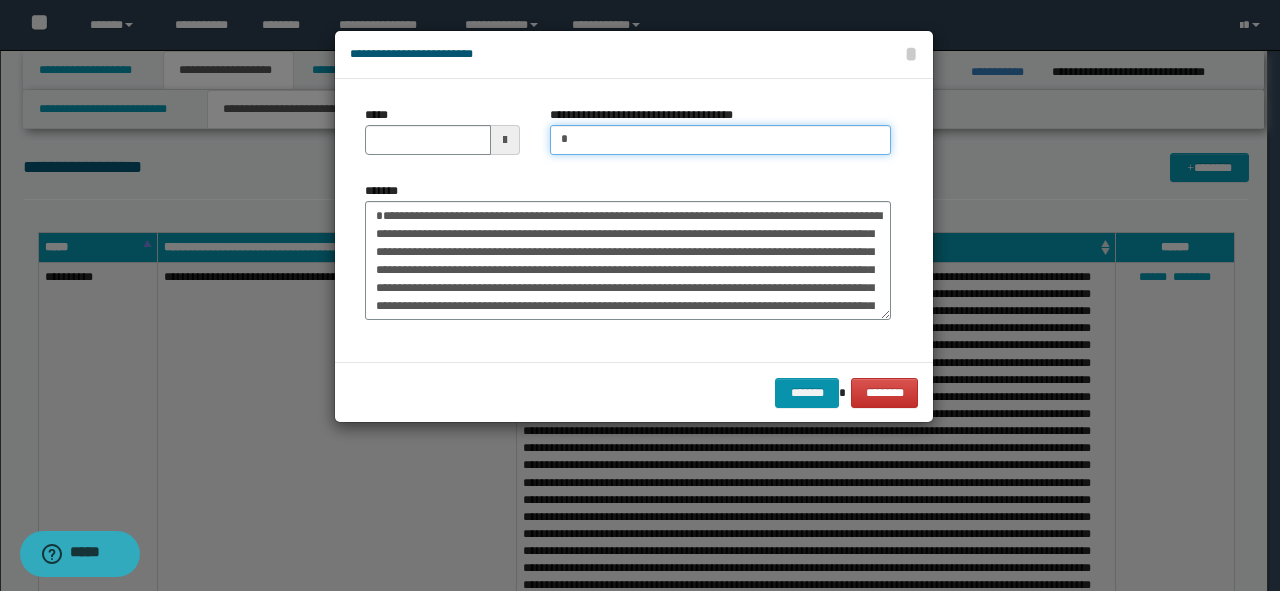 type 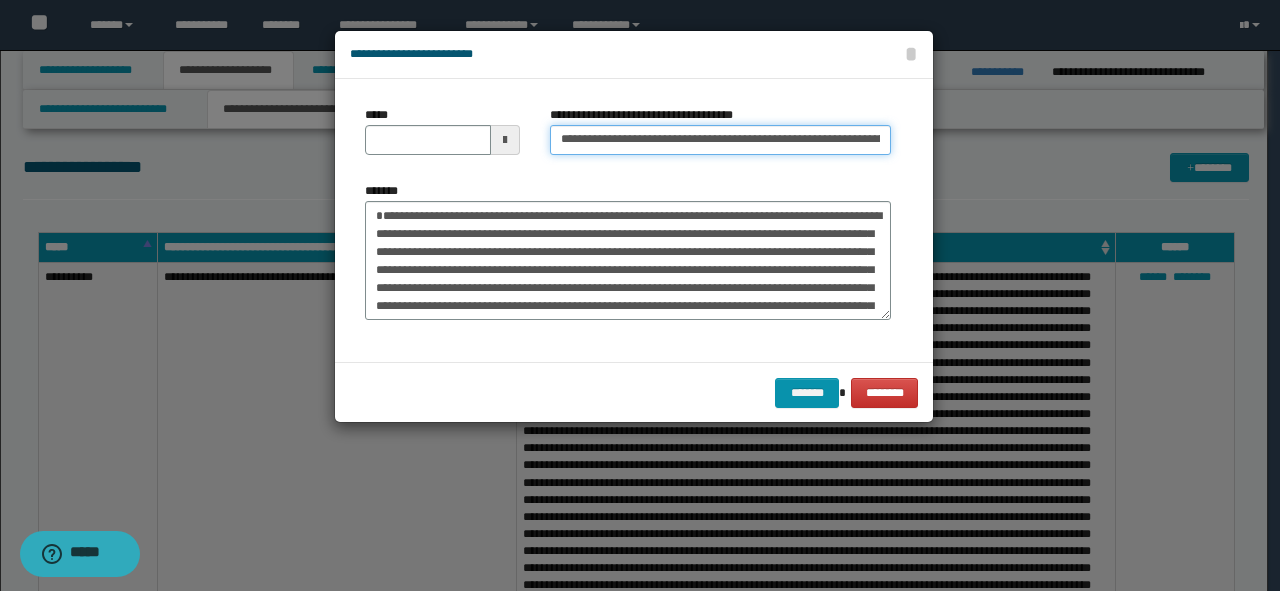 scroll, scrollTop: 0, scrollLeft: 55, axis: horizontal 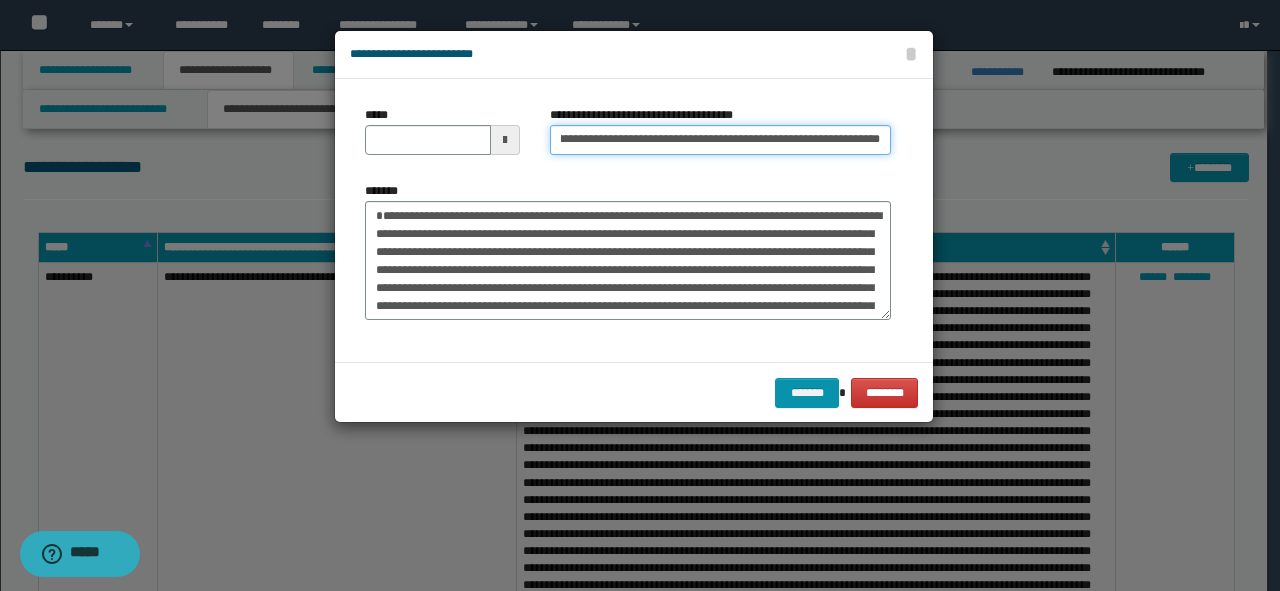 type 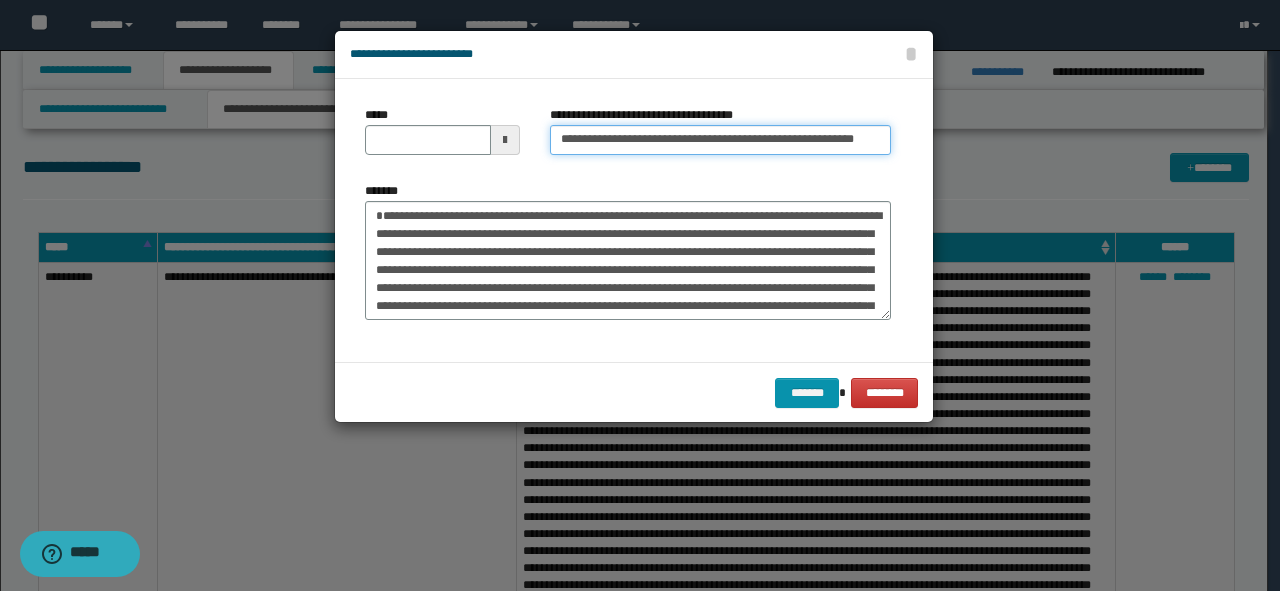 scroll, scrollTop: 0, scrollLeft: 0, axis: both 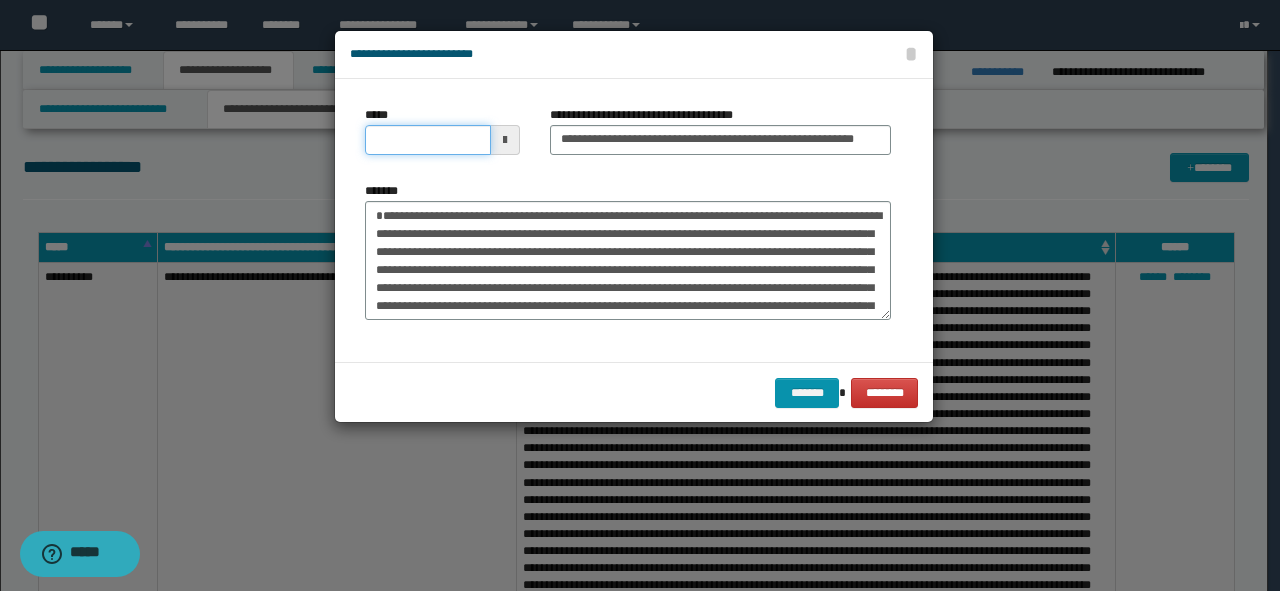 click on "*****" at bounding box center [428, 140] 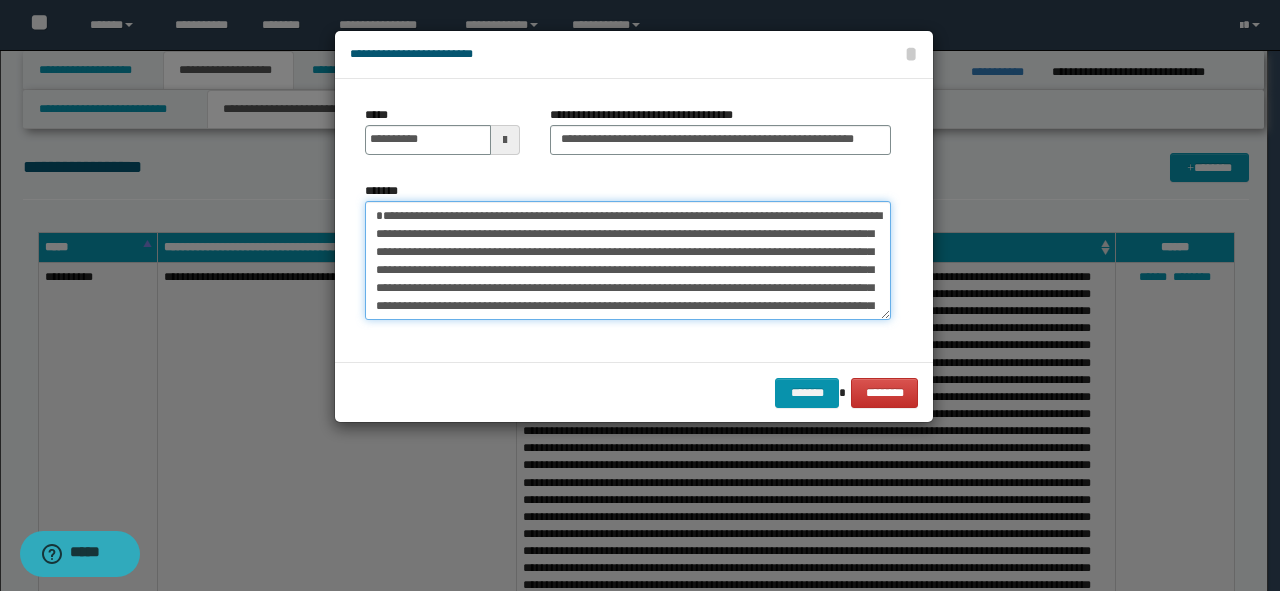 type on "**********" 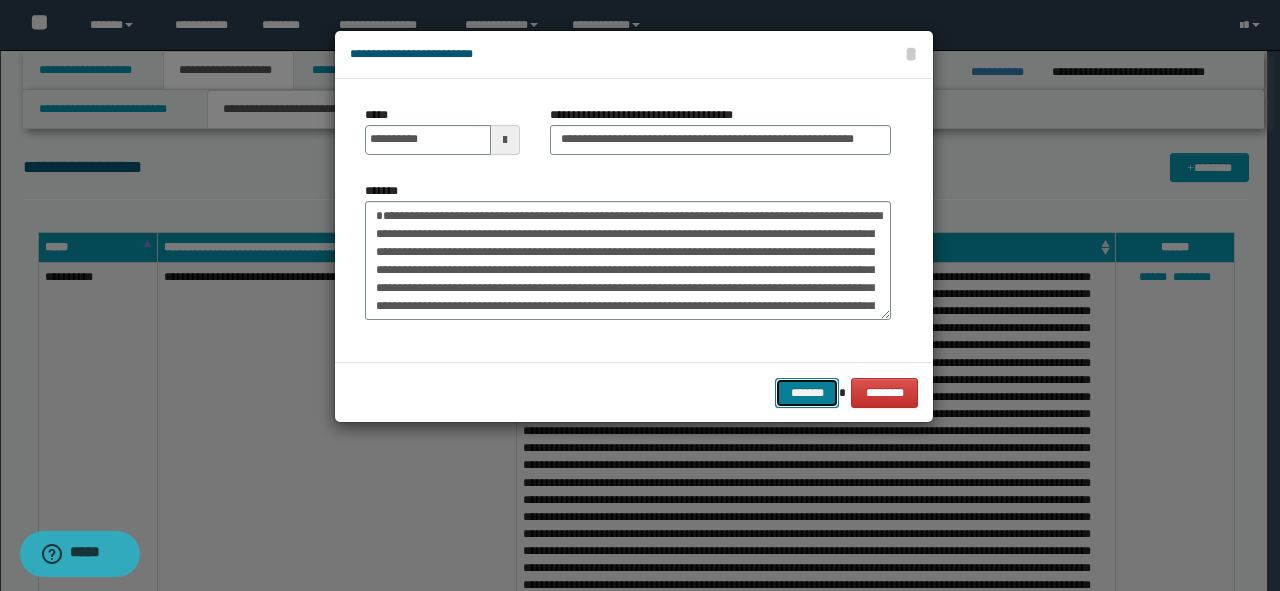 click on "*******" at bounding box center (807, 393) 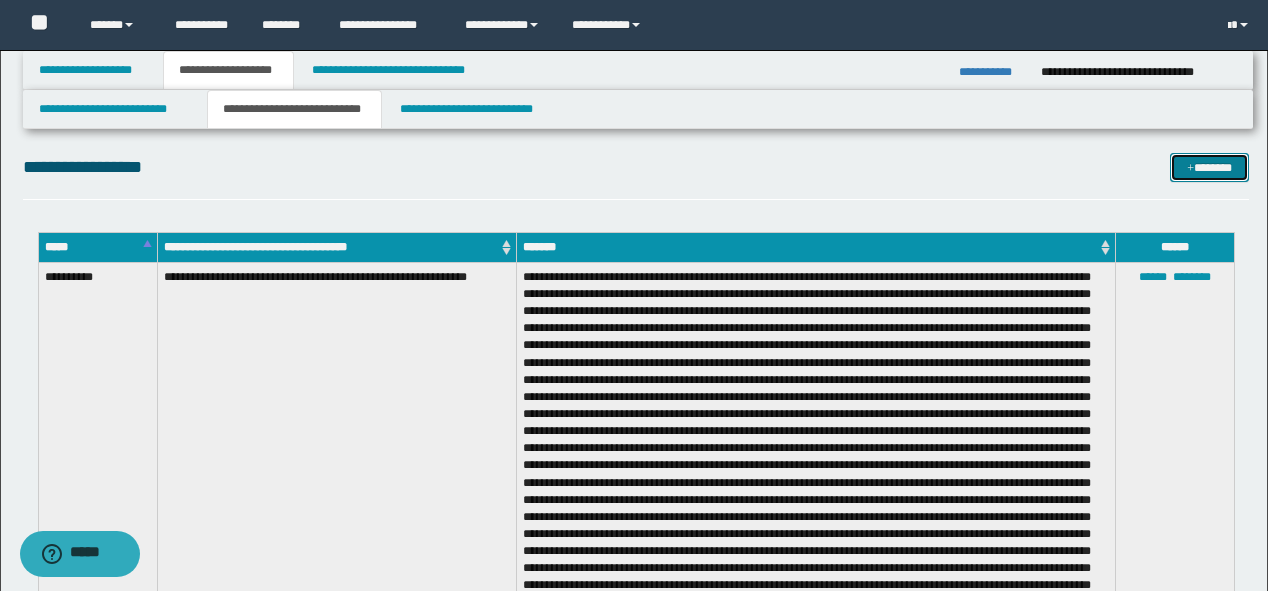 click on "*******" at bounding box center (1209, 168) 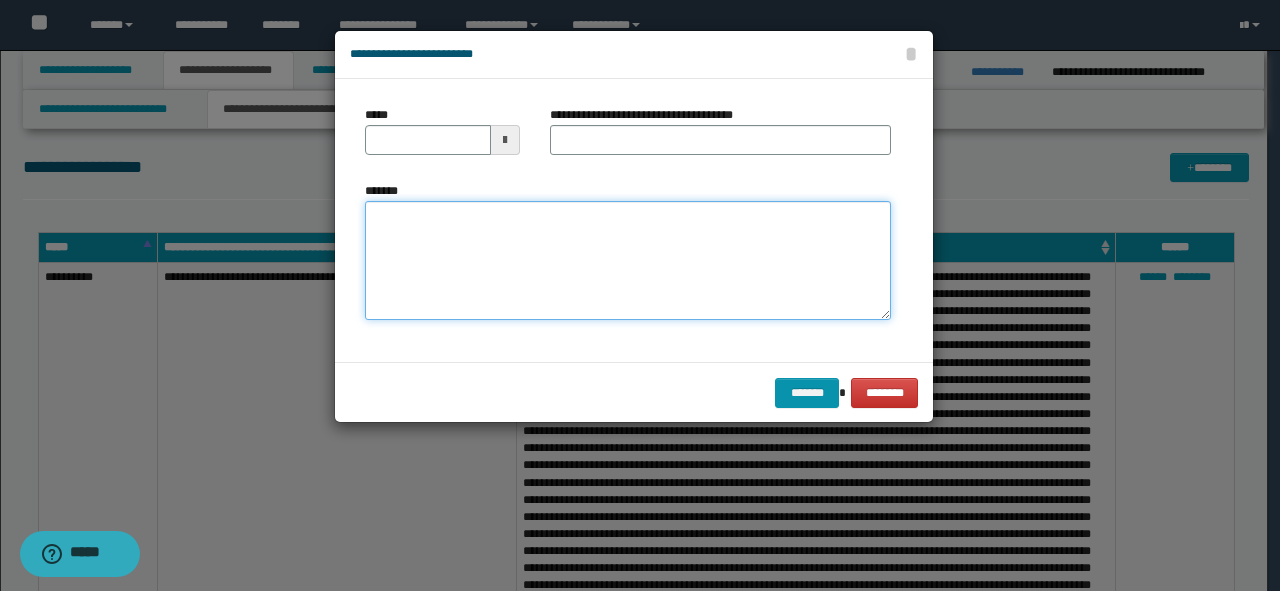 click on "*******" at bounding box center (628, 261) 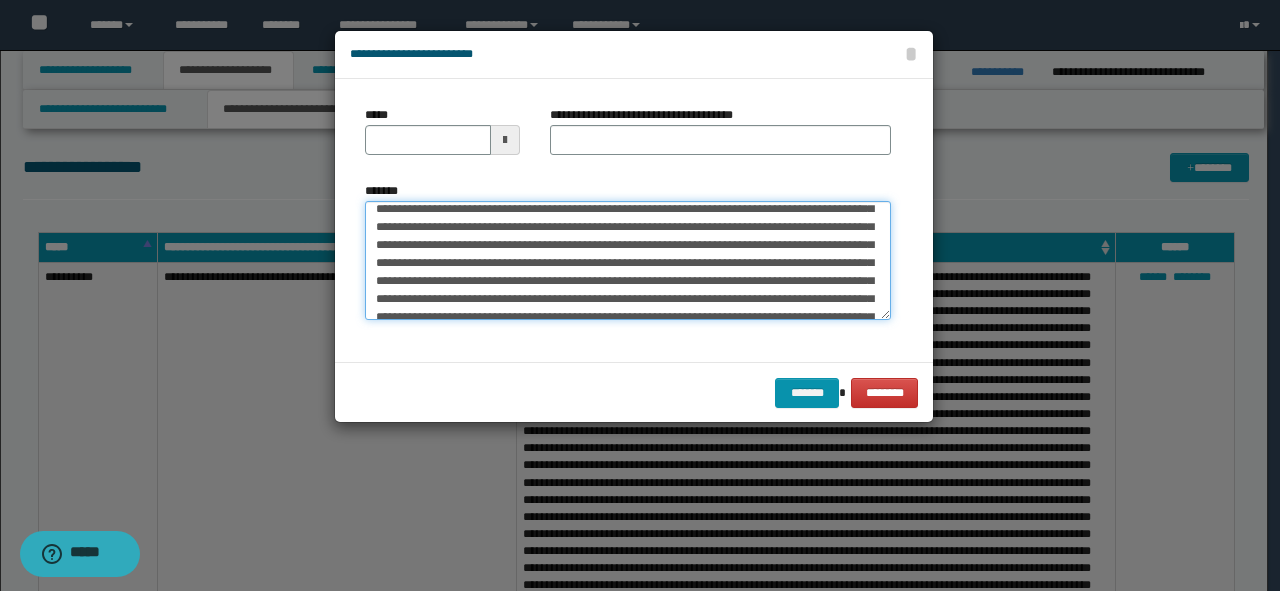 scroll, scrollTop: 0, scrollLeft: 0, axis: both 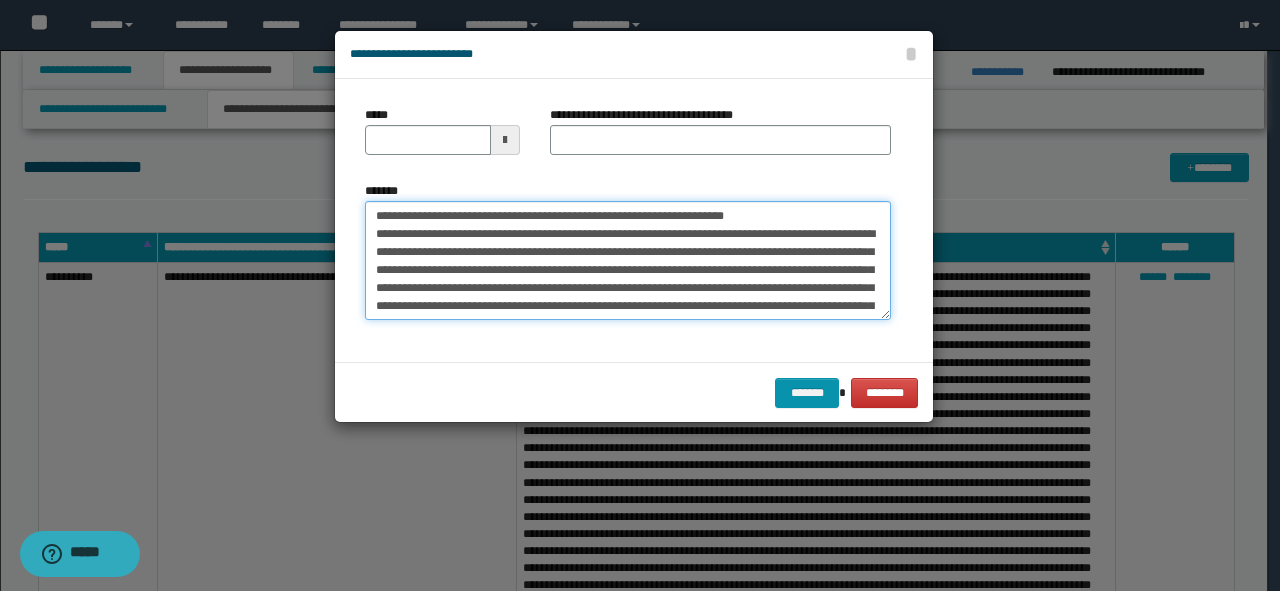 drag, startPoint x: 768, startPoint y: 215, endPoint x: 0, endPoint y: 162, distance: 769.8266 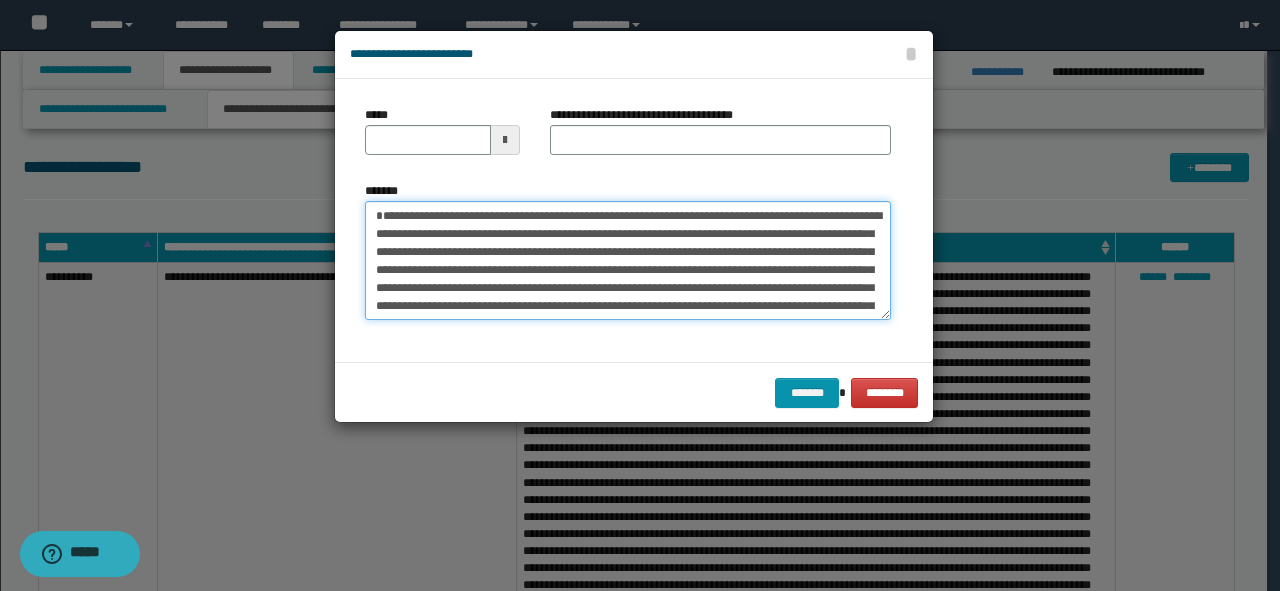 type on "**********" 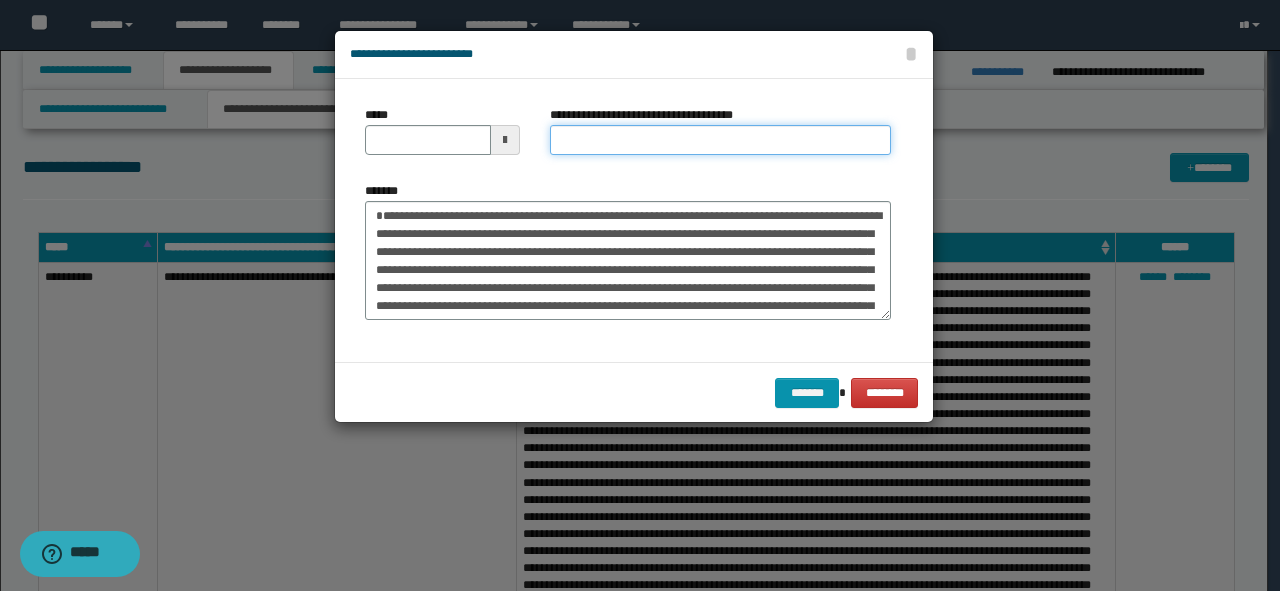 click on "**********" at bounding box center [720, 140] 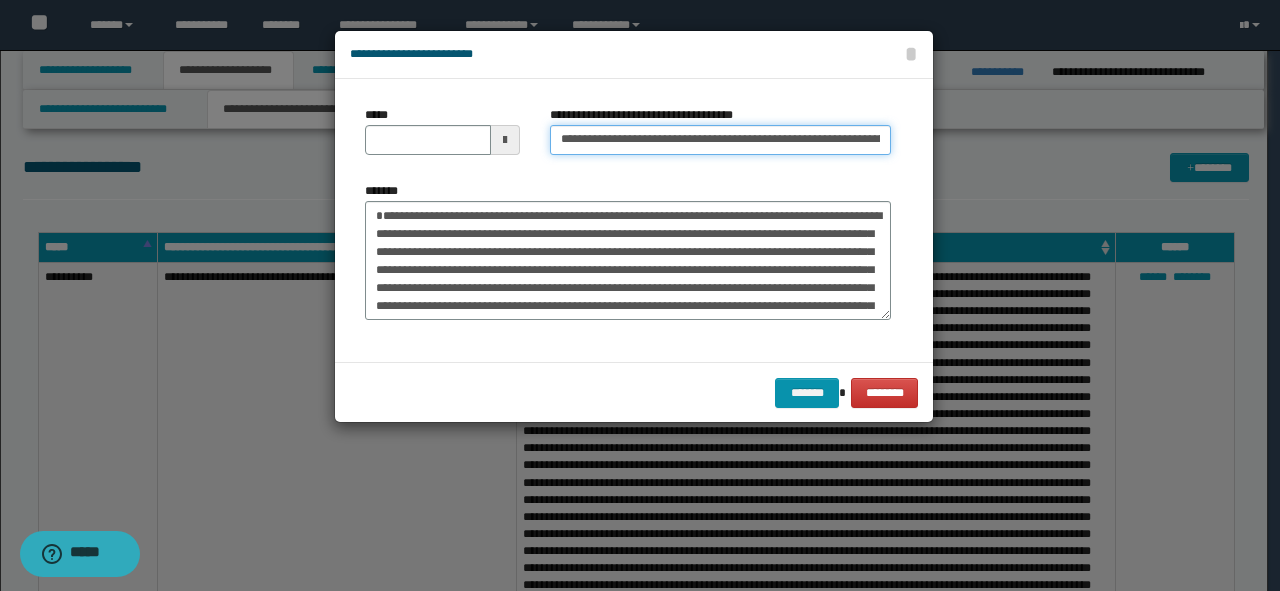 scroll, scrollTop: 0, scrollLeft: 56, axis: horizontal 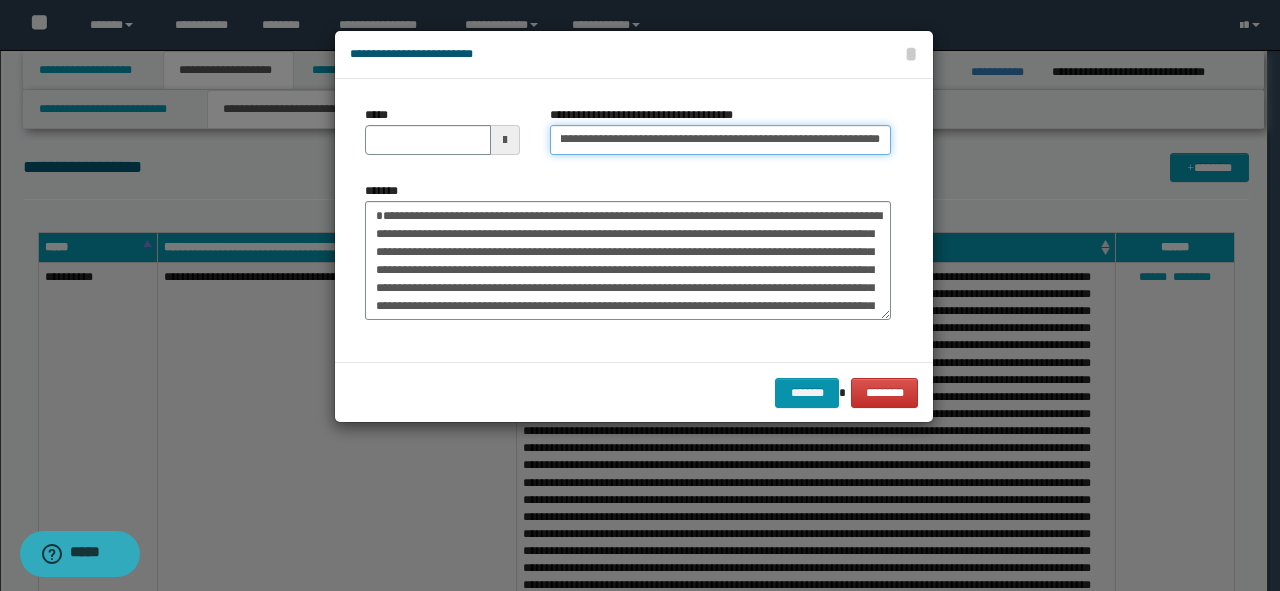 drag, startPoint x: 811, startPoint y: 136, endPoint x: 915, endPoint y: 140, distance: 104.0769 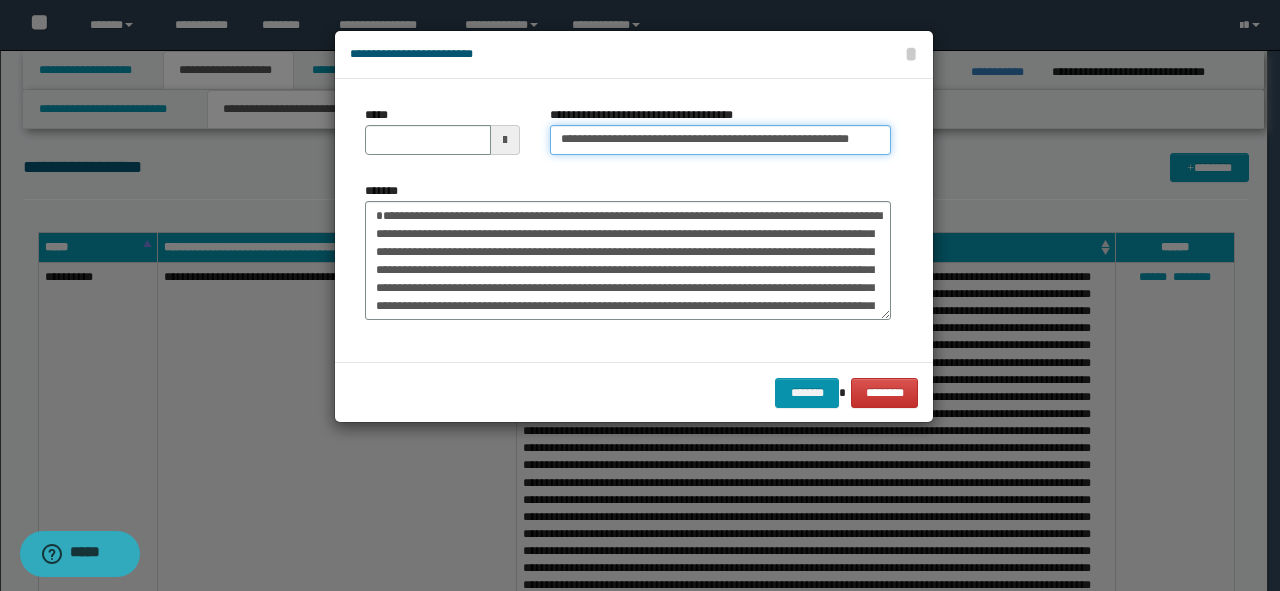 scroll, scrollTop: 0, scrollLeft: 0, axis: both 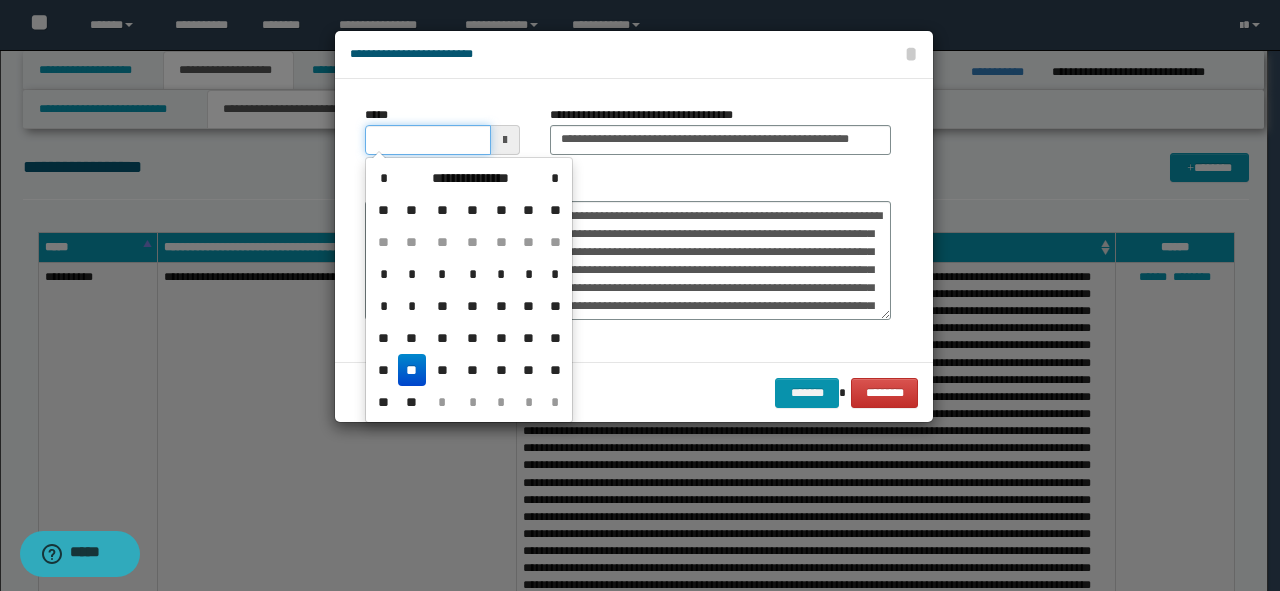 click on "*****" at bounding box center [428, 140] 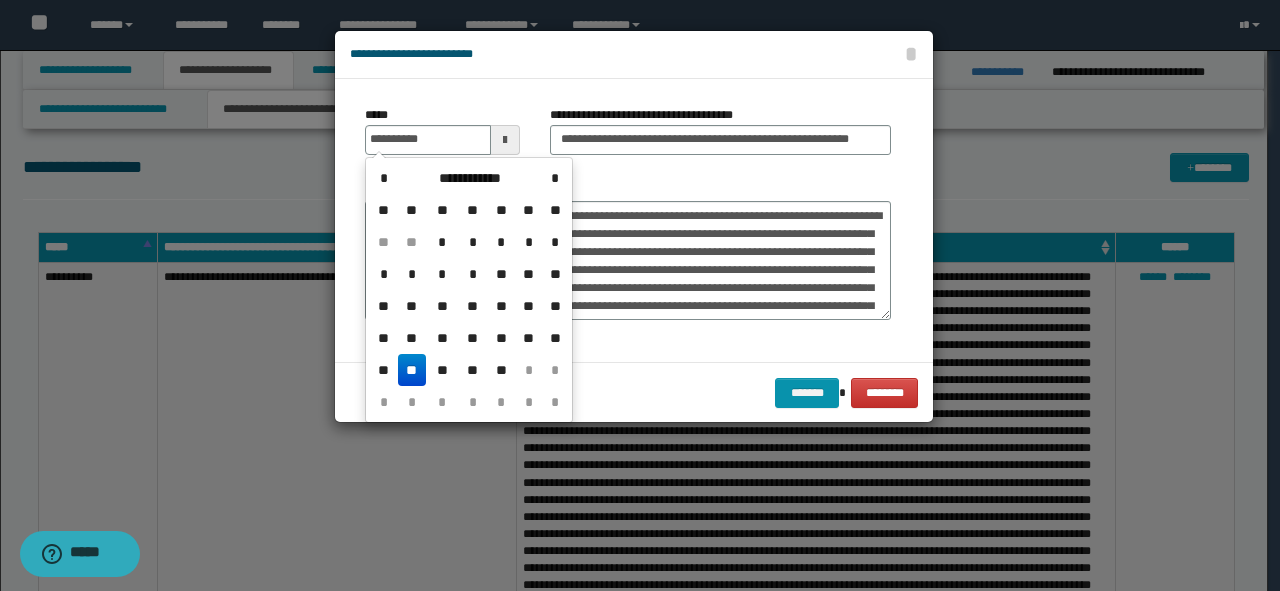 type on "**********" 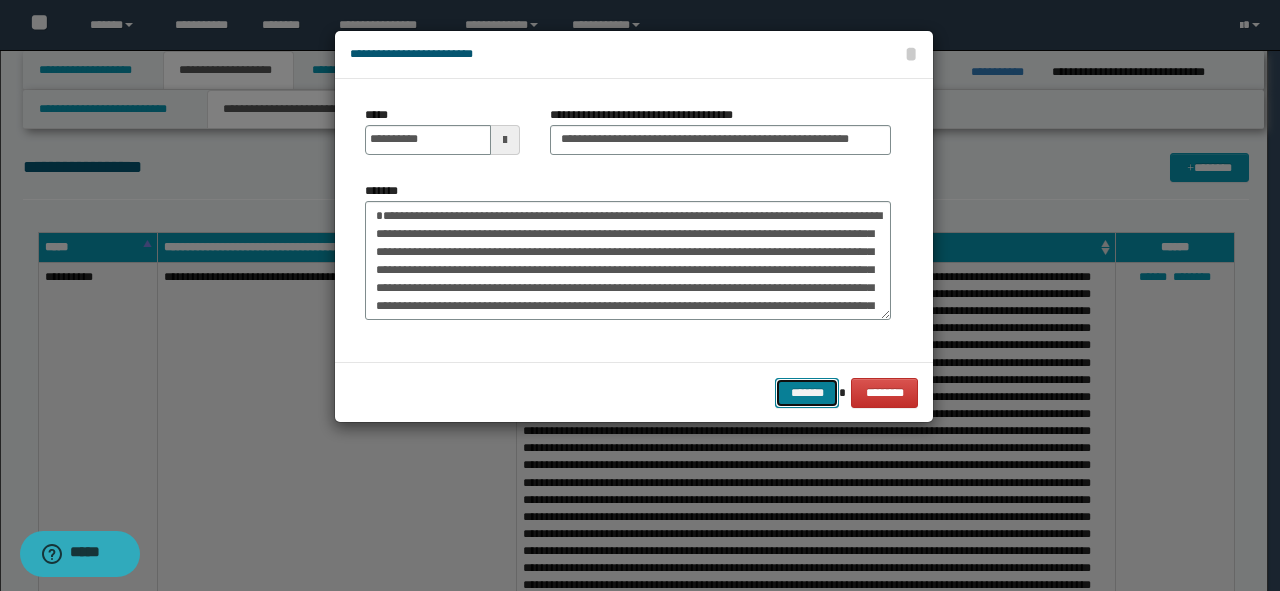 click on "*******" at bounding box center [807, 393] 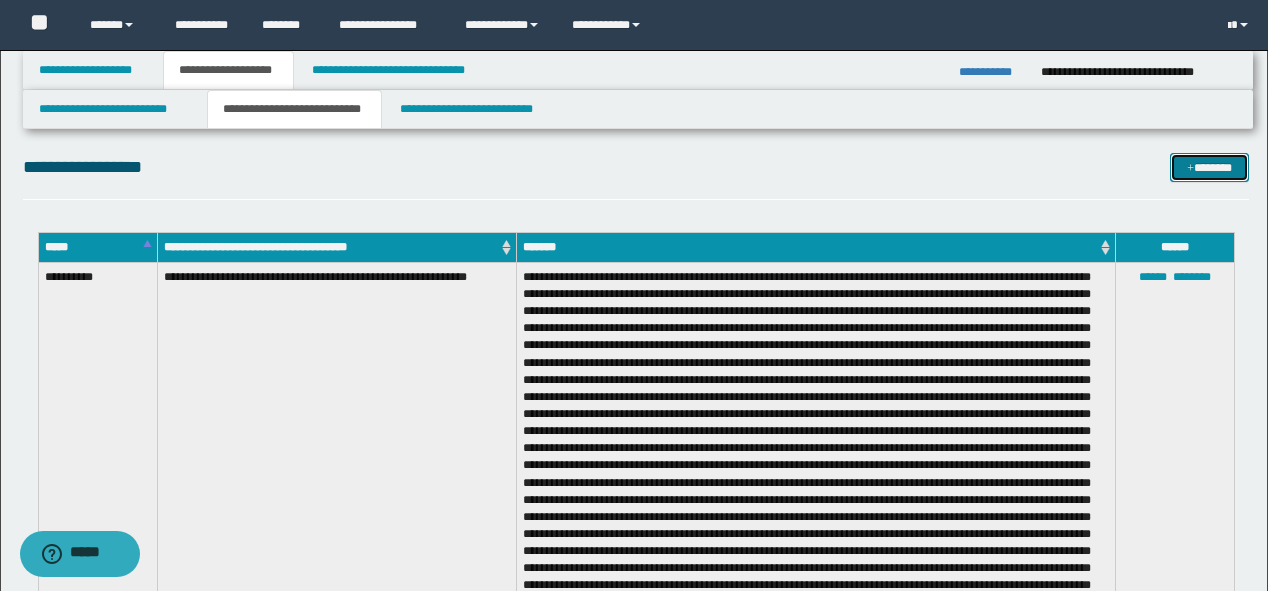 click on "*******" at bounding box center [1209, 168] 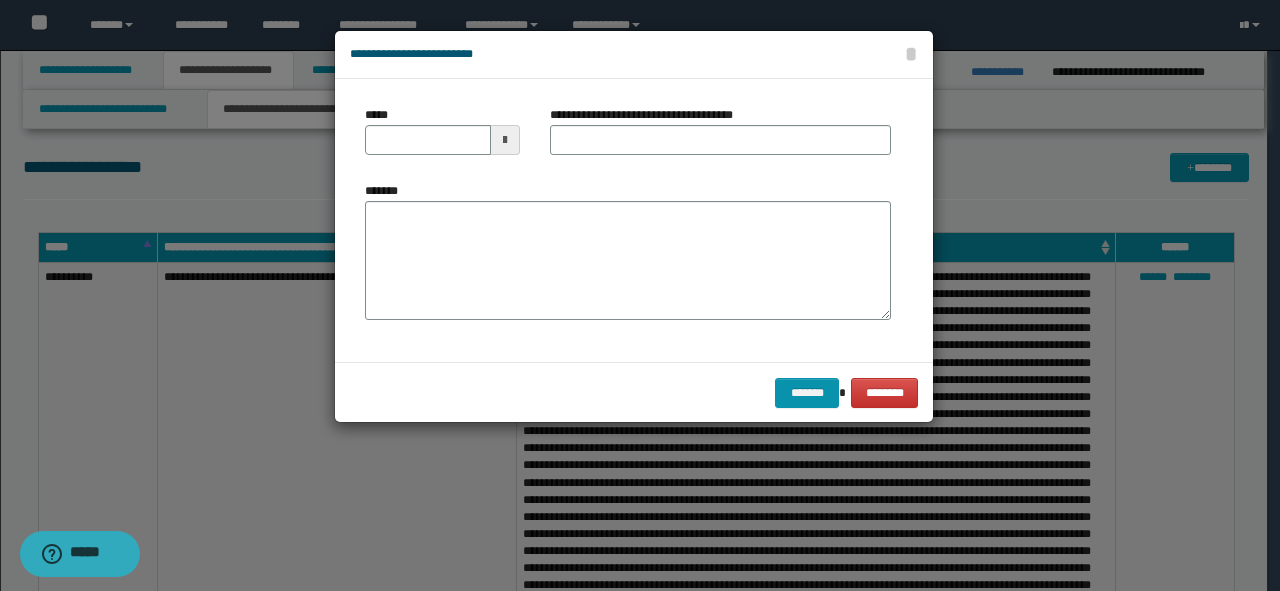 drag, startPoint x: 492, startPoint y: 181, endPoint x: 492, endPoint y: 244, distance: 63 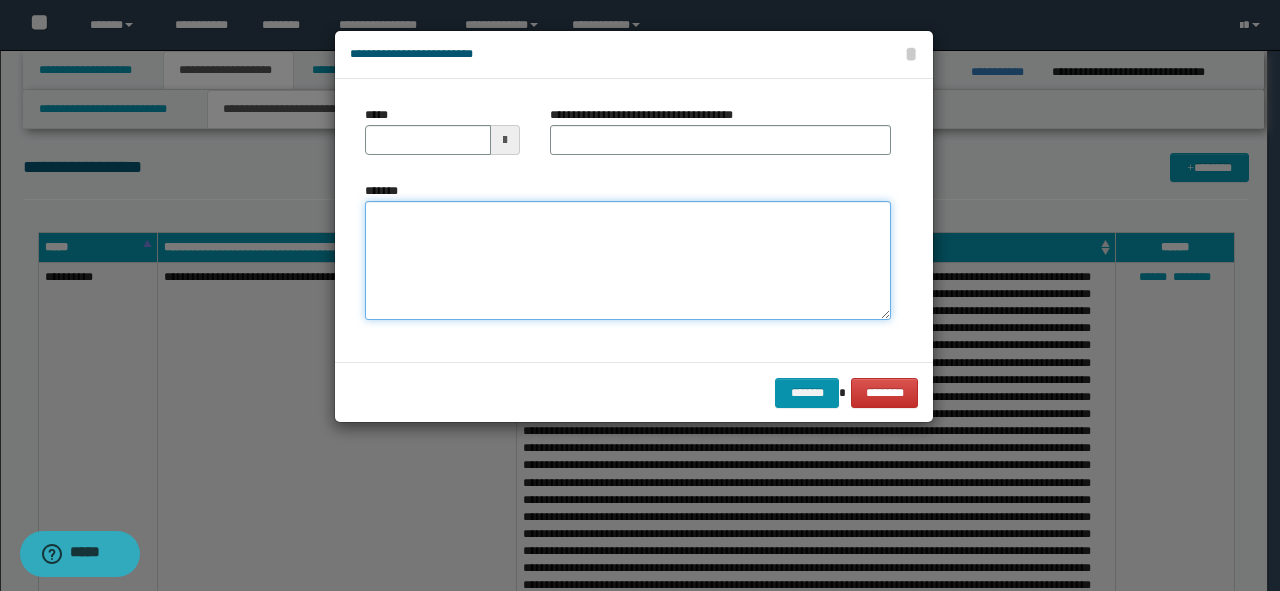 click on "*******" at bounding box center (628, 261) 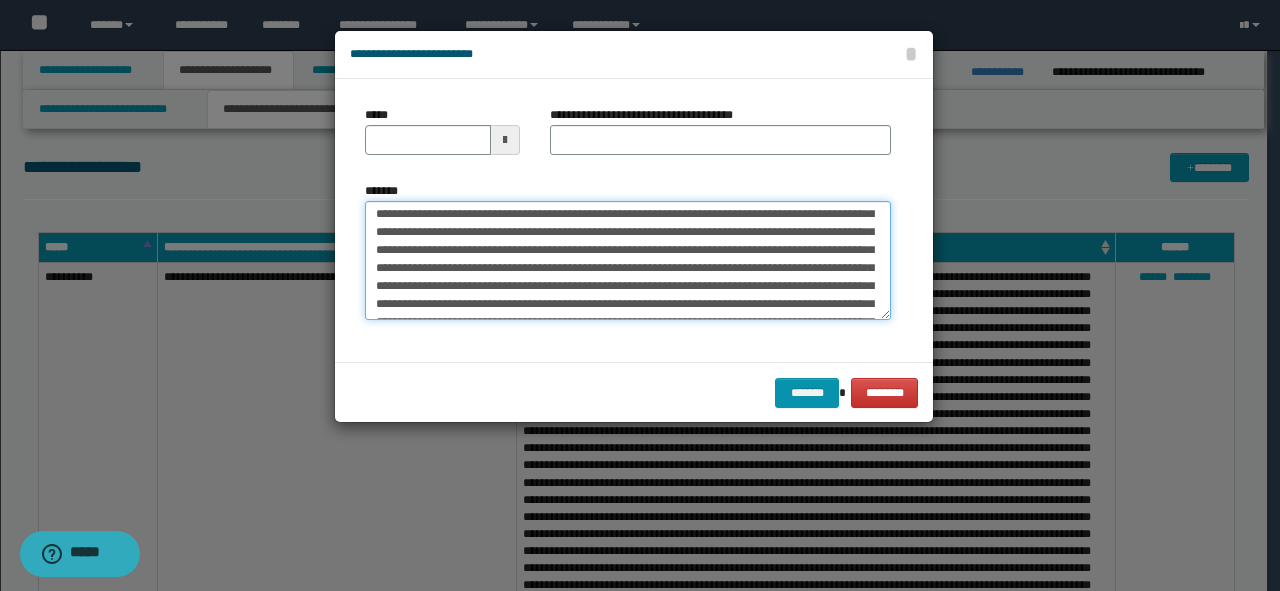 scroll, scrollTop: 0, scrollLeft: 0, axis: both 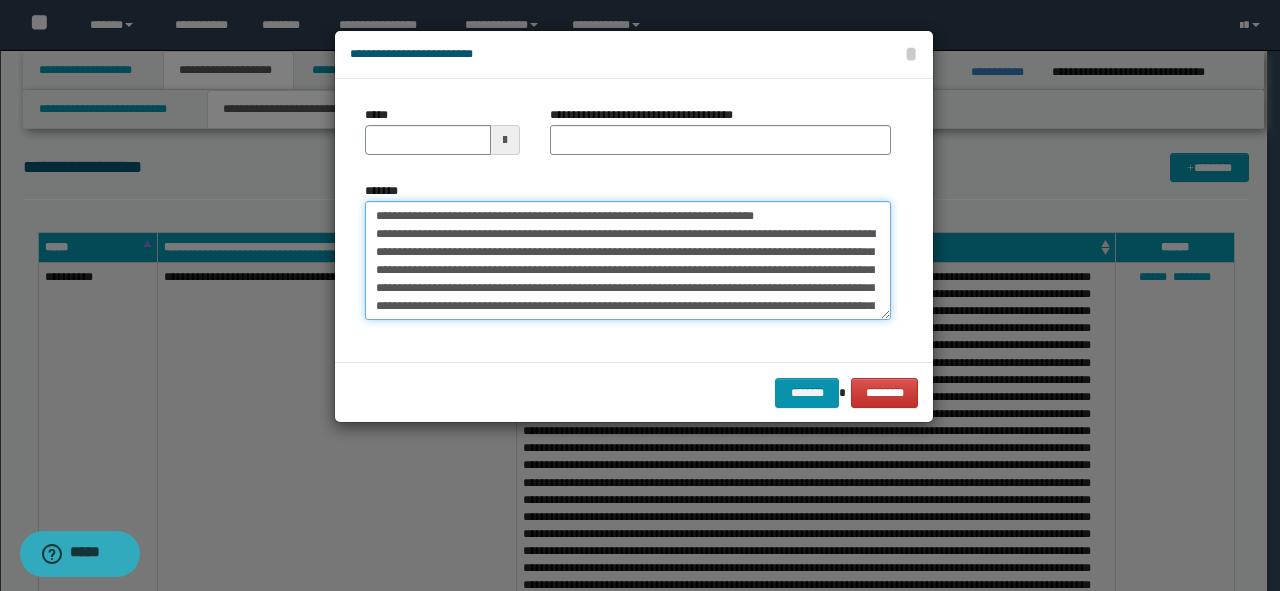 drag, startPoint x: 801, startPoint y: 212, endPoint x: 134, endPoint y: 204, distance: 667.048 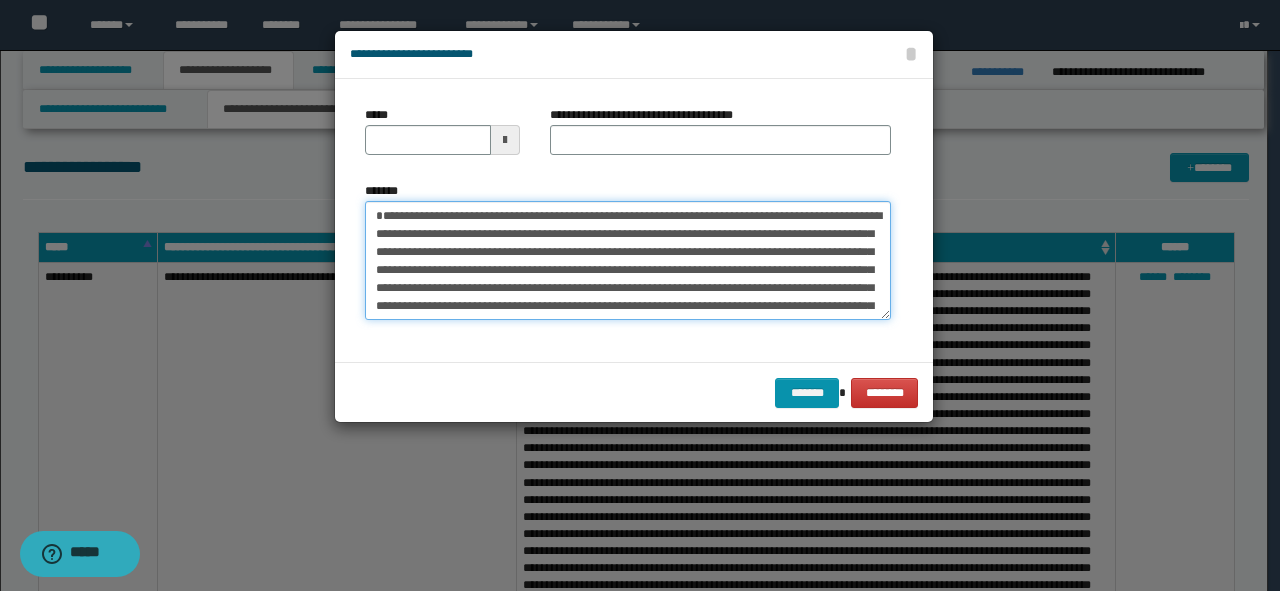 type on "**********" 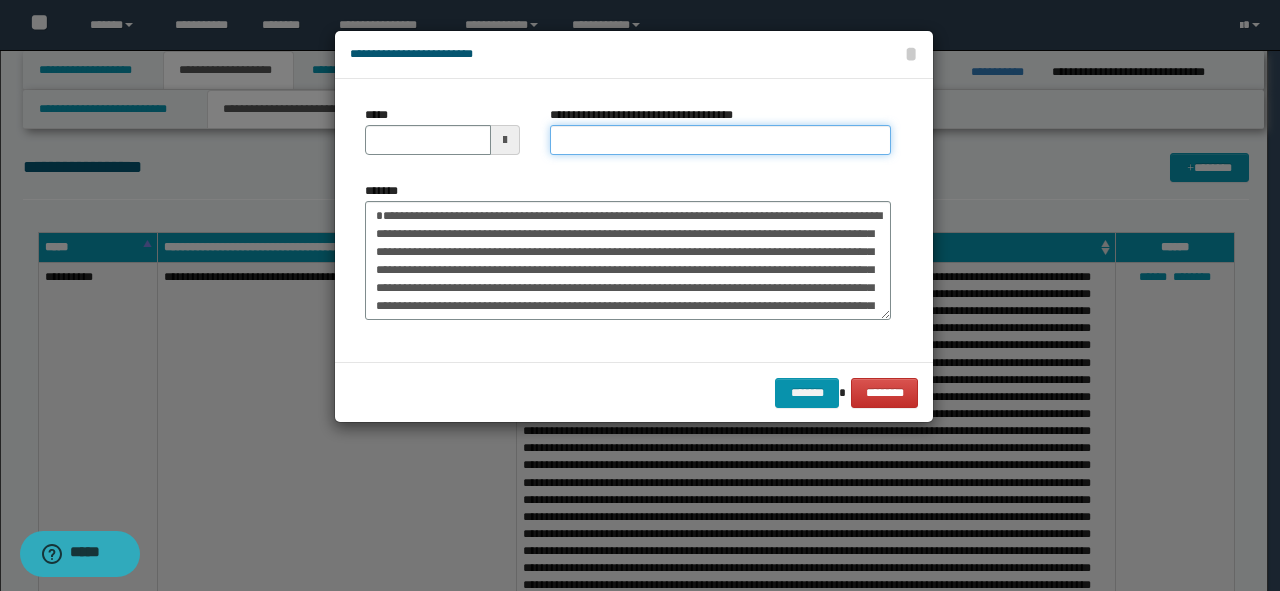 click on "**********" at bounding box center [720, 140] 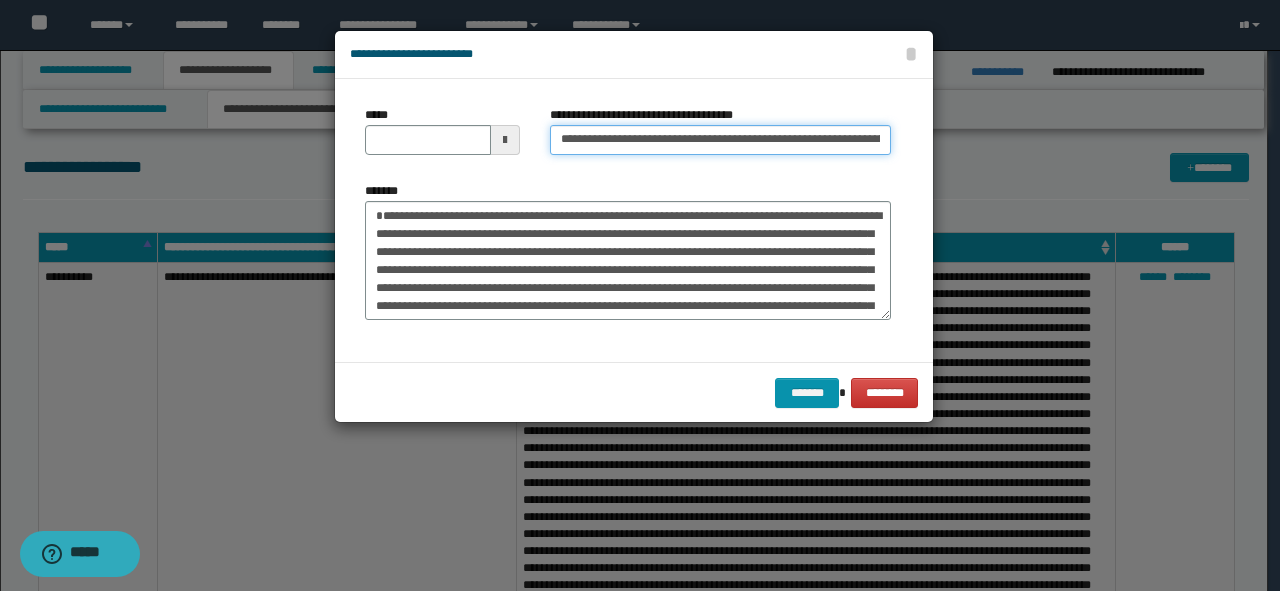 scroll, scrollTop: 0, scrollLeft: 88, axis: horizontal 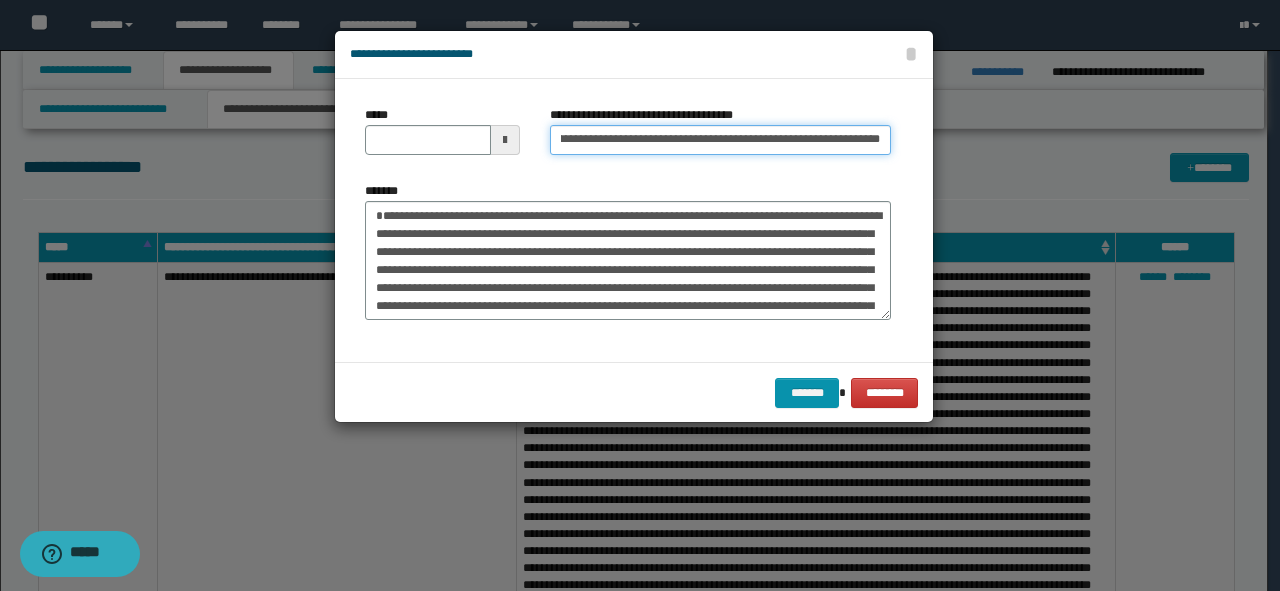 drag, startPoint x: 812, startPoint y: 140, endPoint x: 929, endPoint y: 140, distance: 117 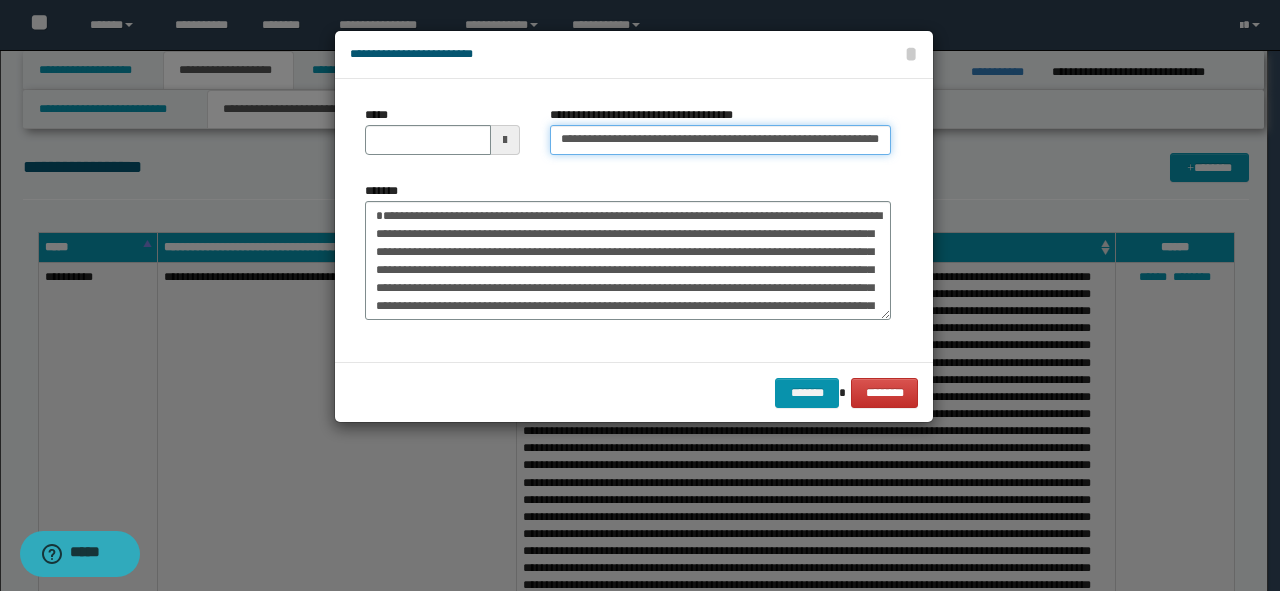 scroll, scrollTop: 0, scrollLeft: 18, axis: horizontal 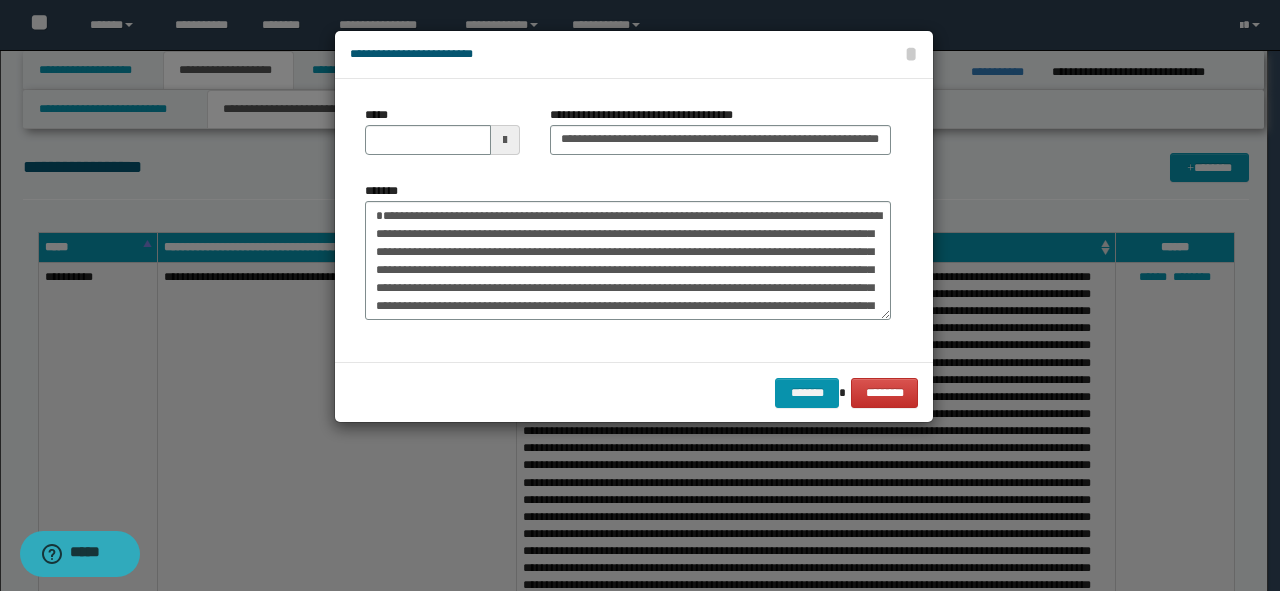 drag, startPoint x: 447, startPoint y: 124, endPoint x: 448, endPoint y: 140, distance: 16.03122 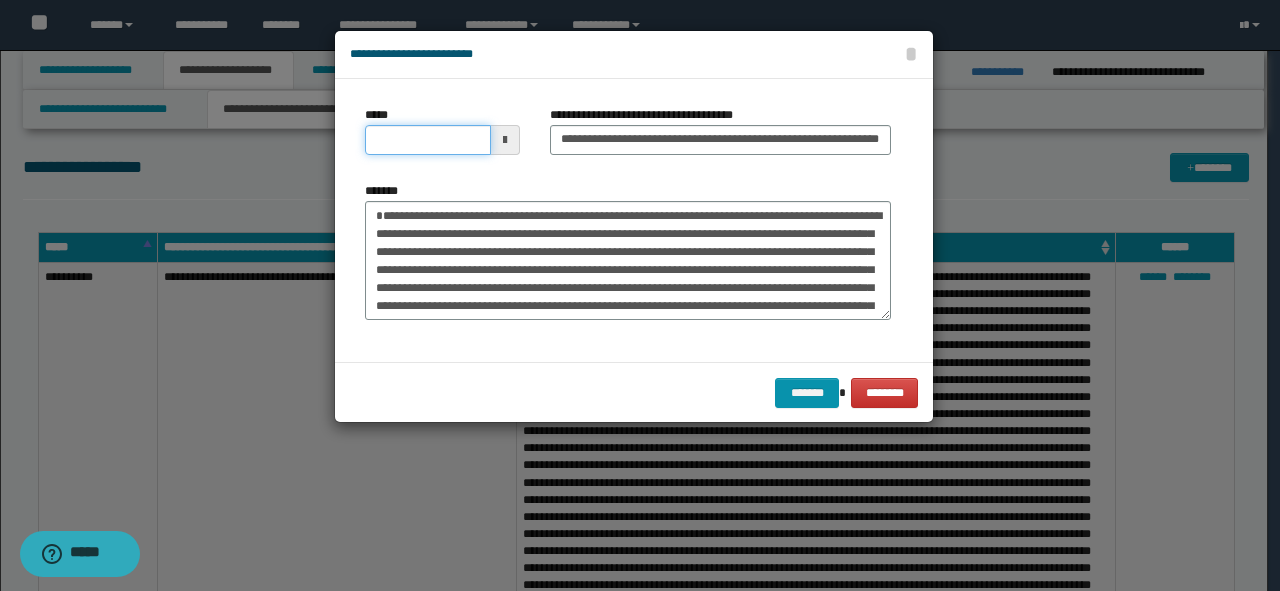 click on "*****" at bounding box center (428, 140) 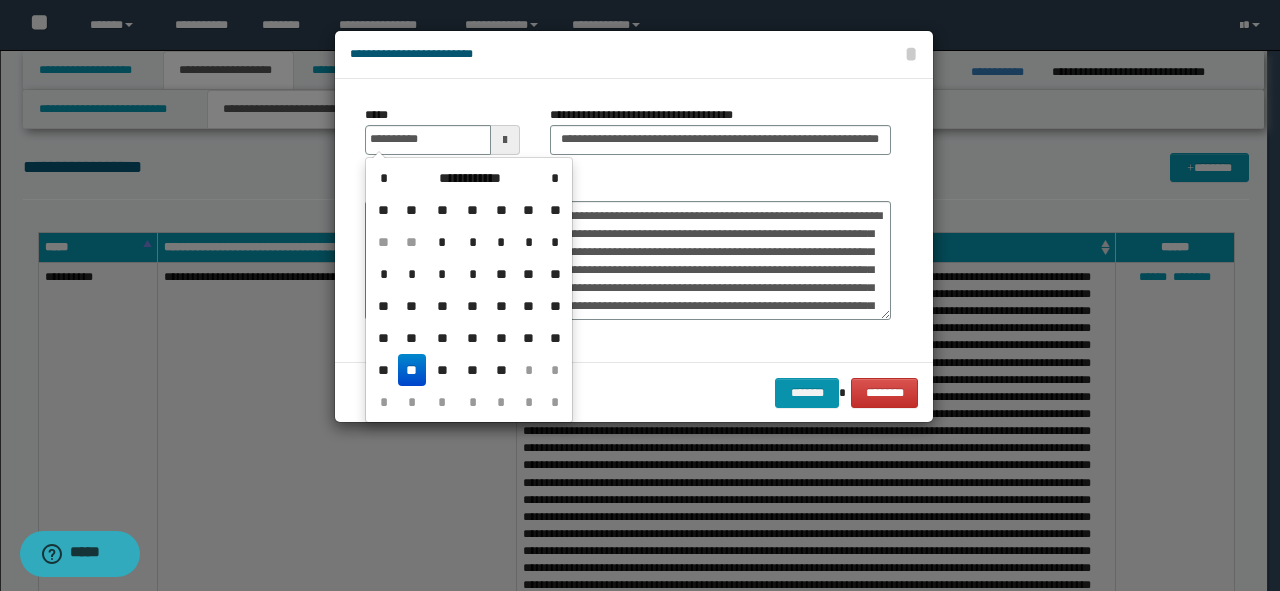 type on "**********" 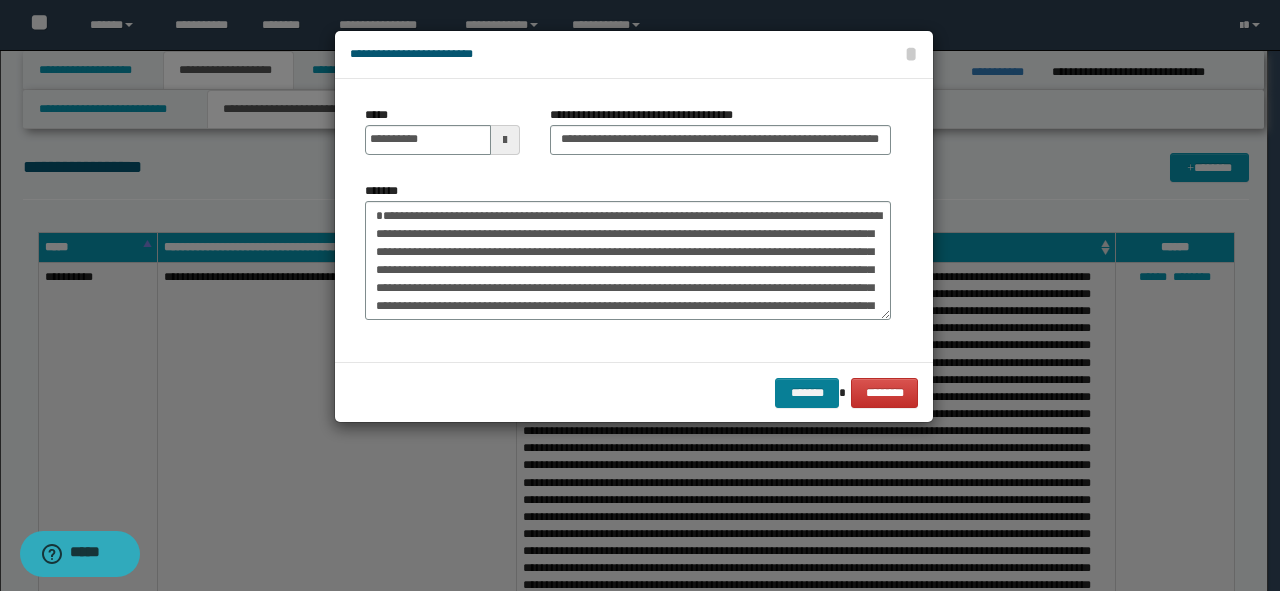 drag, startPoint x: 793, startPoint y: 364, endPoint x: 800, endPoint y: 392, distance: 28.86174 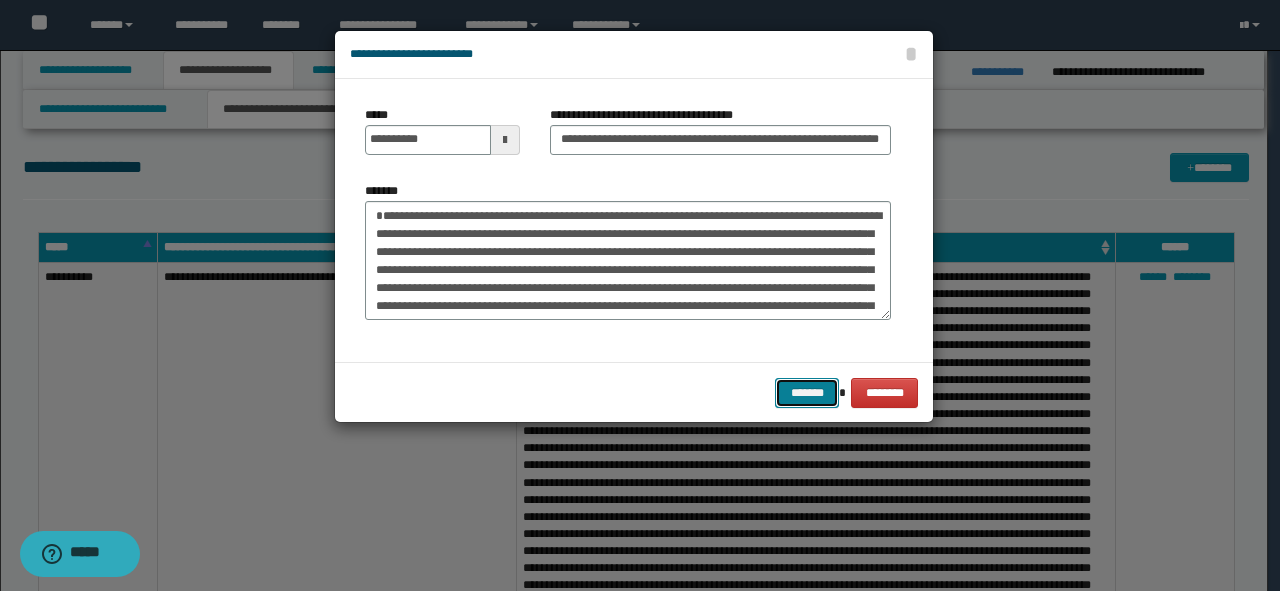 click on "*******" at bounding box center (807, 393) 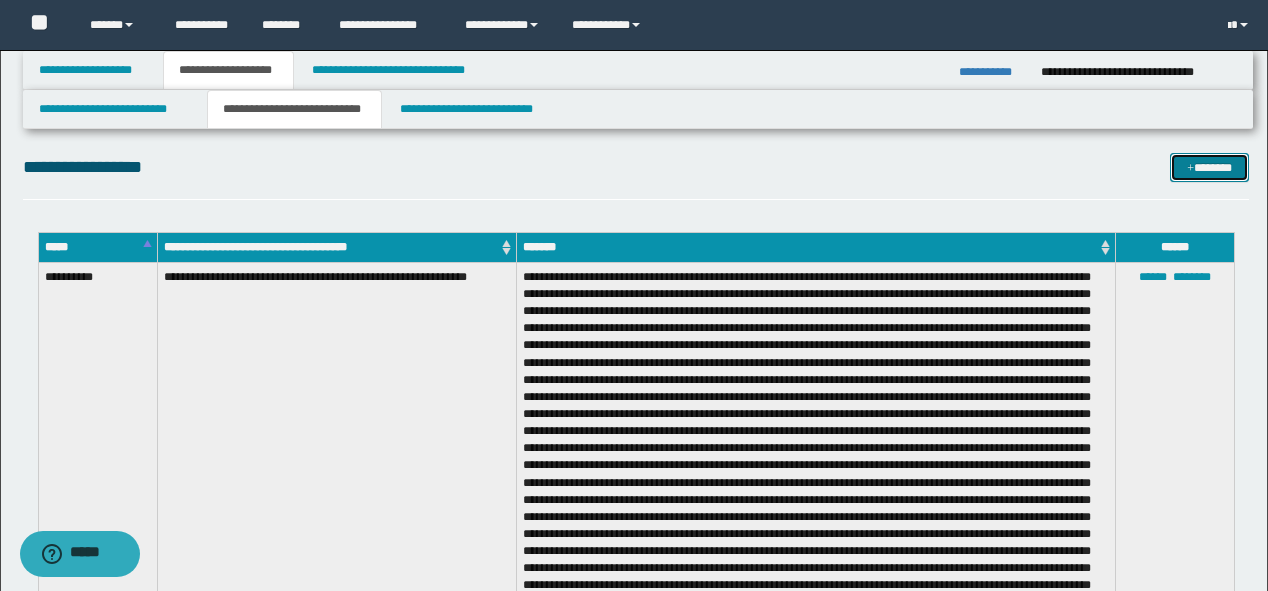 click on "*******" at bounding box center (1209, 168) 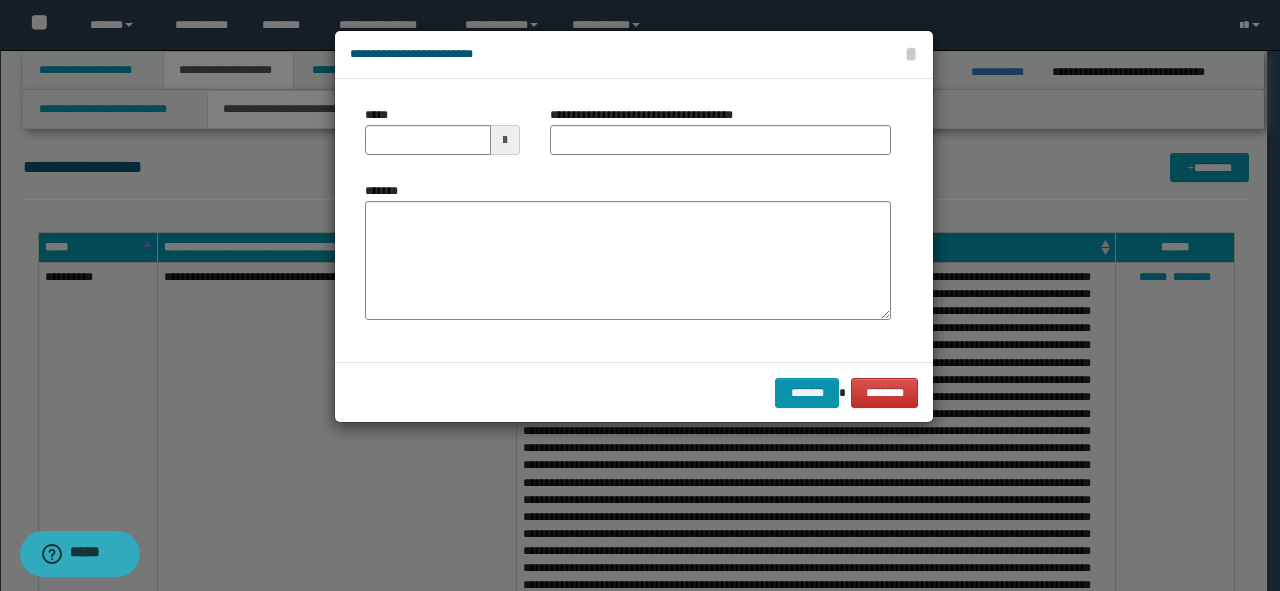 click on "*******" at bounding box center [628, 261] 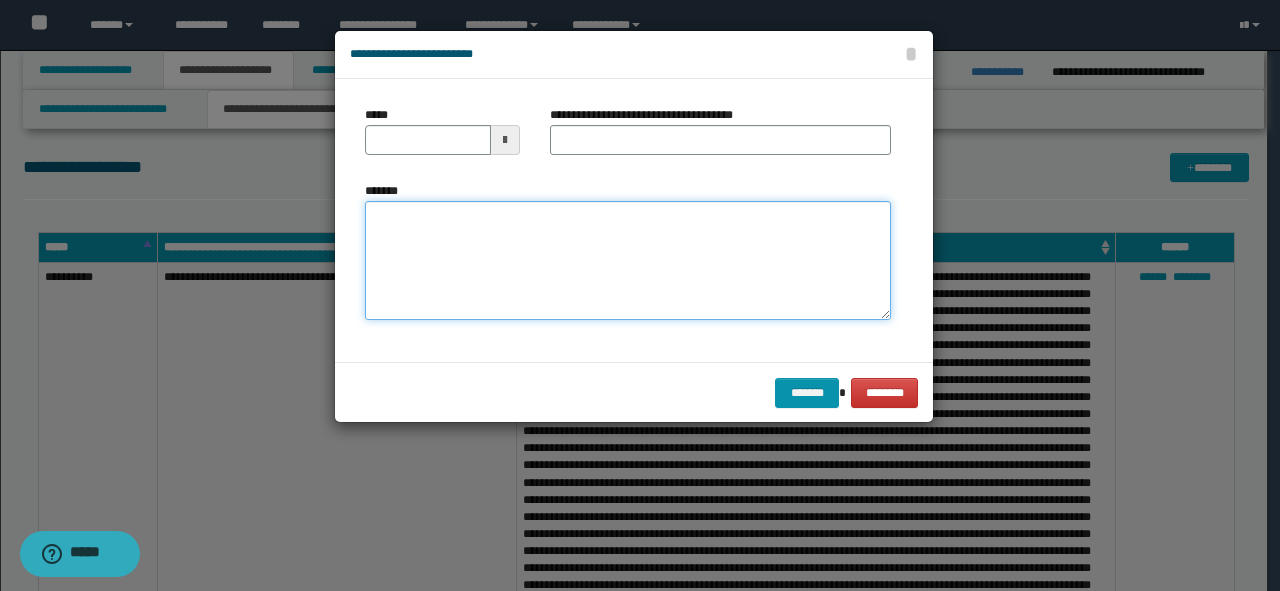 click on "*******" at bounding box center [628, 261] 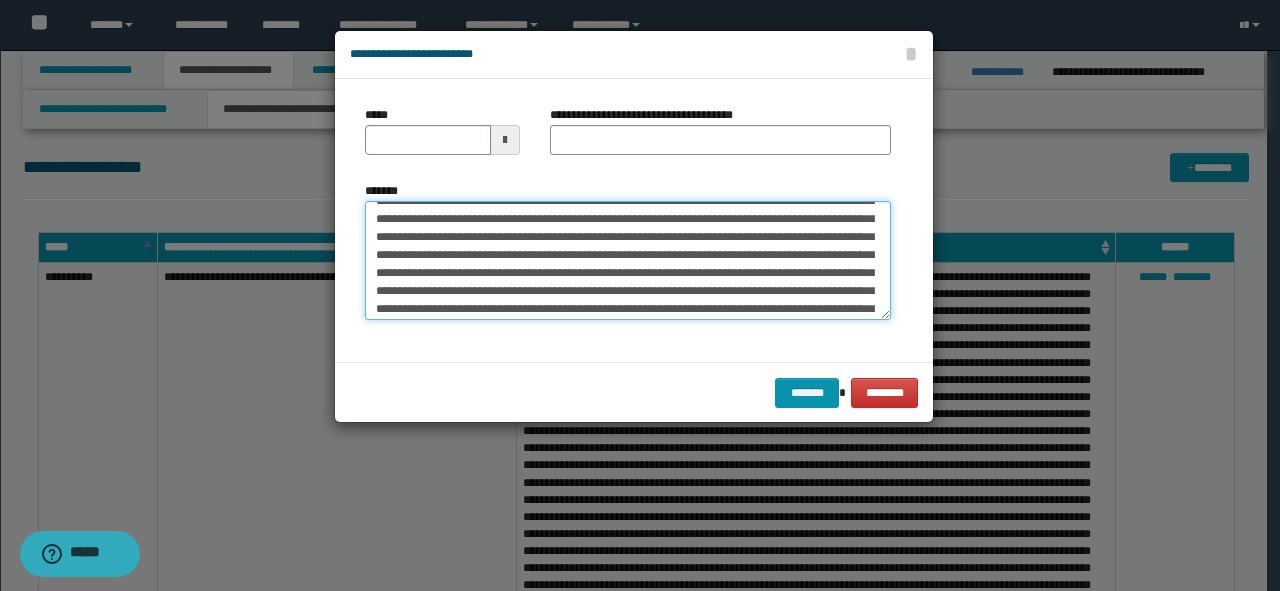 scroll, scrollTop: 0, scrollLeft: 0, axis: both 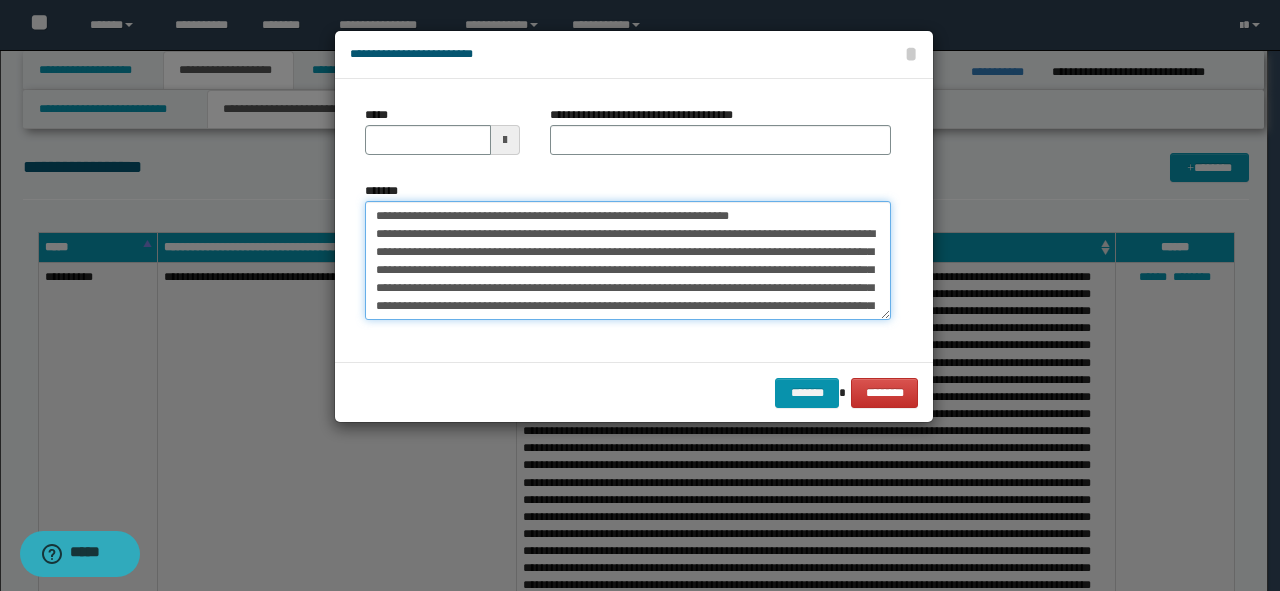 drag, startPoint x: 763, startPoint y: 207, endPoint x: 145, endPoint y: 180, distance: 618.58954 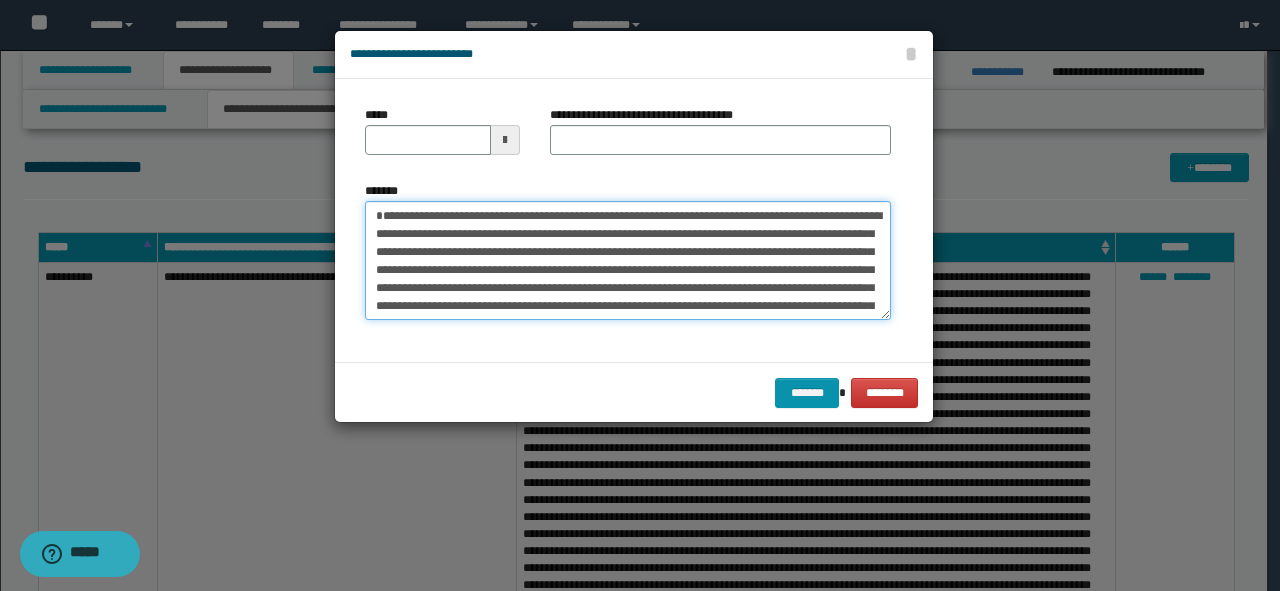 type on "**********" 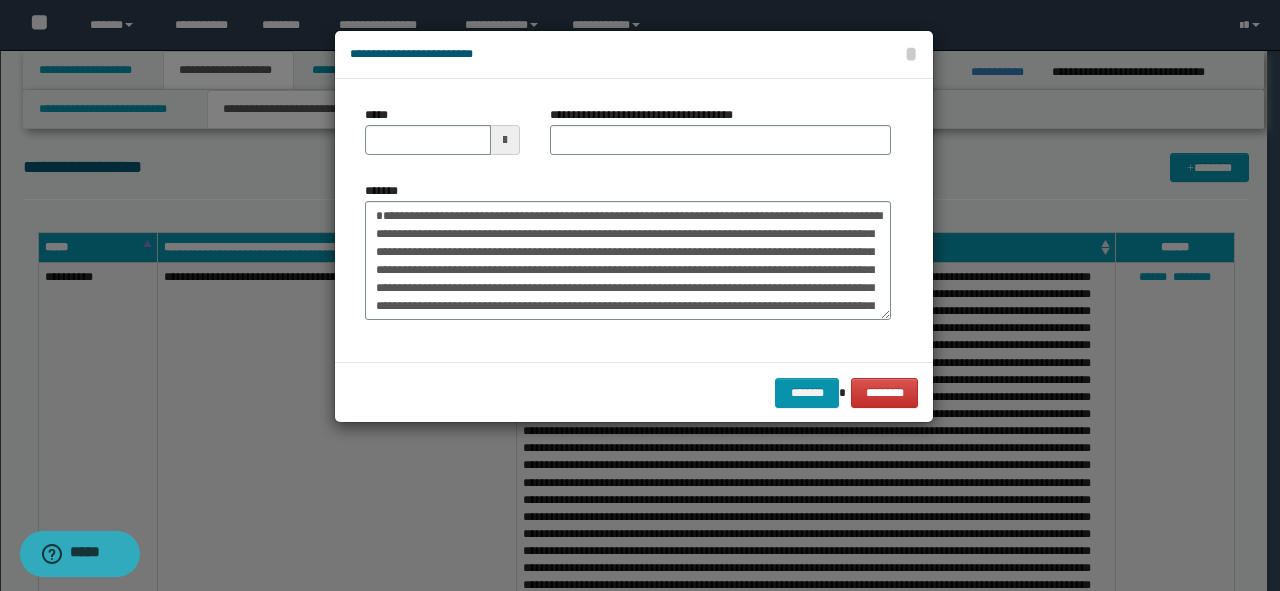 click on "**********" at bounding box center [720, 138] 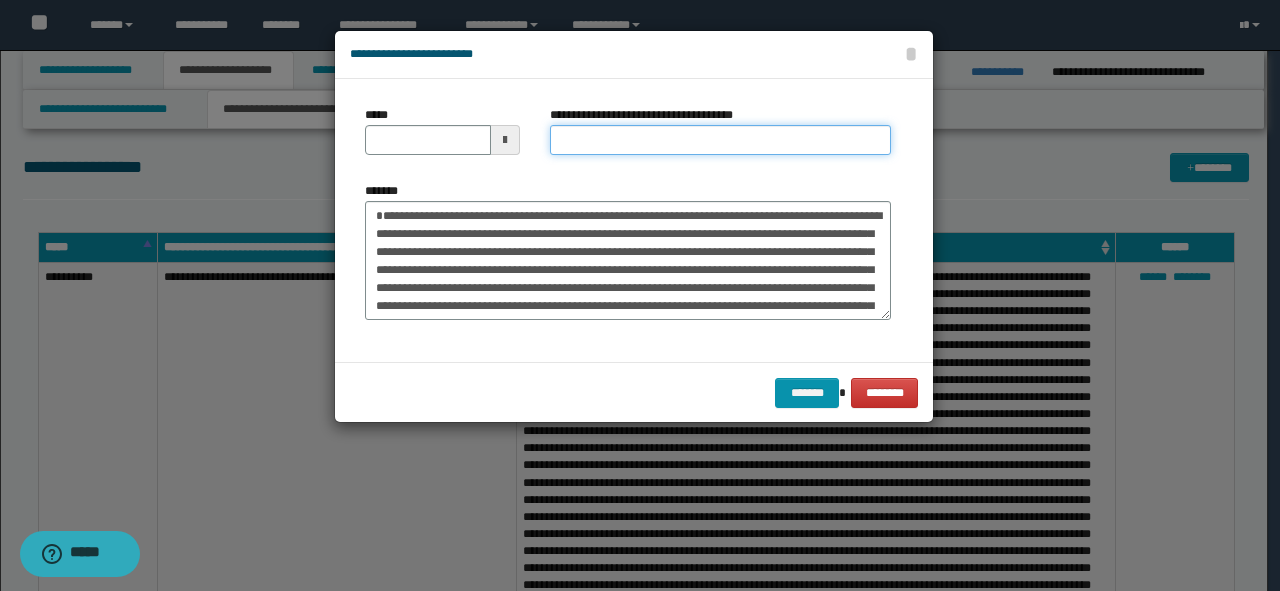 click on "**********" at bounding box center [720, 140] 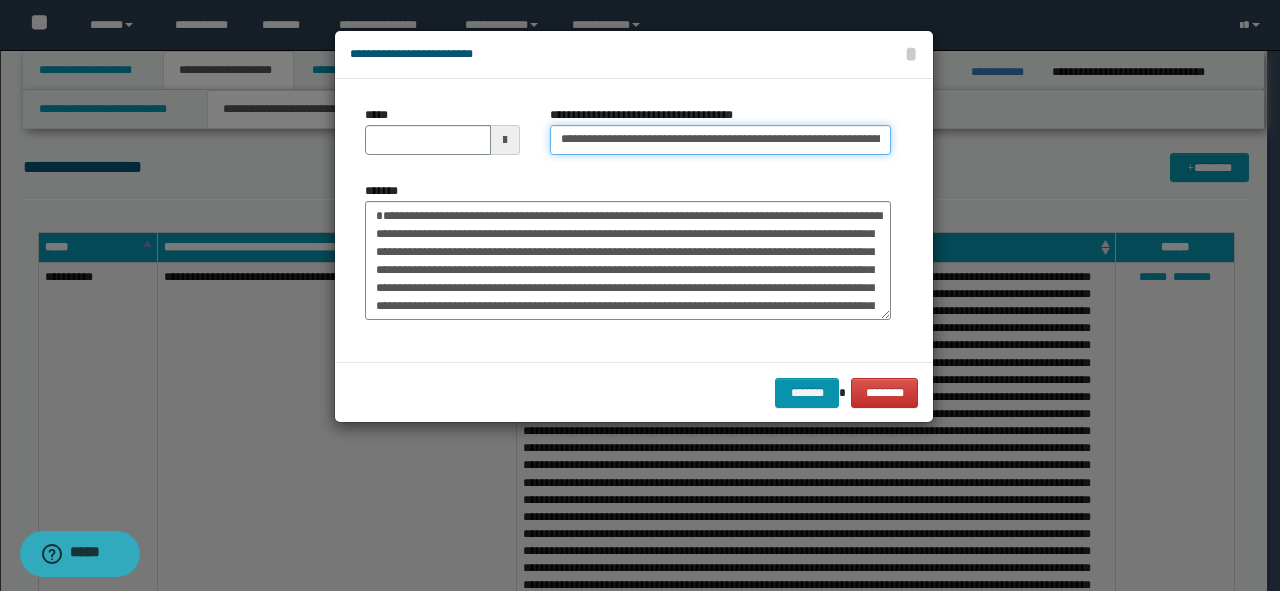 scroll, scrollTop: 0, scrollLeft: 60, axis: horizontal 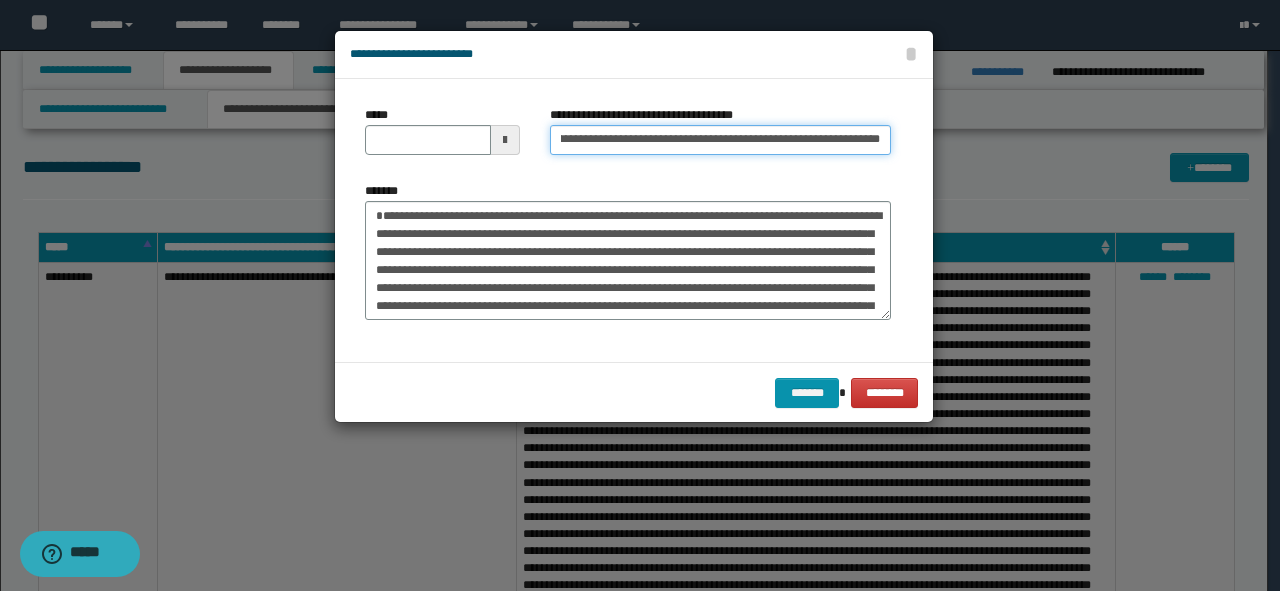 drag, startPoint x: 881, startPoint y: 140, endPoint x: 811, endPoint y: 142, distance: 70.028564 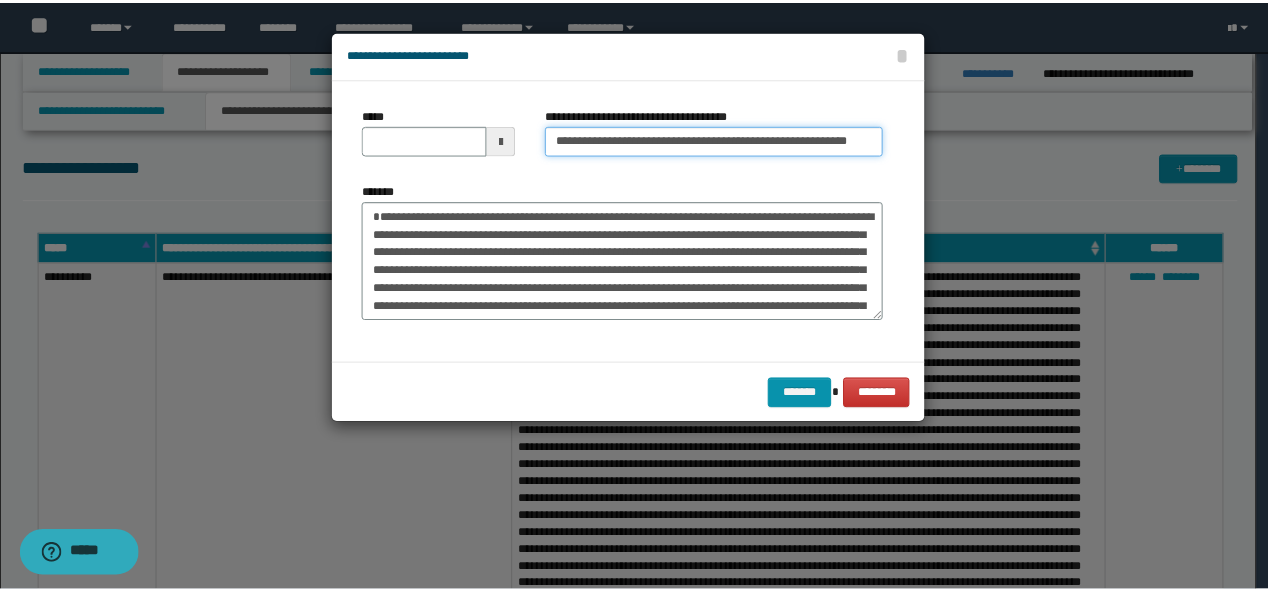 scroll, scrollTop: 0, scrollLeft: 0, axis: both 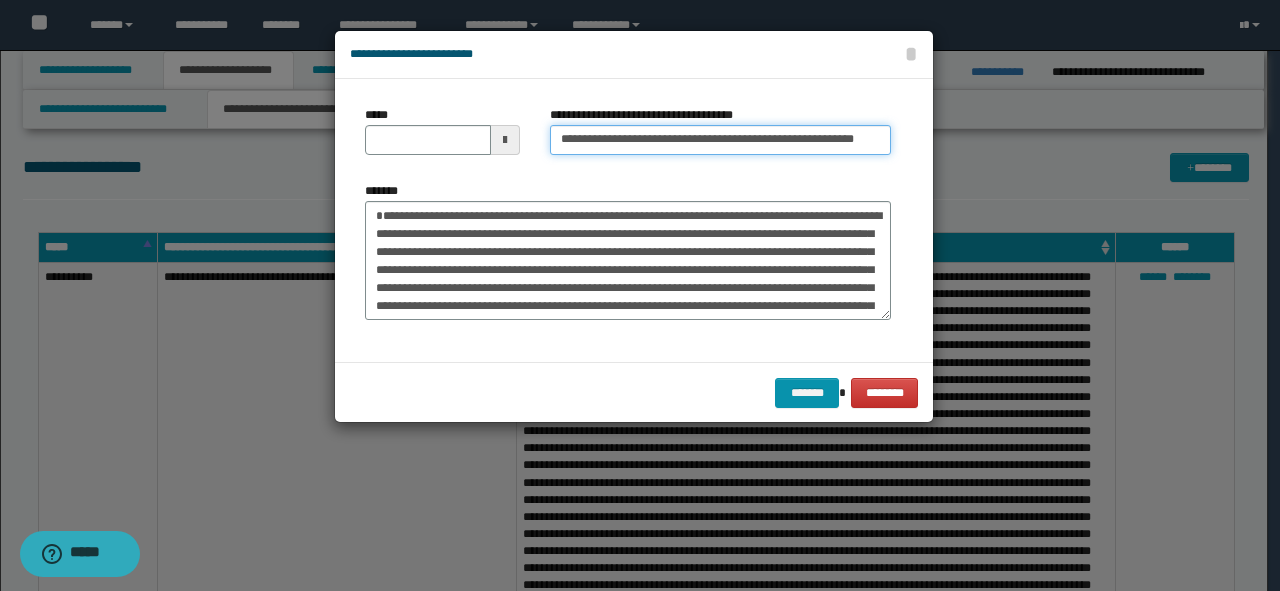 type 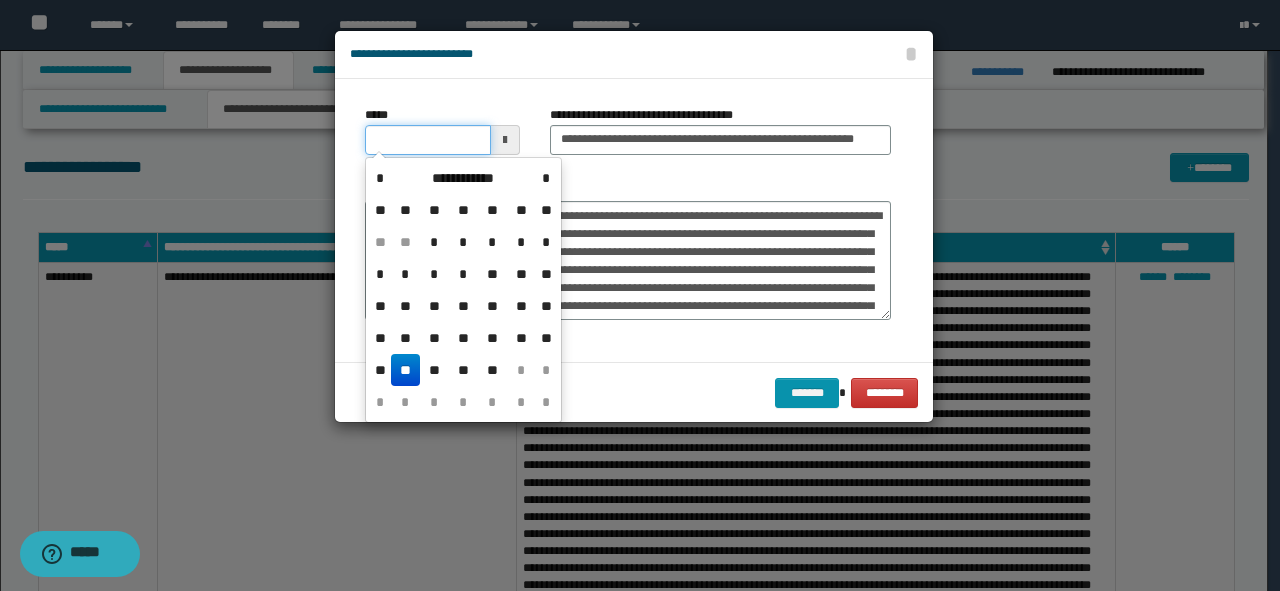 click on "*****" at bounding box center [428, 140] 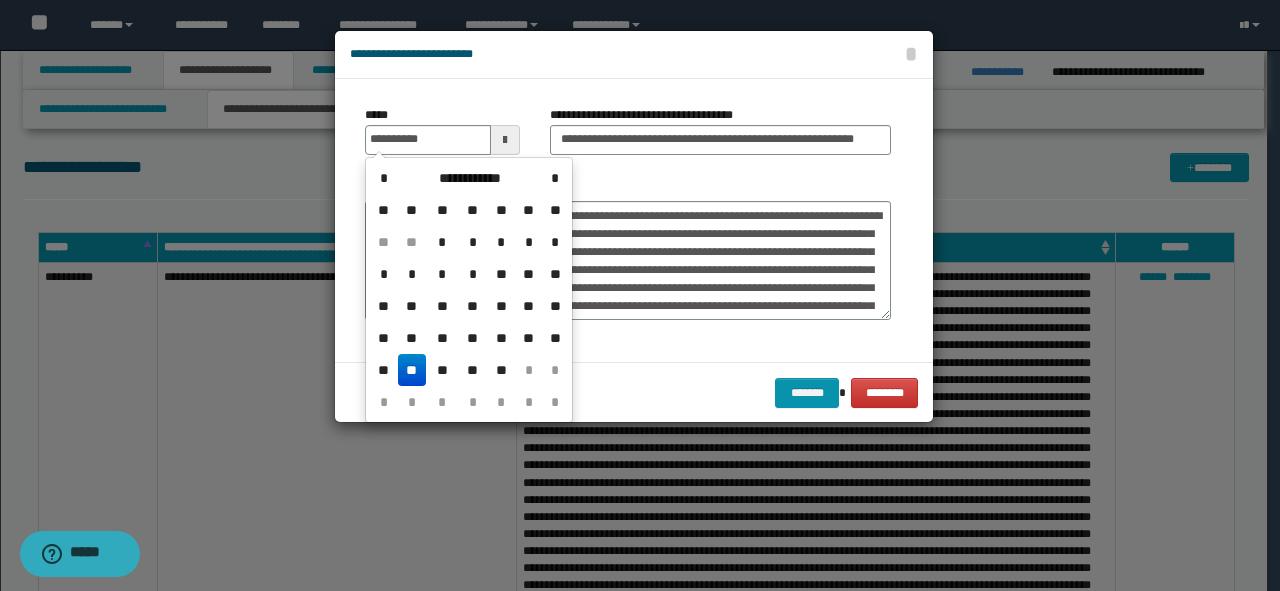 type on "**********" 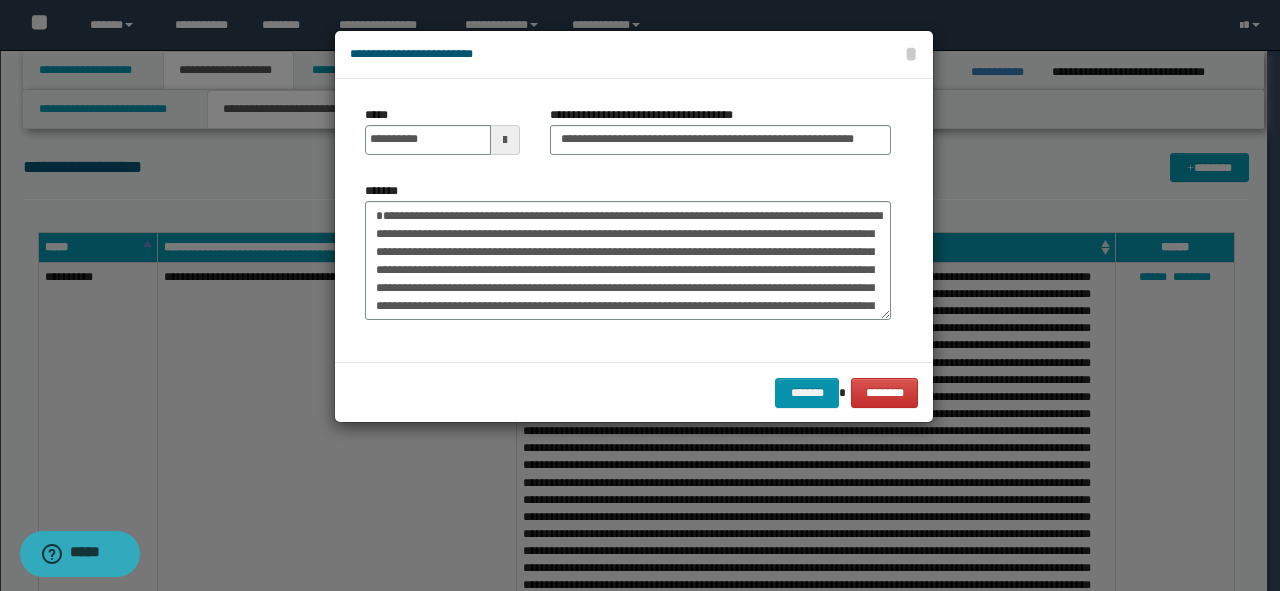 click on "*******" at bounding box center (628, 251) 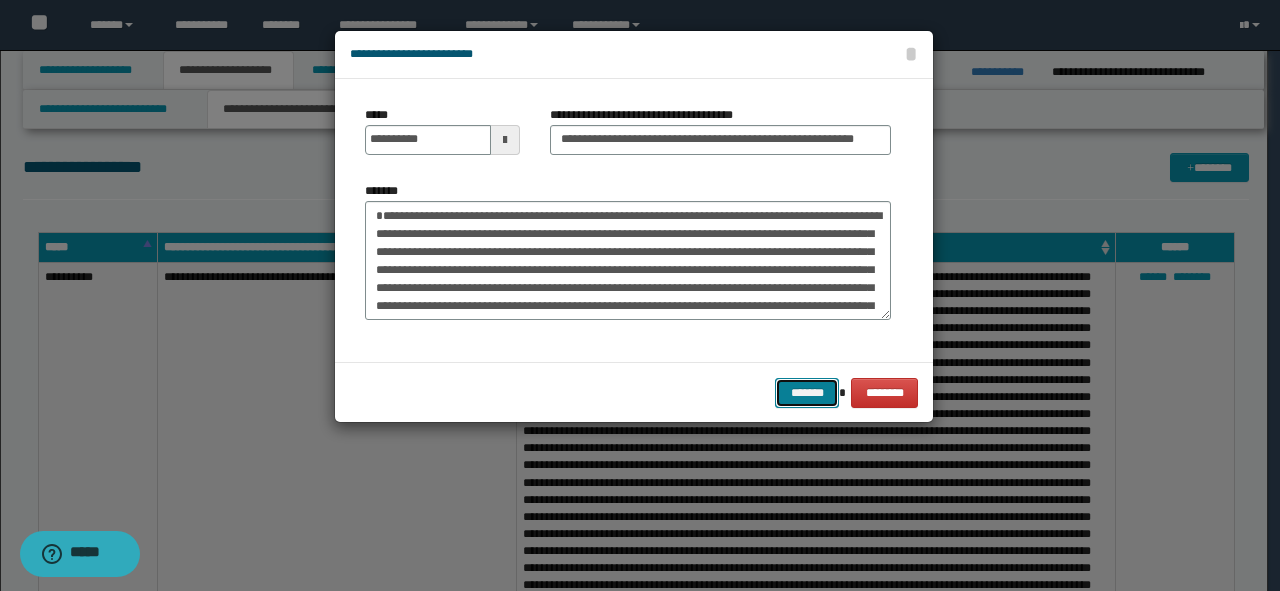 click on "*******" at bounding box center (807, 393) 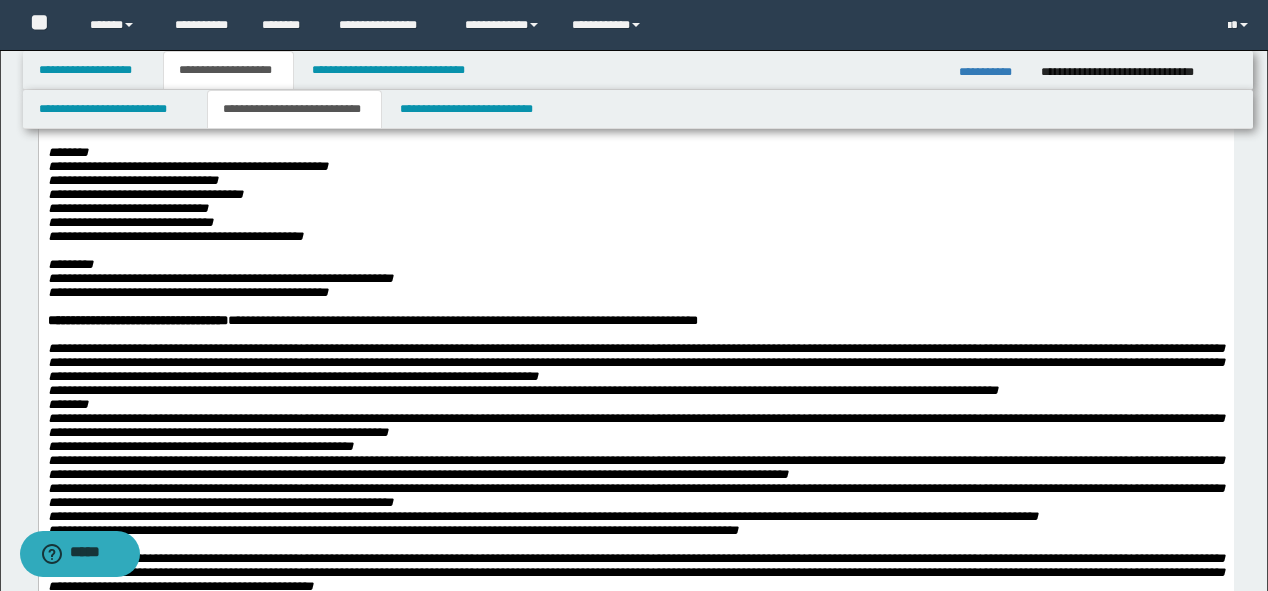 scroll, scrollTop: 0, scrollLeft: 0, axis: both 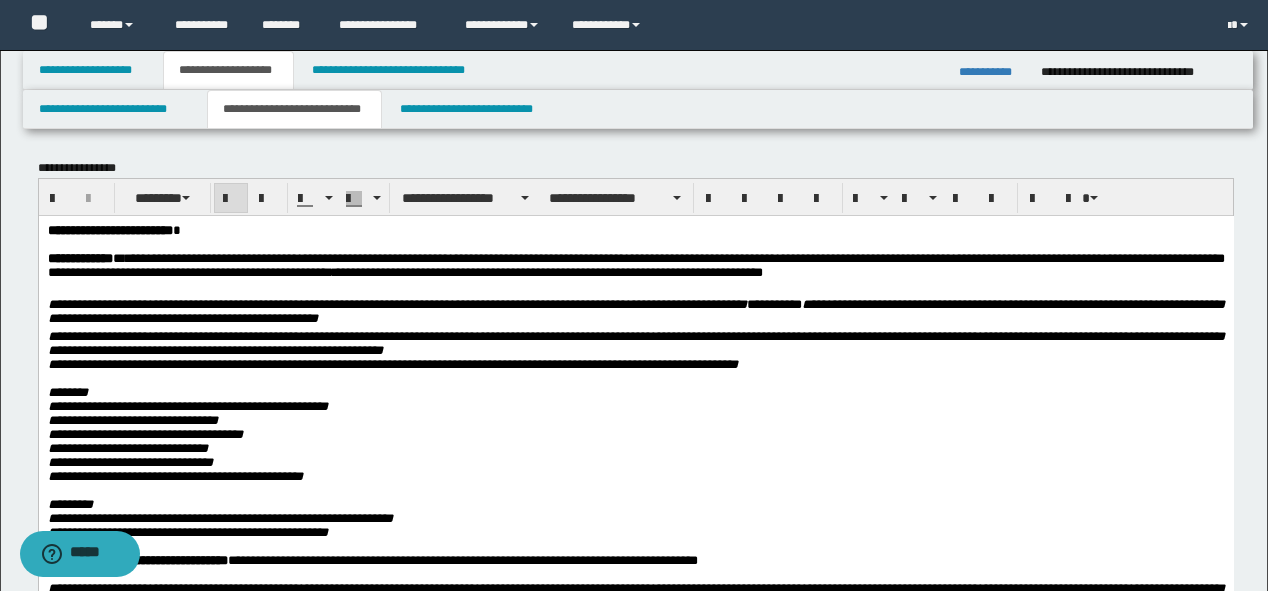 click on "**********" at bounding box center [992, 72] 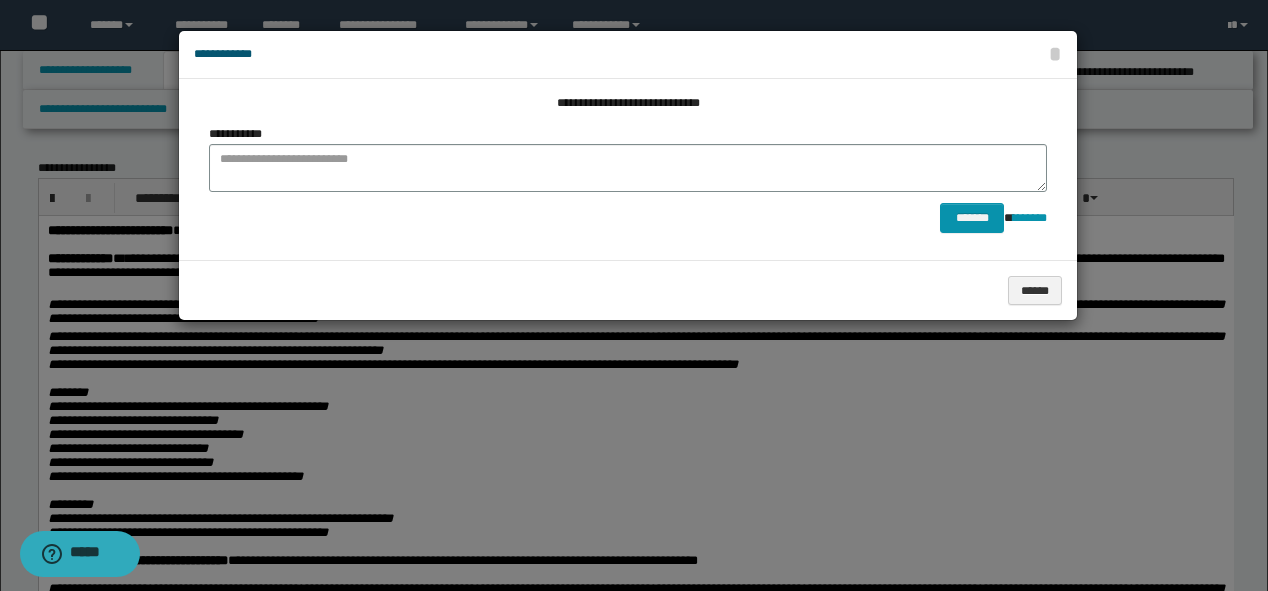 click on "**********" at bounding box center (628, 179) 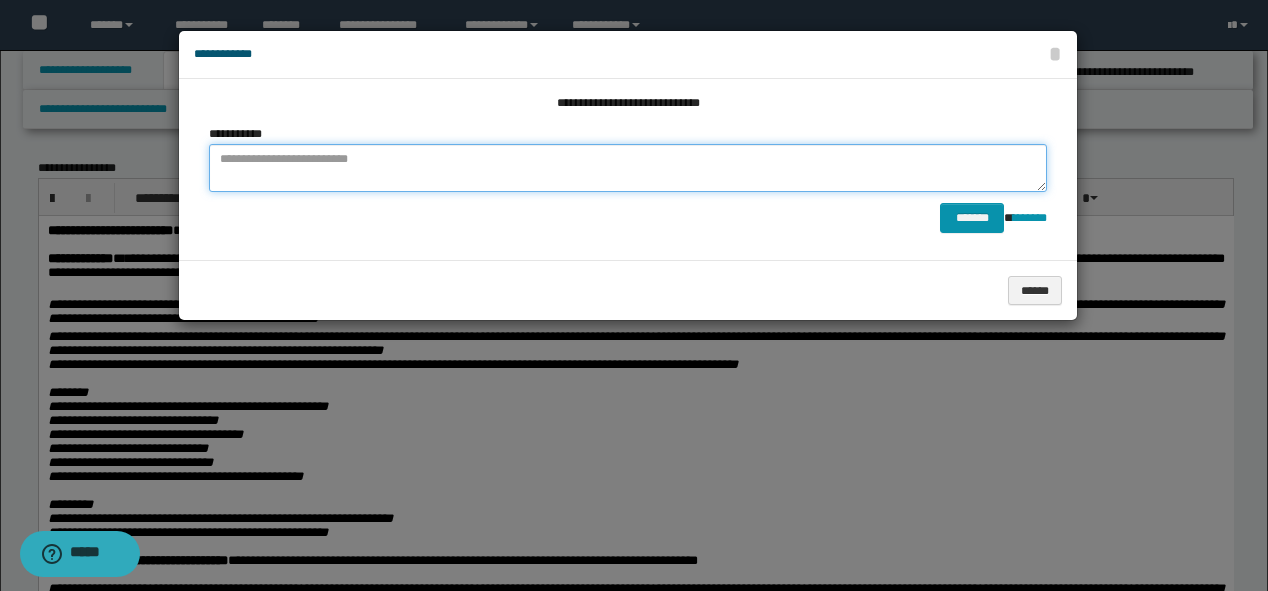 click at bounding box center [628, 168] 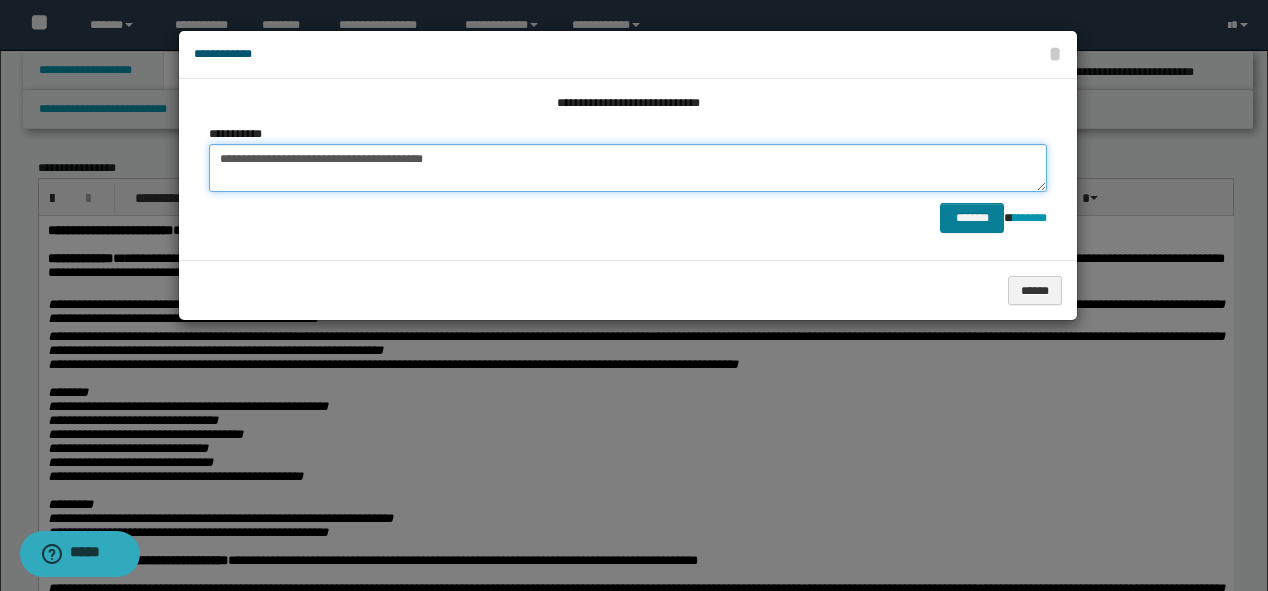 type on "**********" 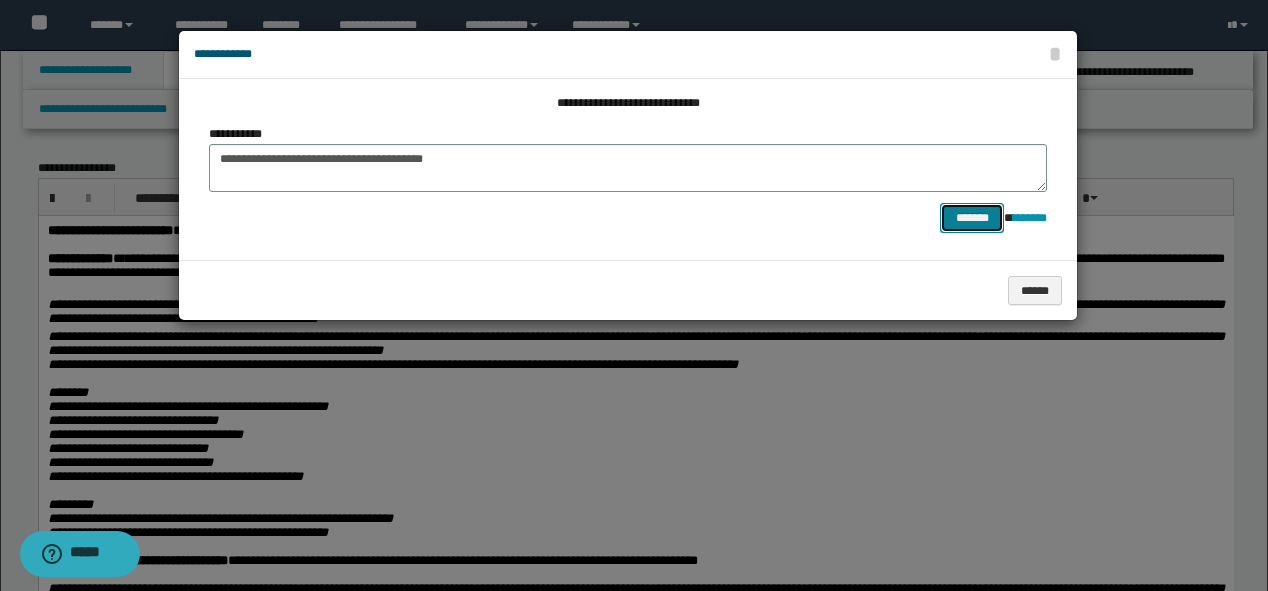 click on "*******" at bounding box center (972, 218) 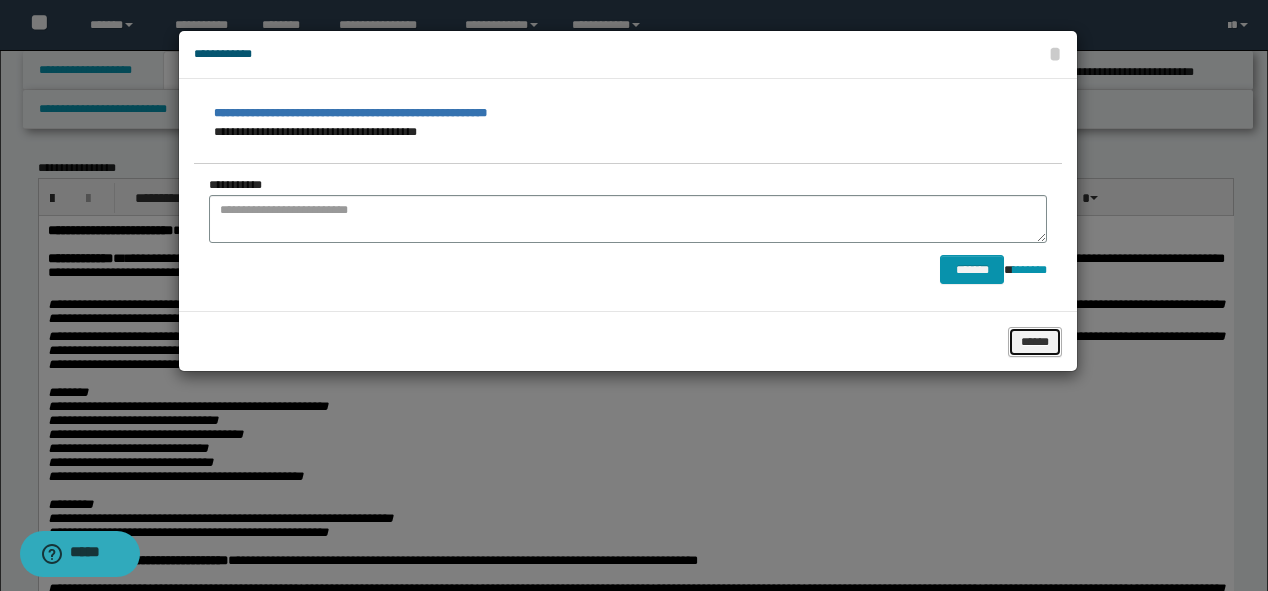 click on "******" at bounding box center (1035, 342) 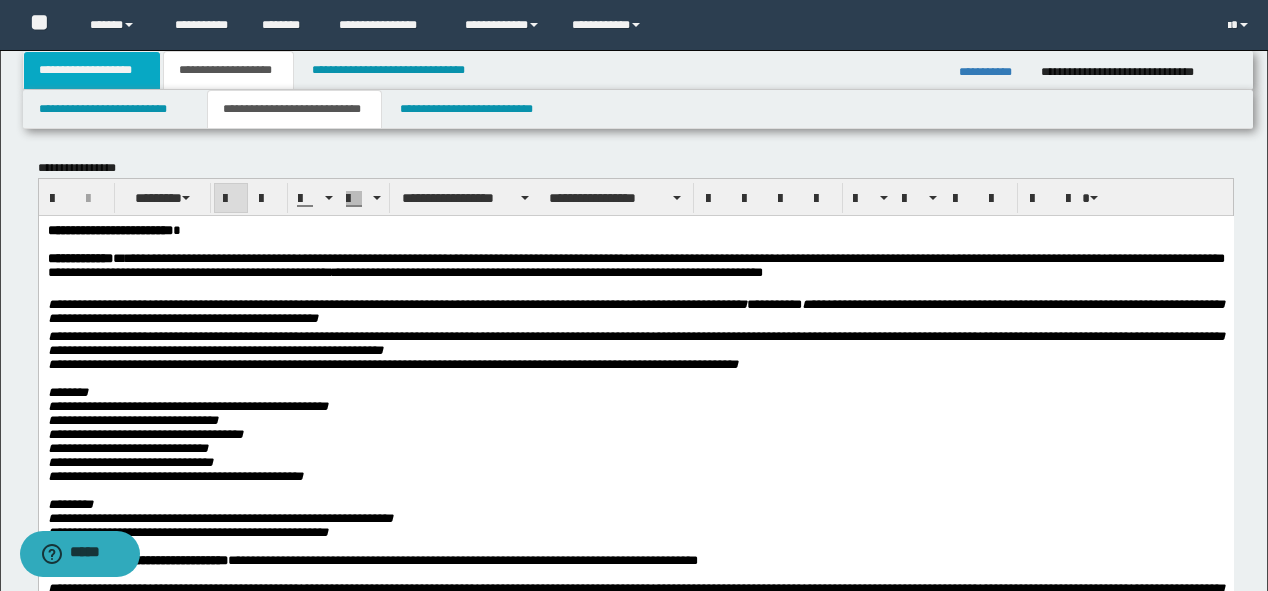 click on "**********" at bounding box center [92, 70] 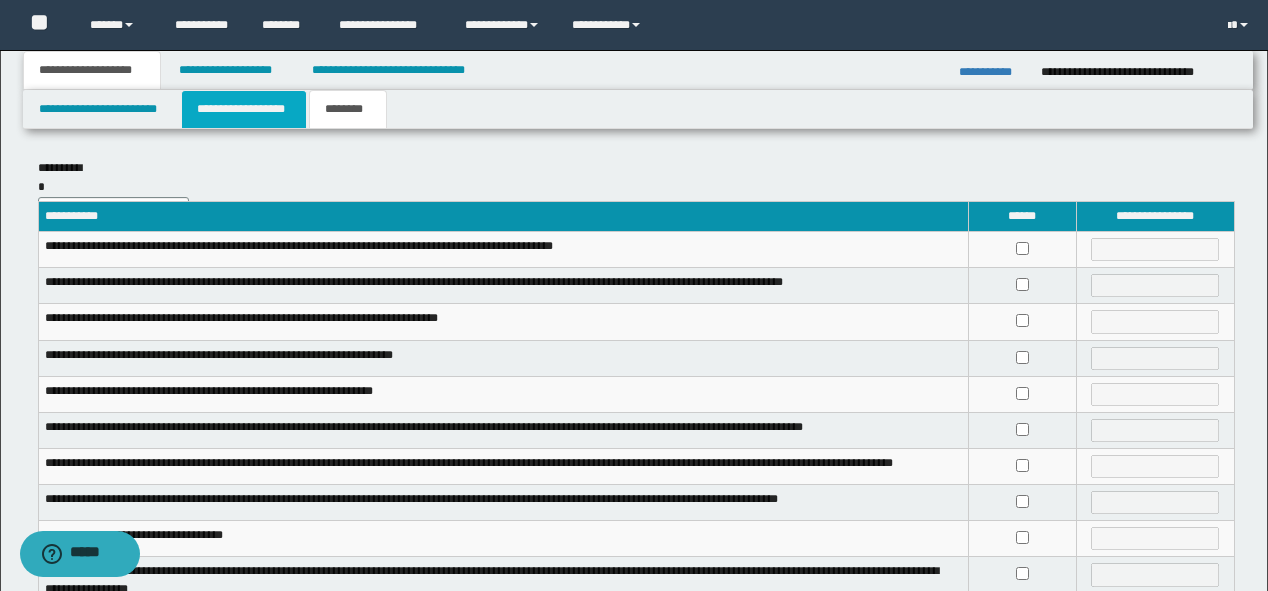 click on "**********" at bounding box center [244, 109] 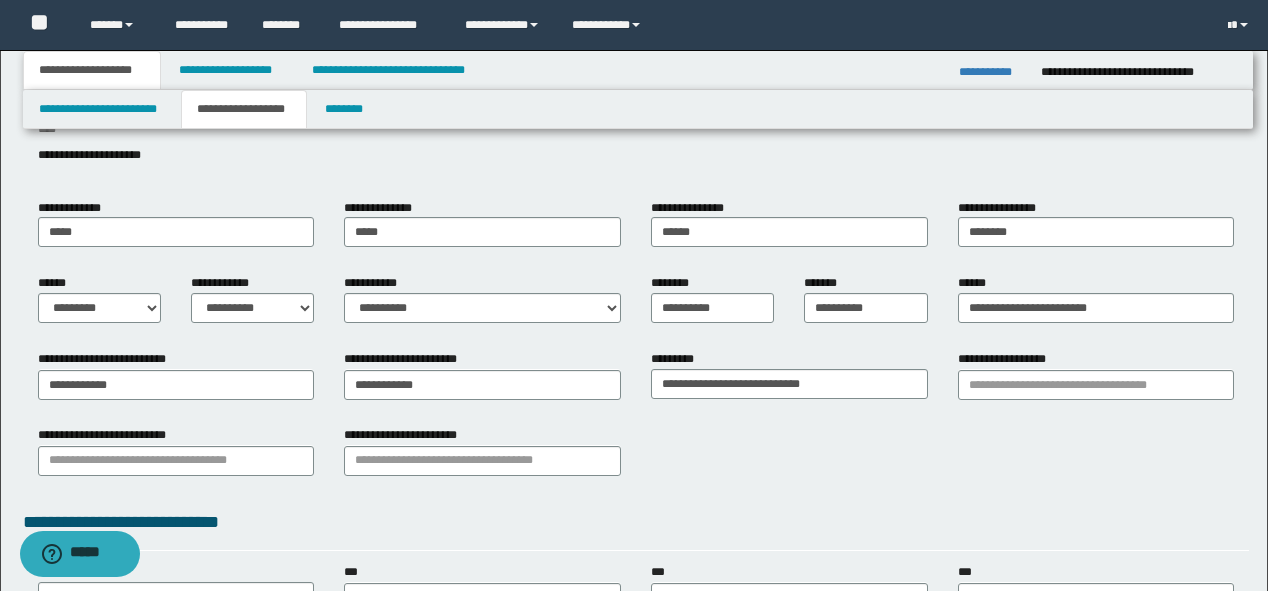 scroll, scrollTop: 160, scrollLeft: 0, axis: vertical 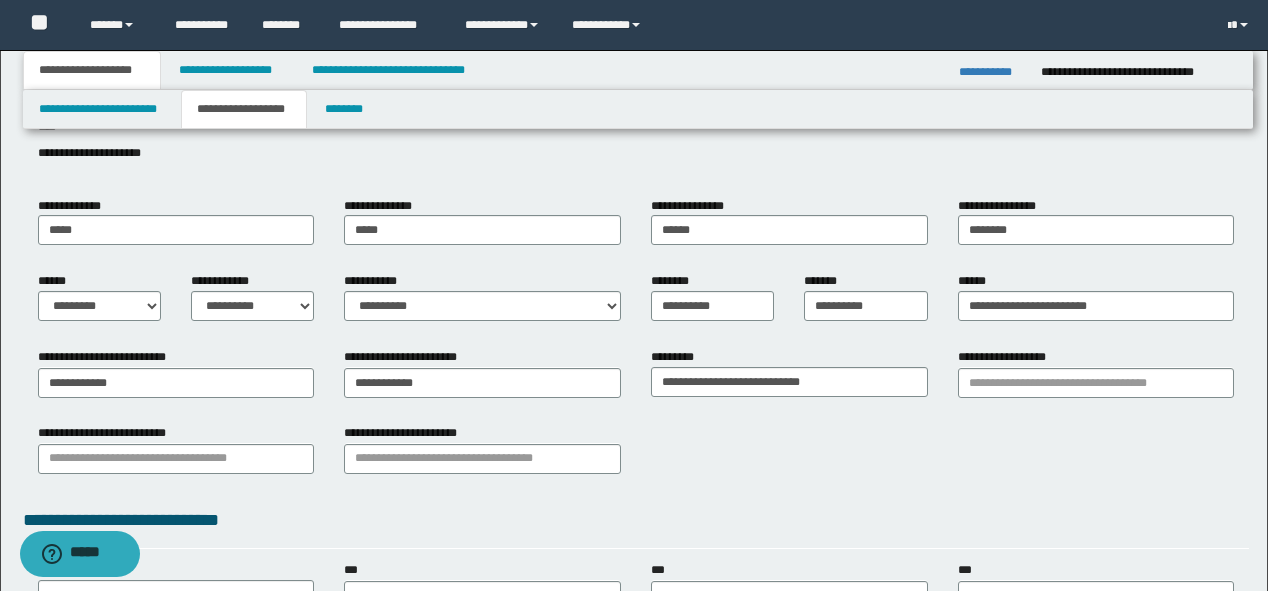 click on "**********" at bounding box center [1096, 296] 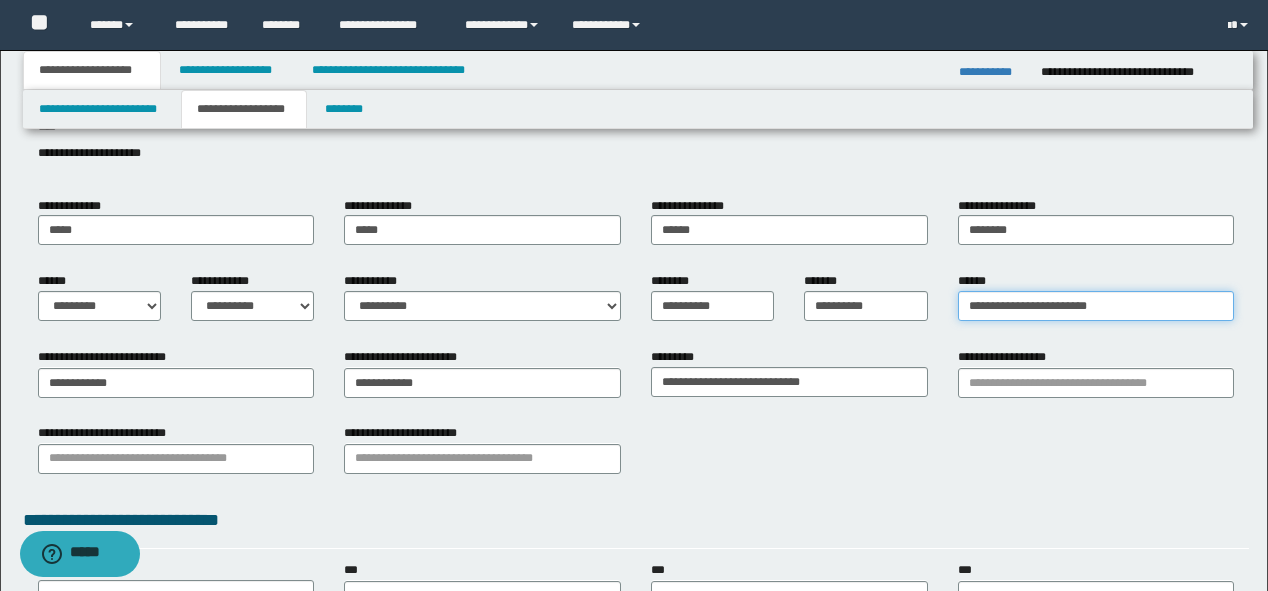drag, startPoint x: 1146, startPoint y: 312, endPoint x: 656, endPoint y: 312, distance: 490 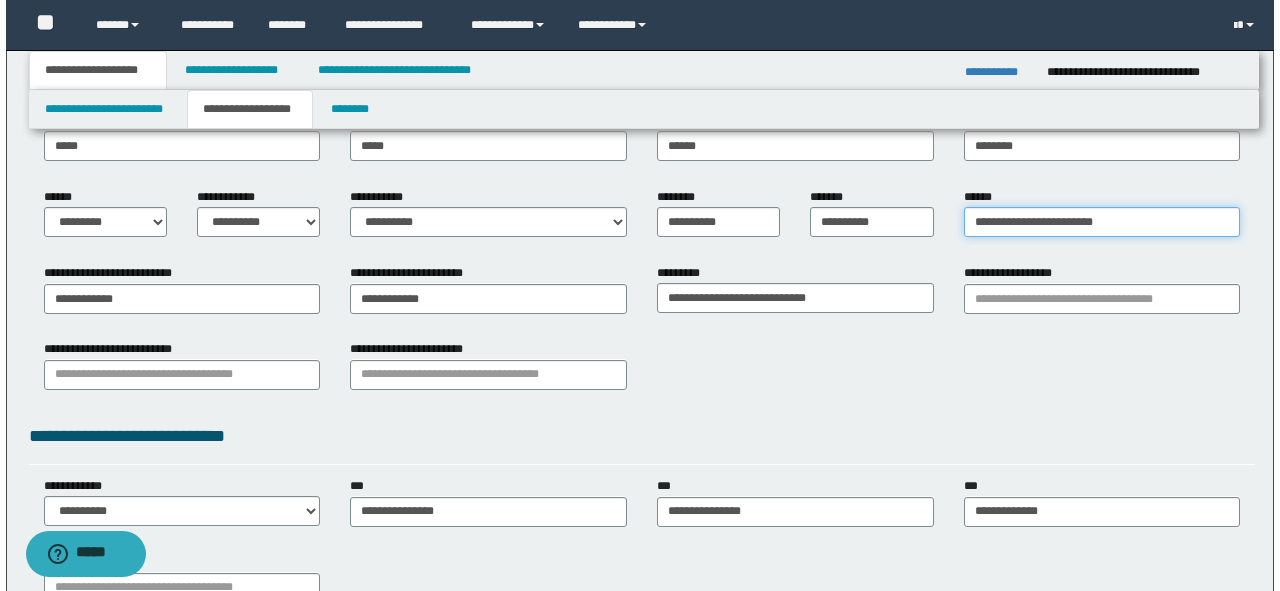 scroll, scrollTop: 515, scrollLeft: 0, axis: vertical 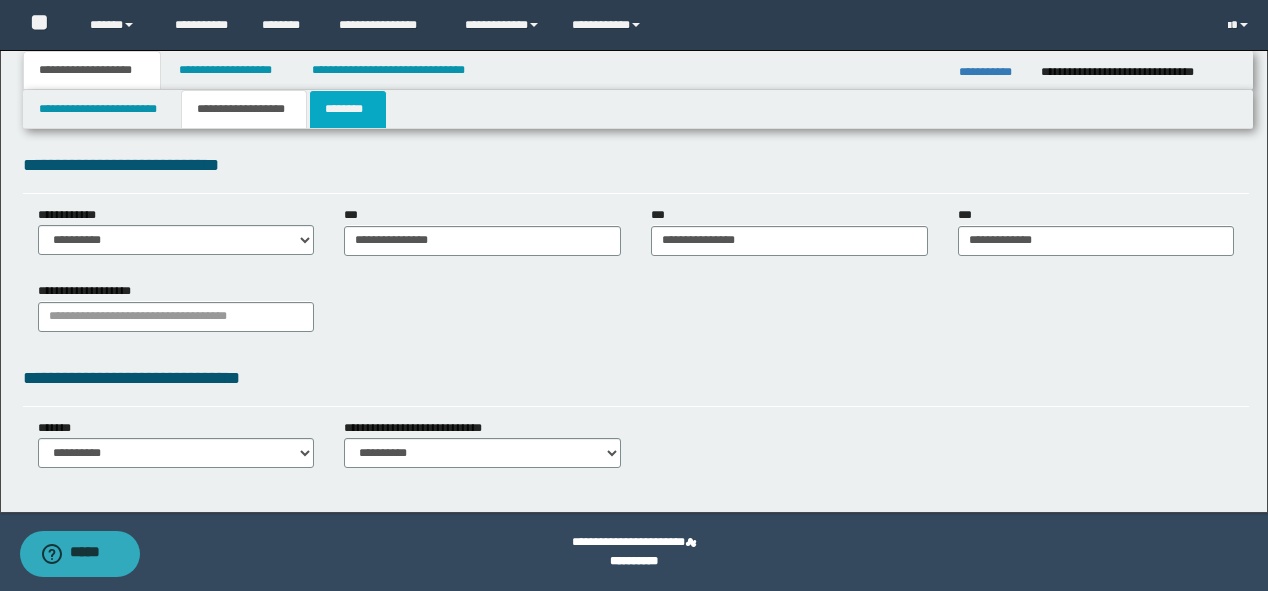 click on "********" at bounding box center (348, 109) 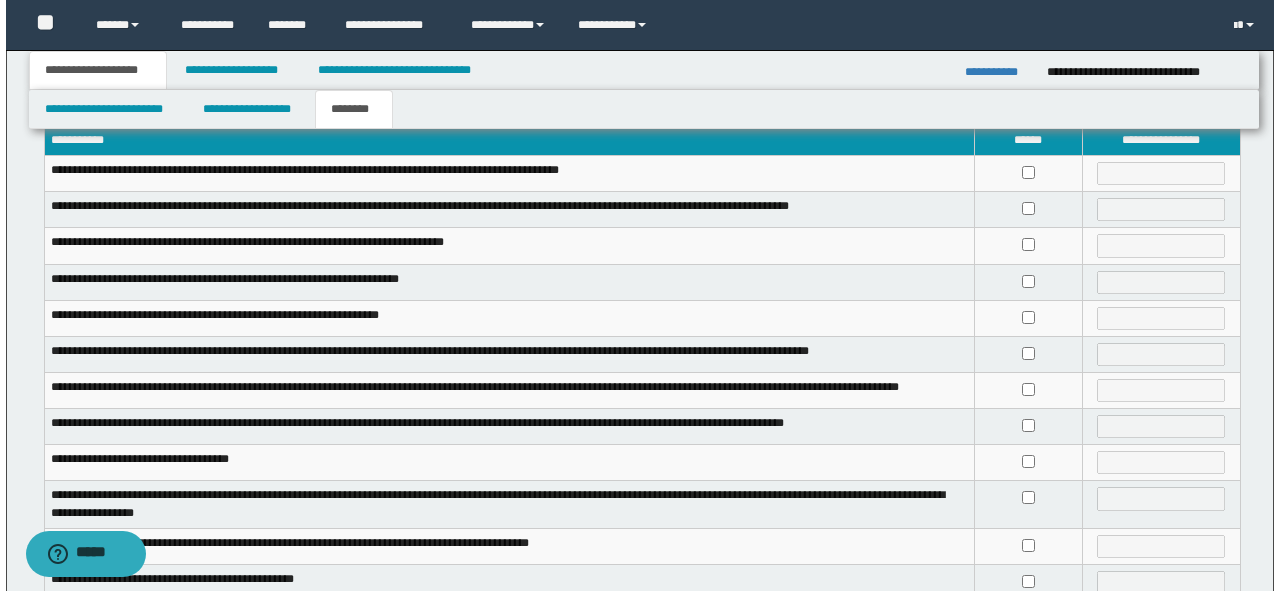 scroll, scrollTop: 0, scrollLeft: 0, axis: both 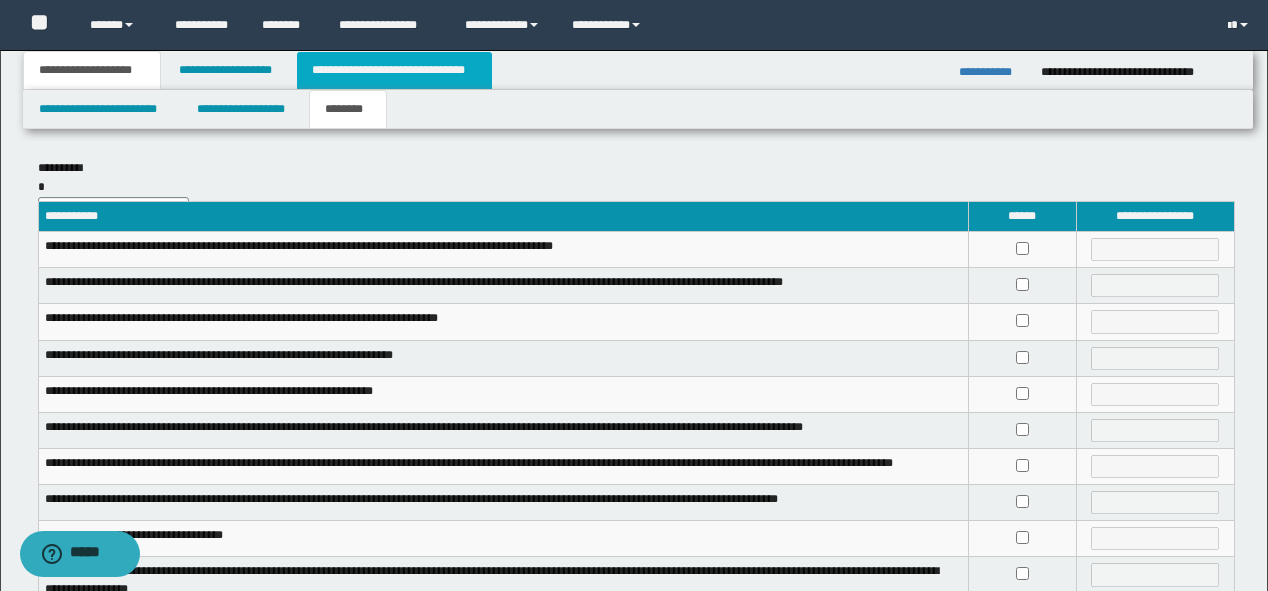 click on "**********" at bounding box center (394, 70) 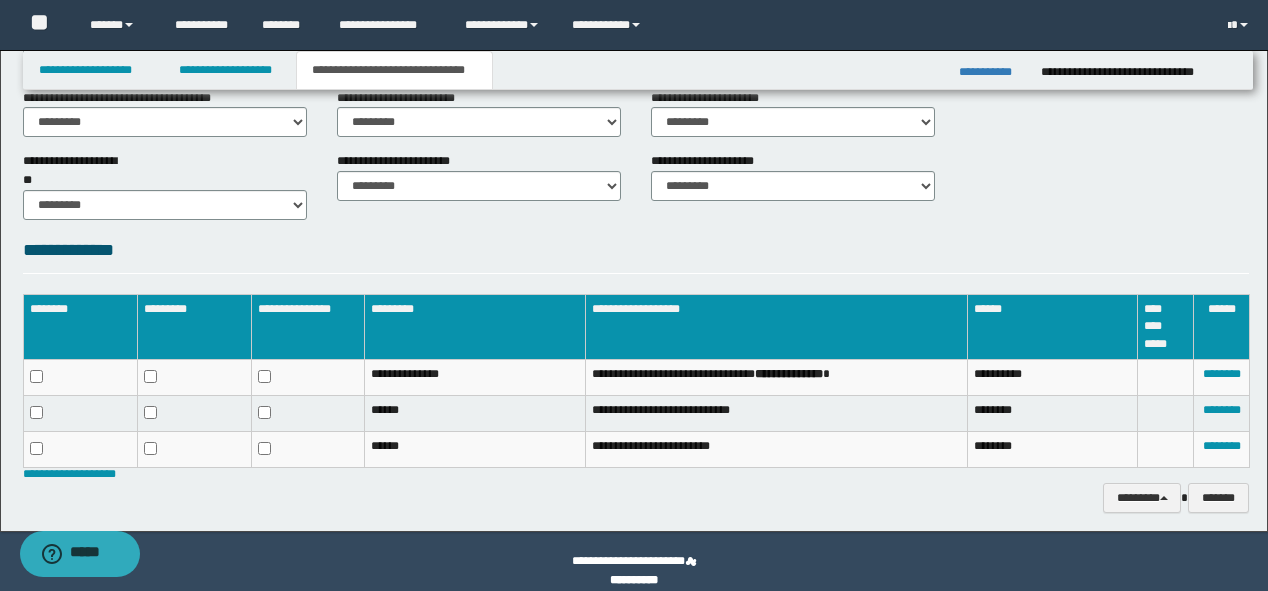 scroll, scrollTop: 771, scrollLeft: 0, axis: vertical 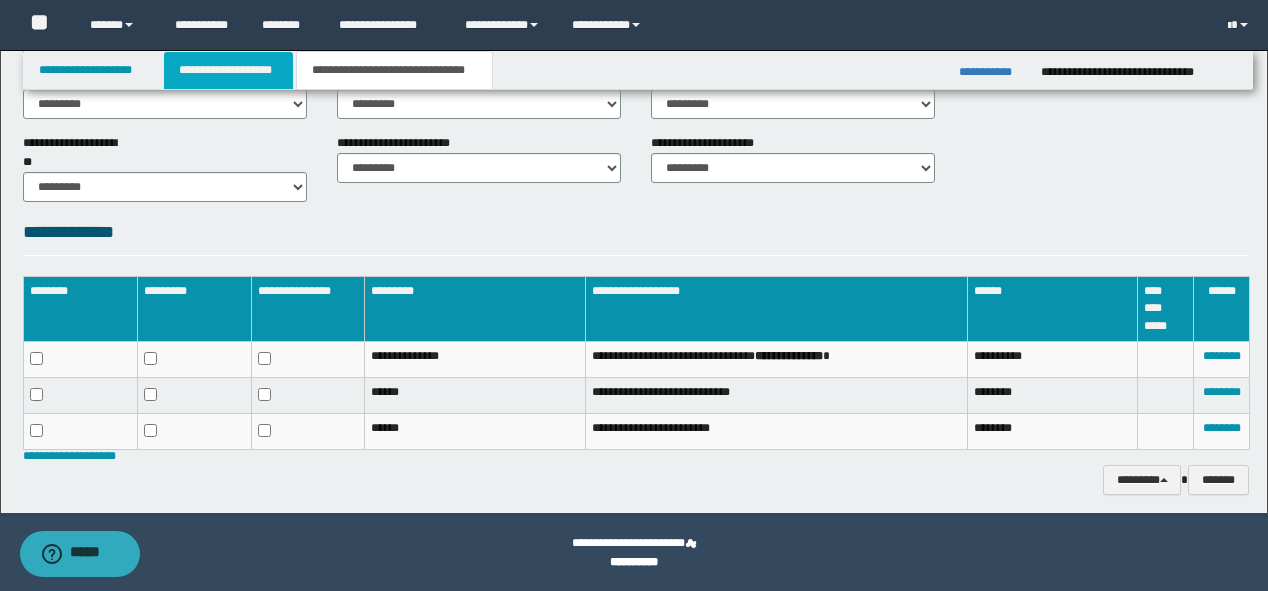 click on "**********" at bounding box center (228, 70) 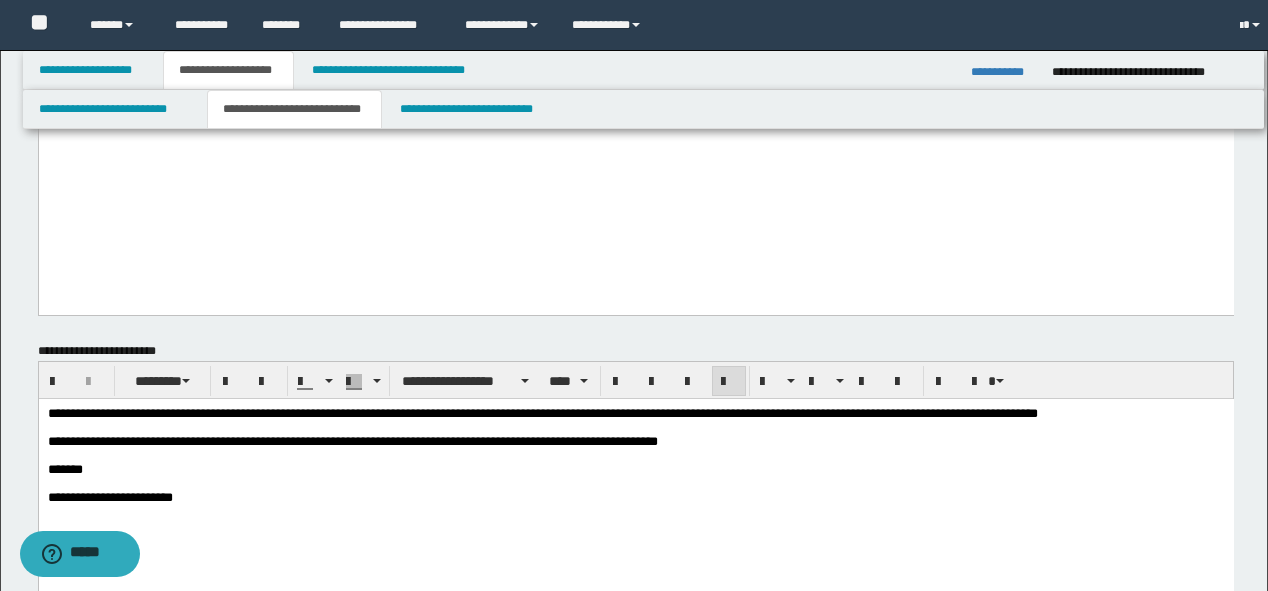 scroll, scrollTop: 802, scrollLeft: 0, axis: vertical 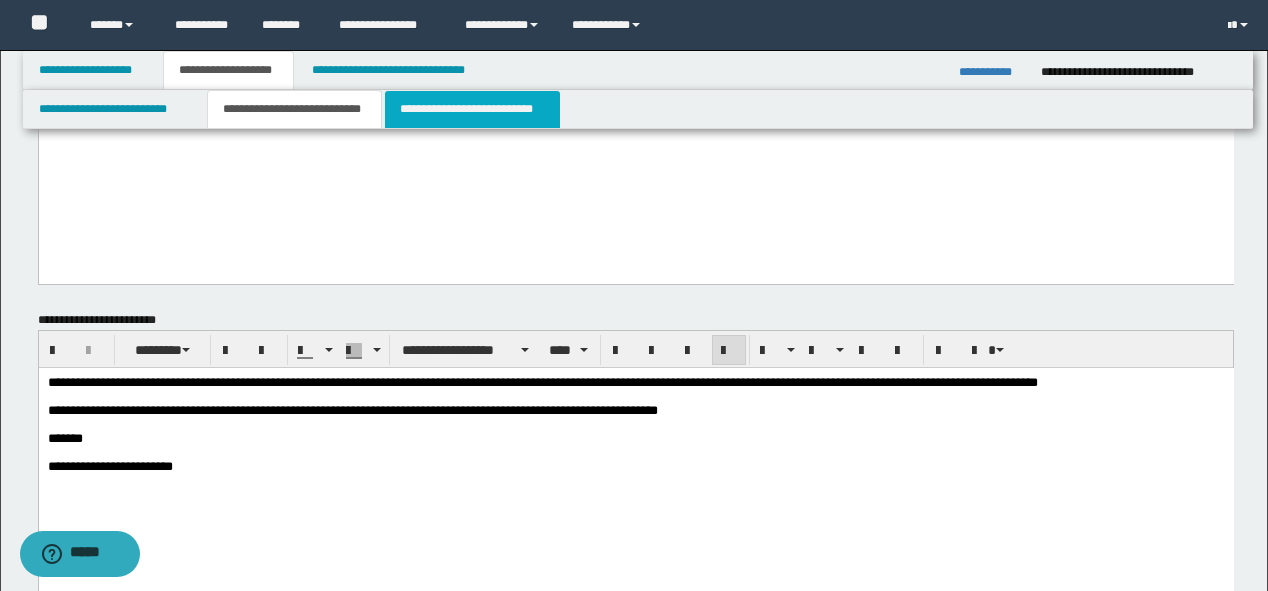 click on "**********" at bounding box center (472, 109) 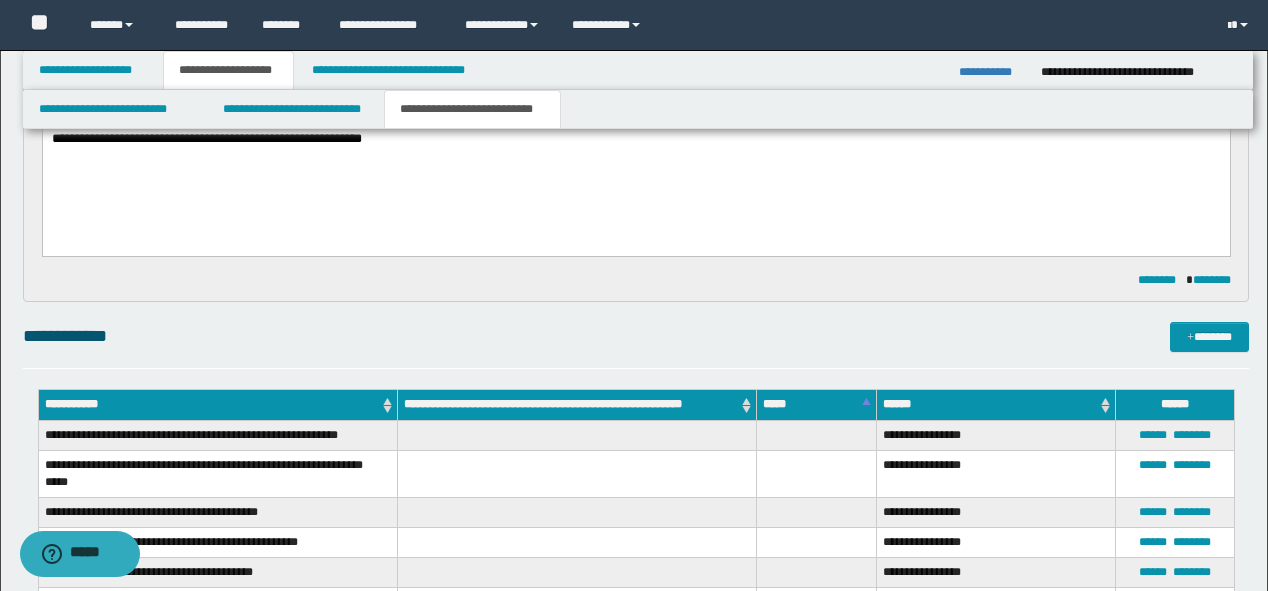 scroll, scrollTop: 224, scrollLeft: 0, axis: vertical 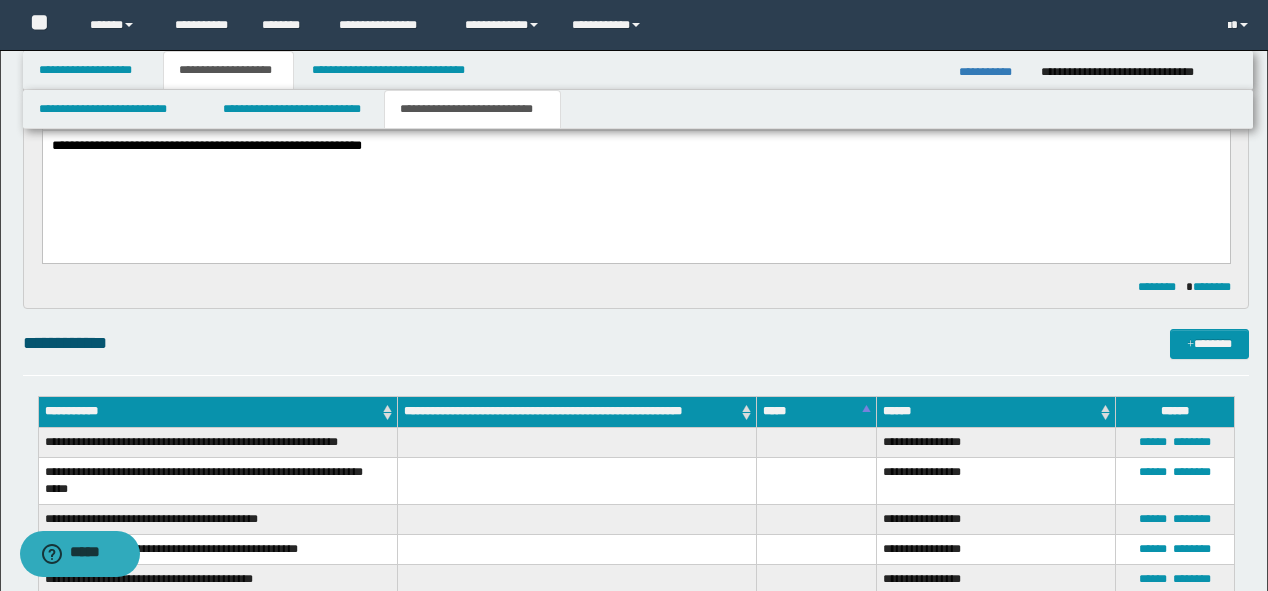 click on "**********" at bounding box center (992, 72) 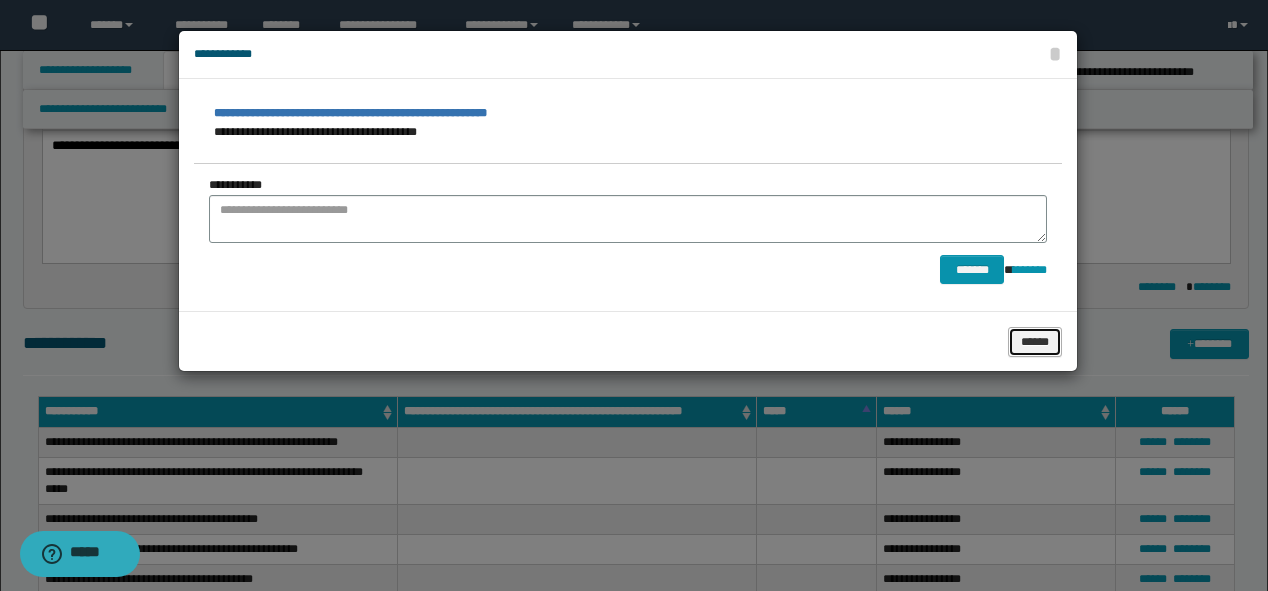 click on "******" at bounding box center [1035, 342] 